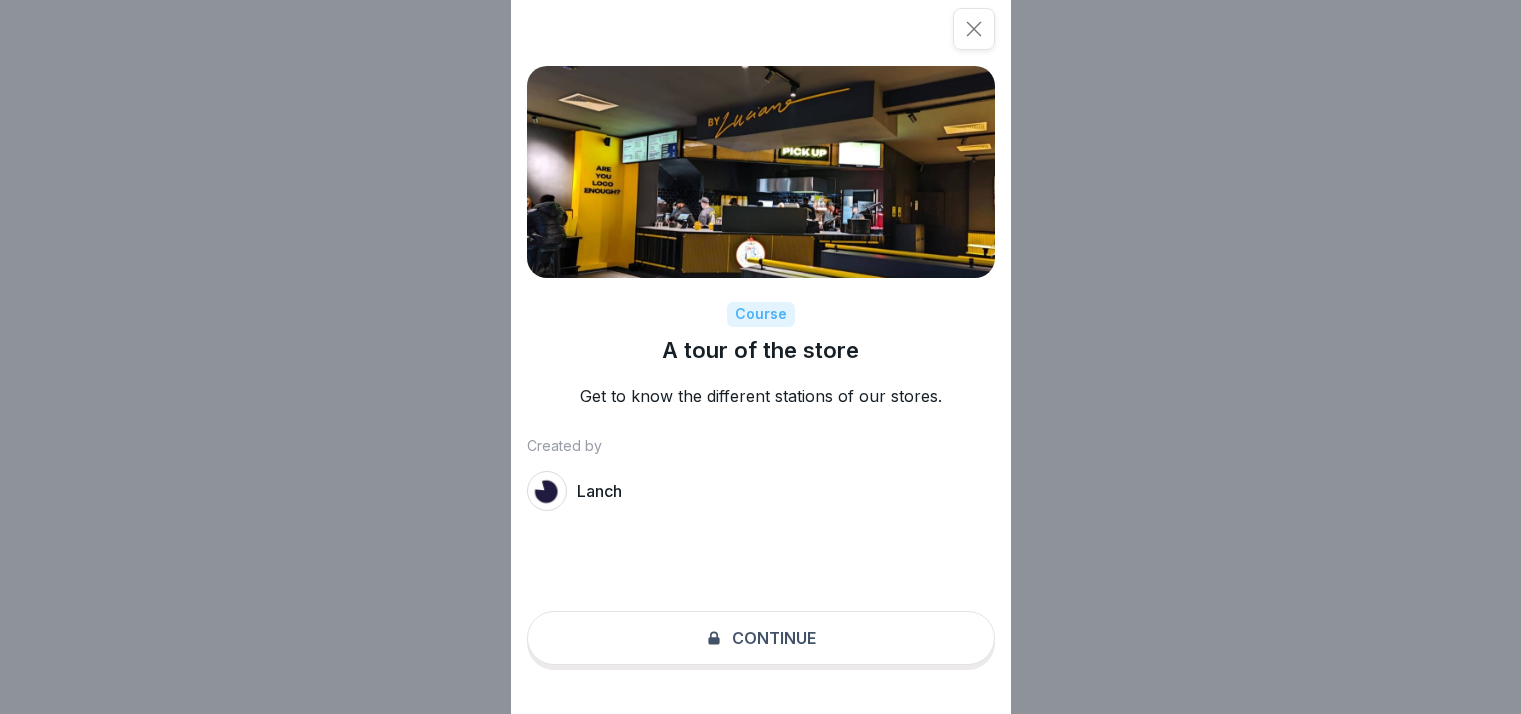 scroll, scrollTop: 15, scrollLeft: 0, axis: vertical 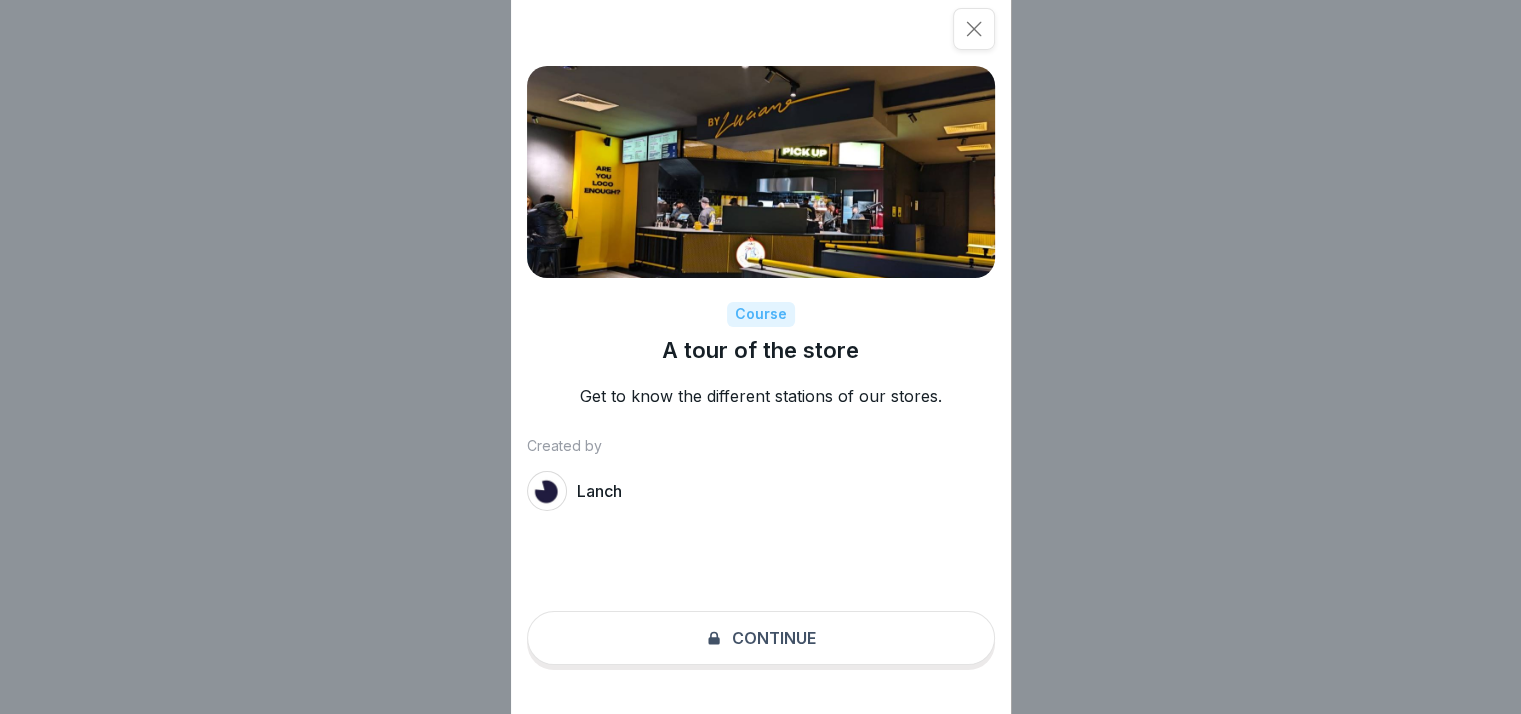 click on "Course A tour of the store Get to know the different stations of our stores. Created by Lanch Continue" at bounding box center [761, 357] 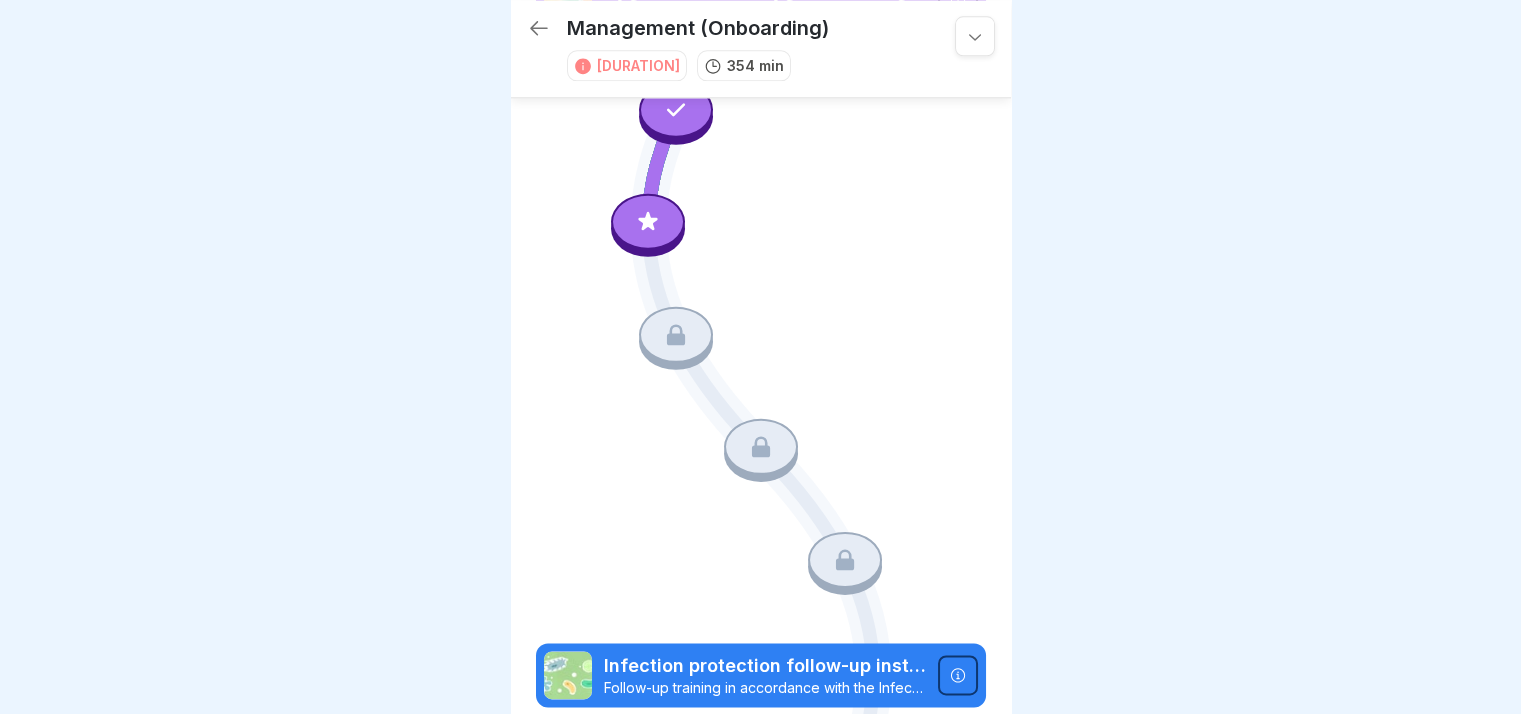 scroll, scrollTop: 2412, scrollLeft: 0, axis: vertical 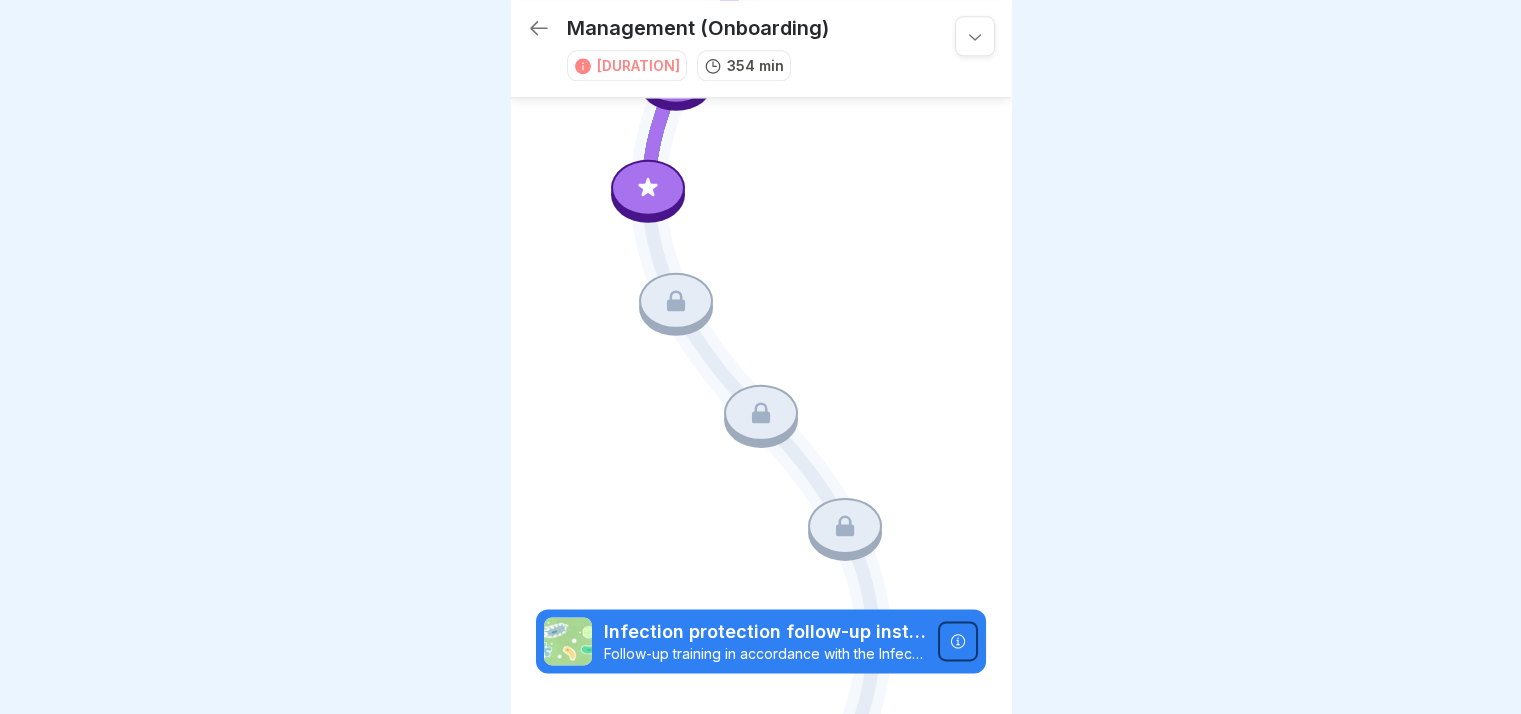 click at bounding box center [648, 188] 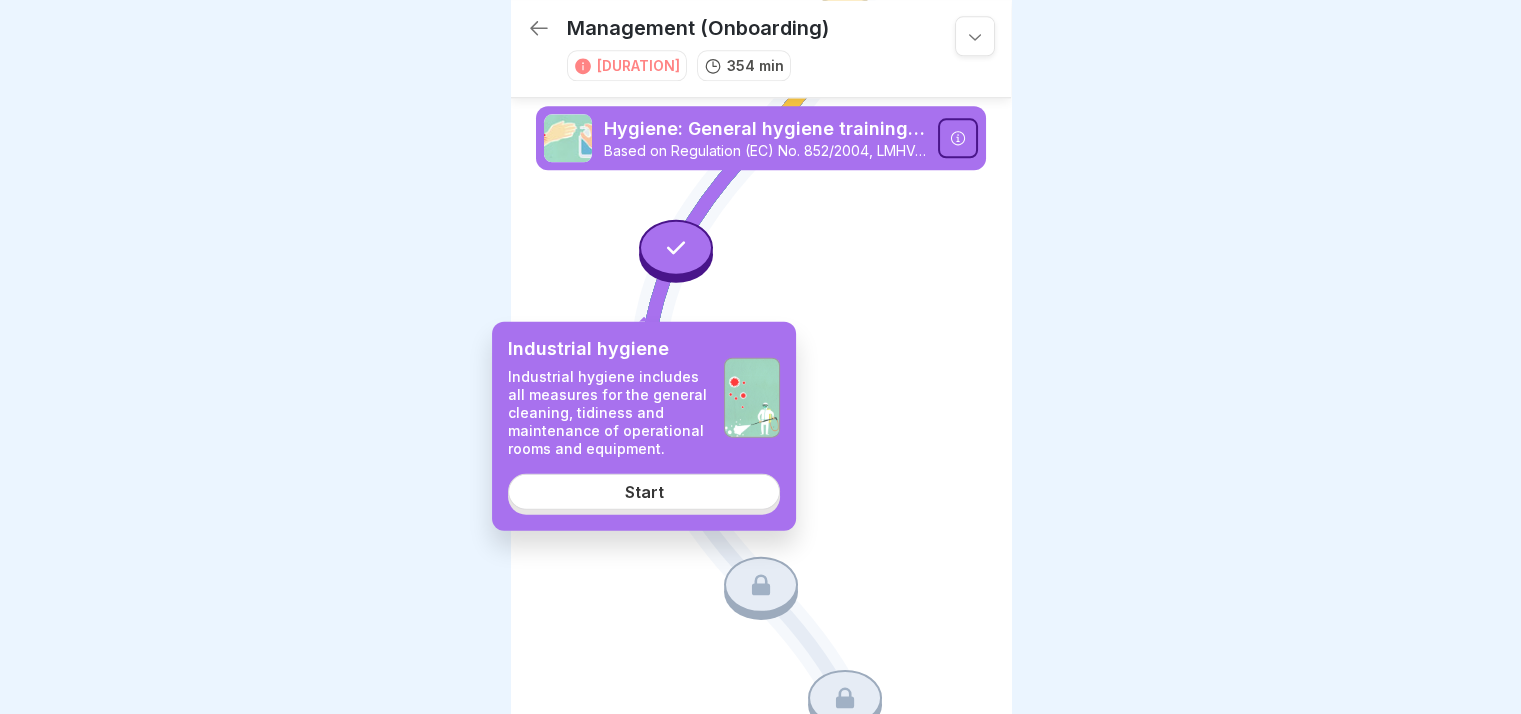 scroll, scrollTop: 2242, scrollLeft: 0, axis: vertical 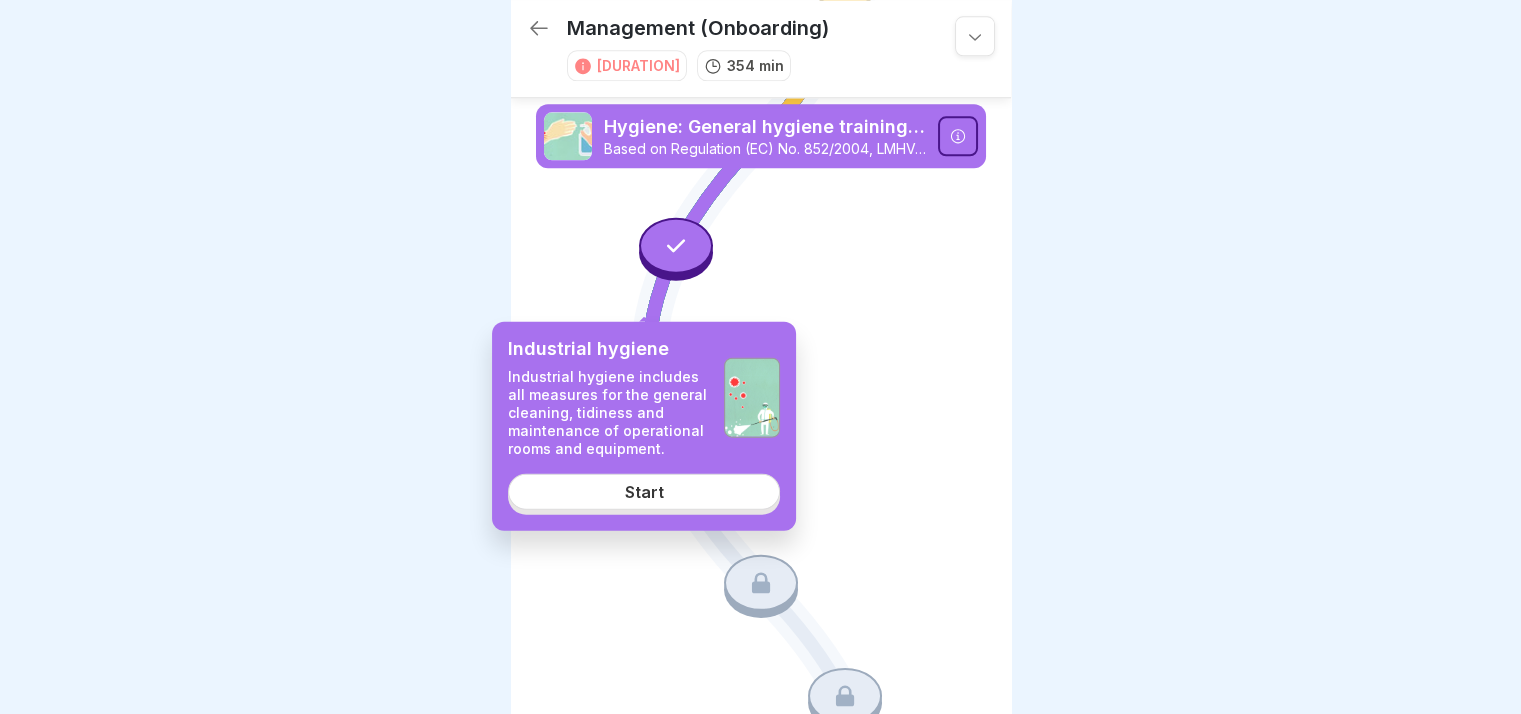 click on "Start" at bounding box center [644, 491] 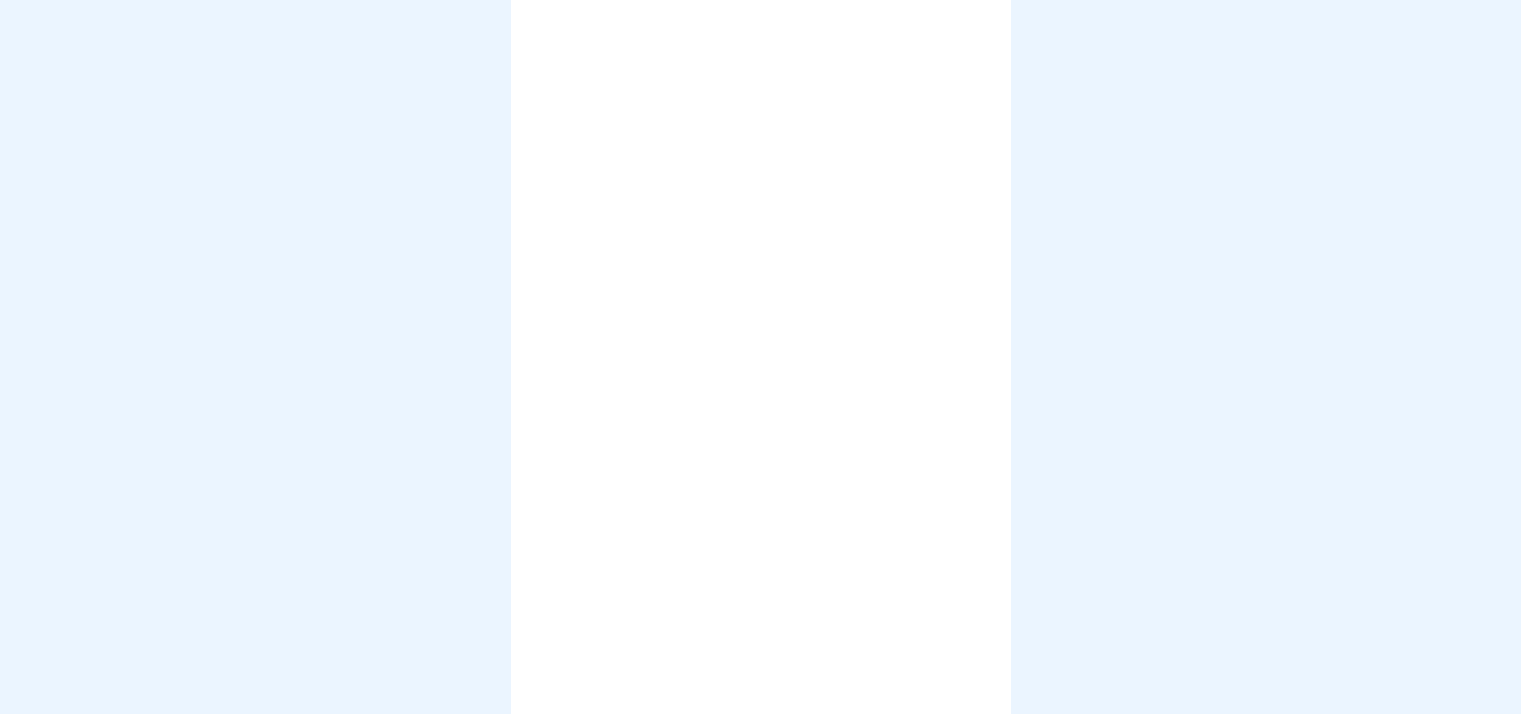 scroll, scrollTop: 0, scrollLeft: 0, axis: both 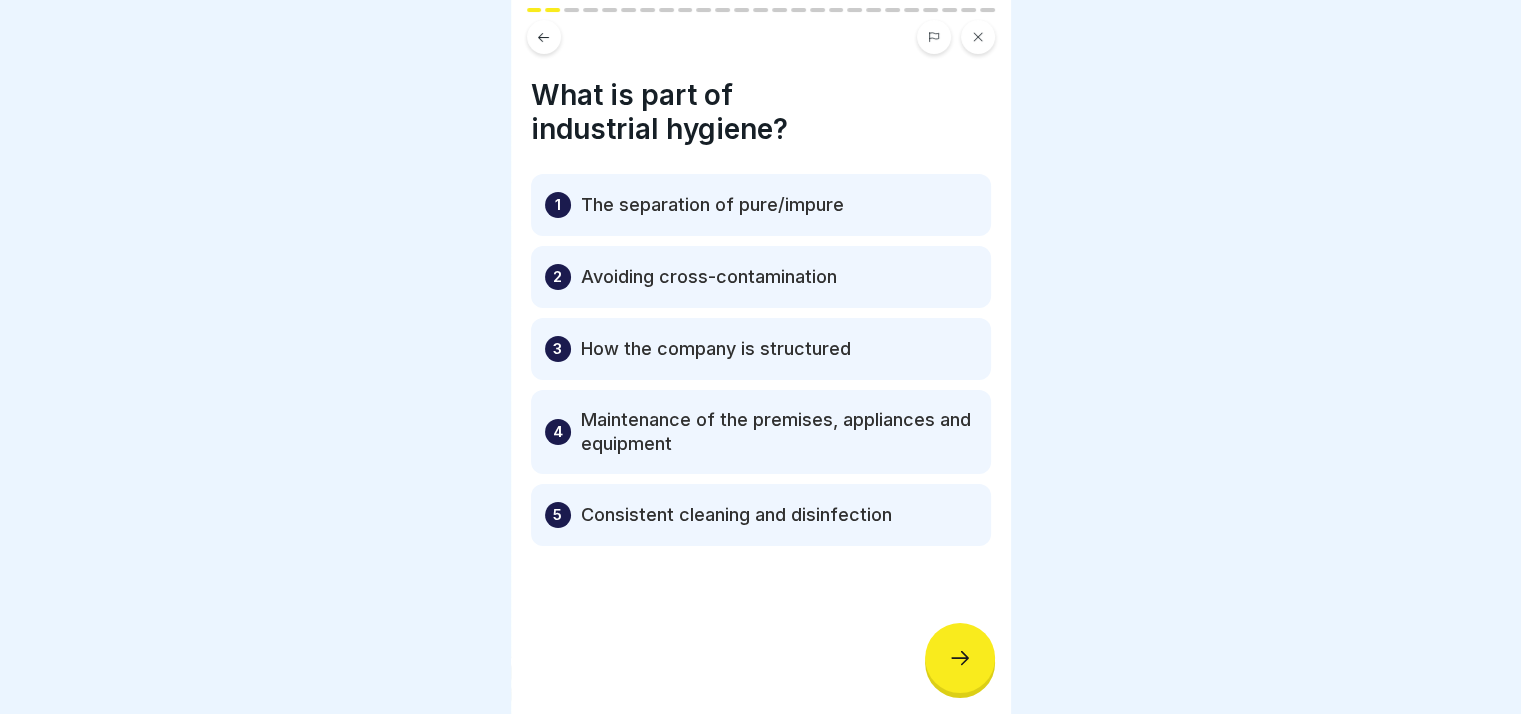 click at bounding box center [960, 658] 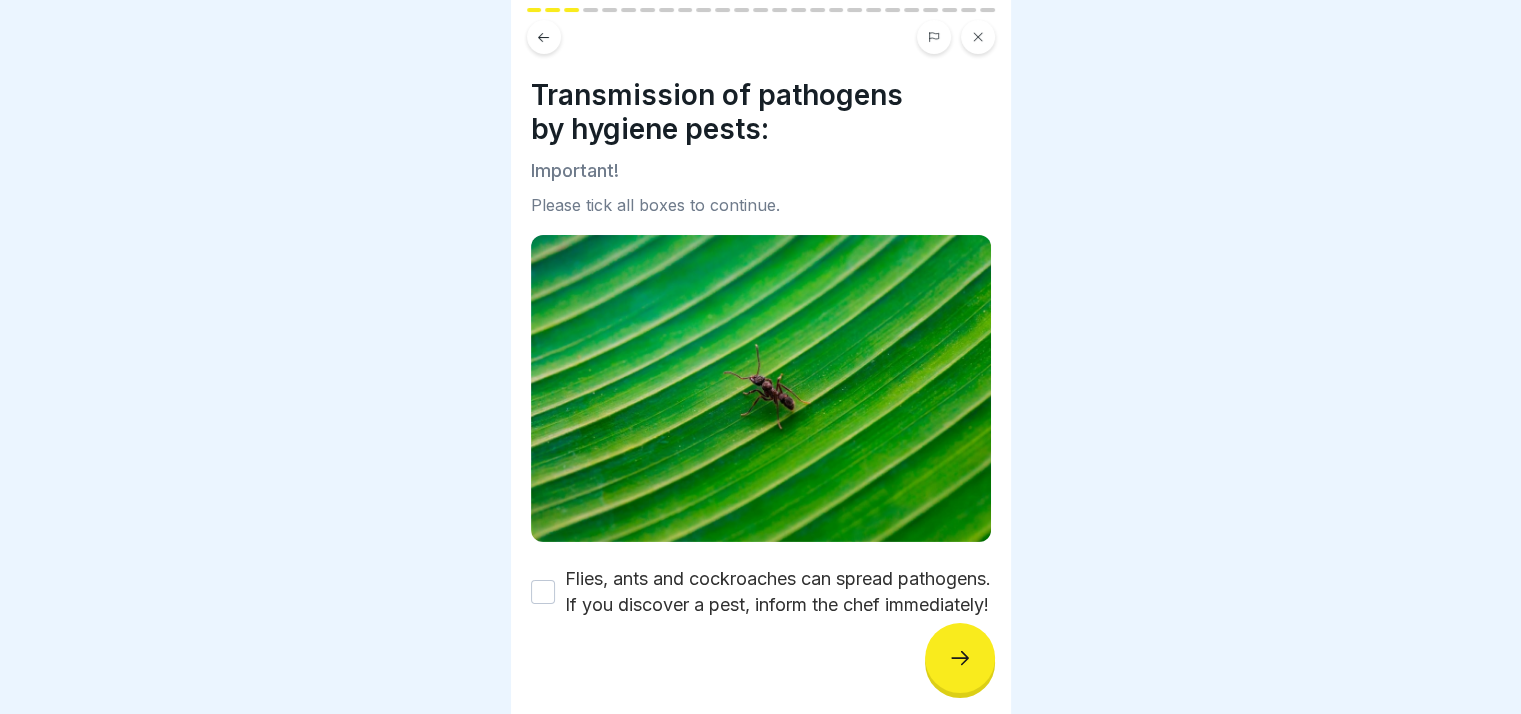 scroll, scrollTop: 39, scrollLeft: 0, axis: vertical 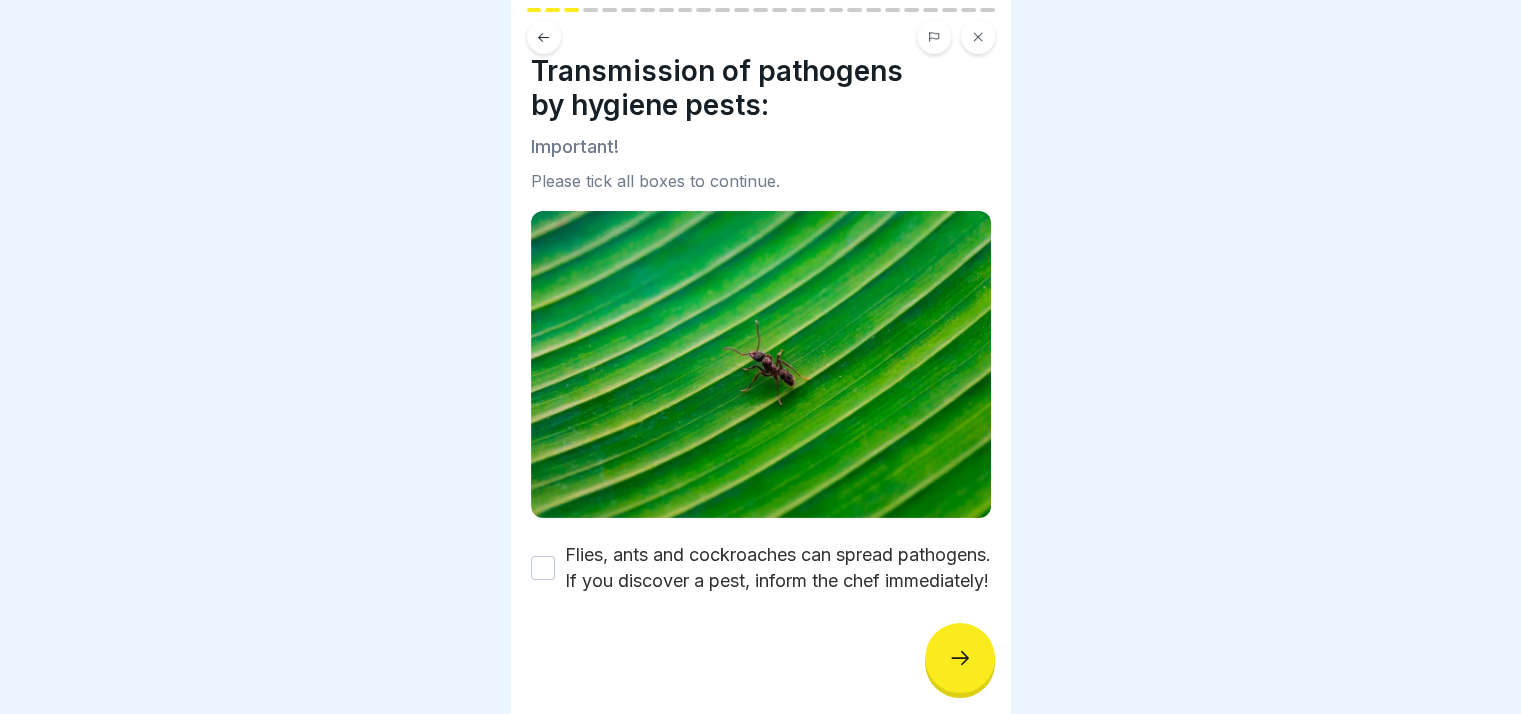 click on "Flies, ants and cockroaches can spread pathogens. If you discover a pest, inform the chef immediately!" at bounding box center [761, 568] 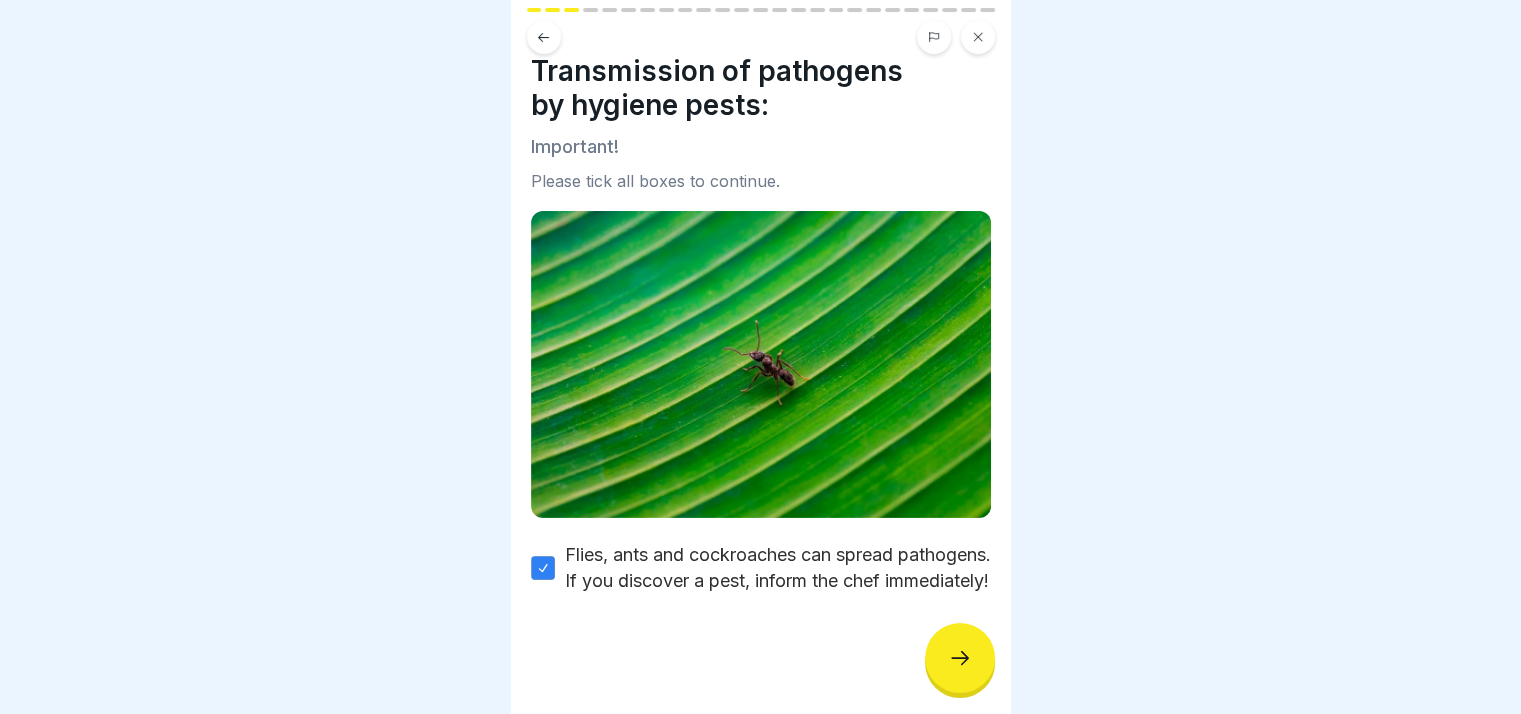 click 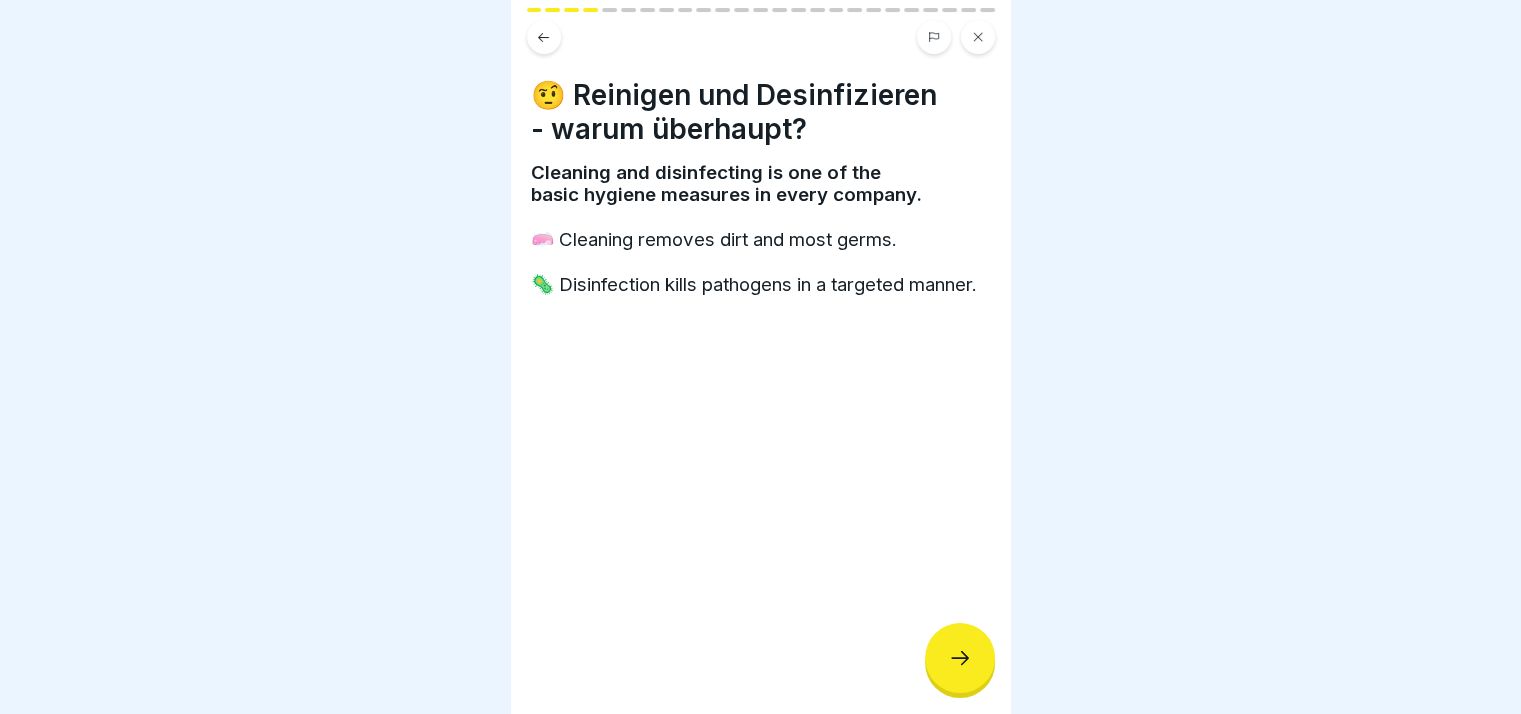 click 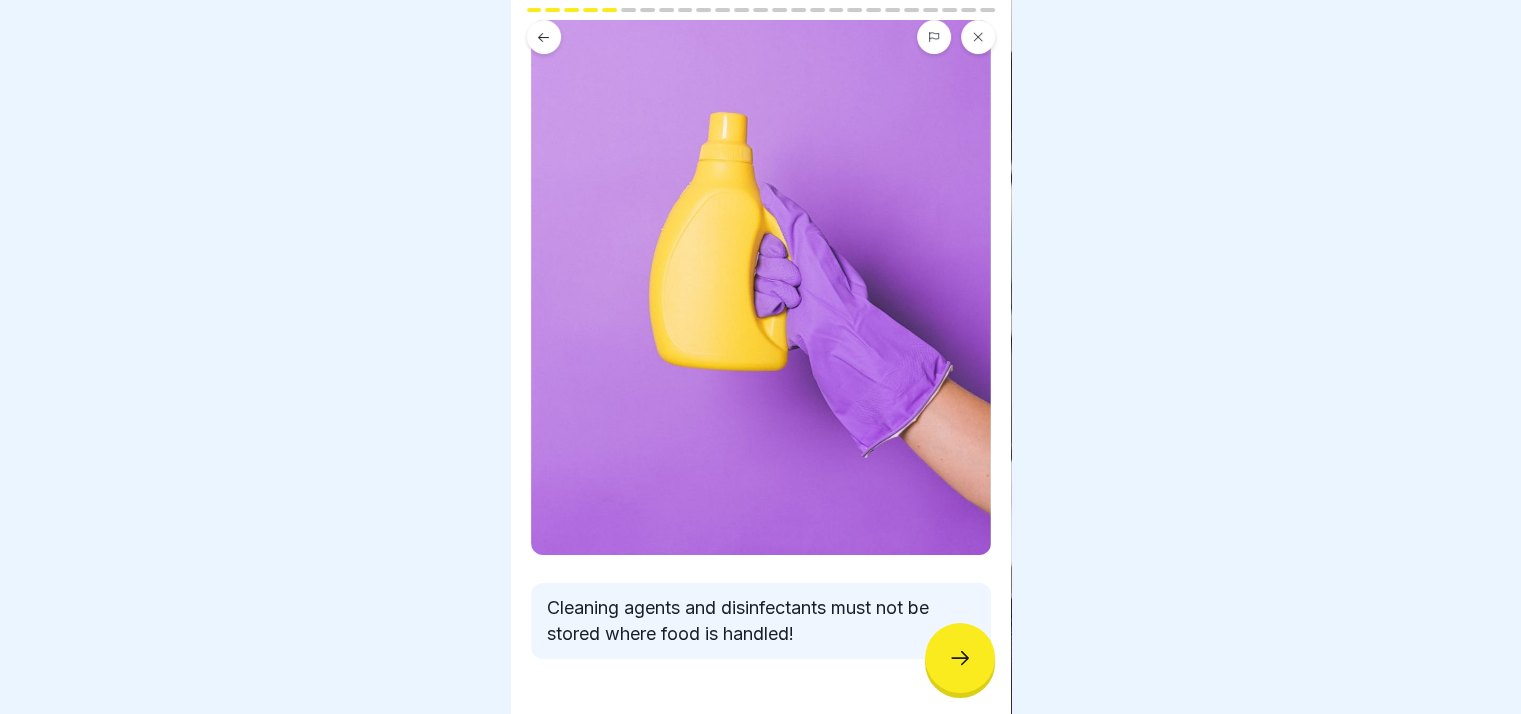 scroll, scrollTop: 120, scrollLeft: 0, axis: vertical 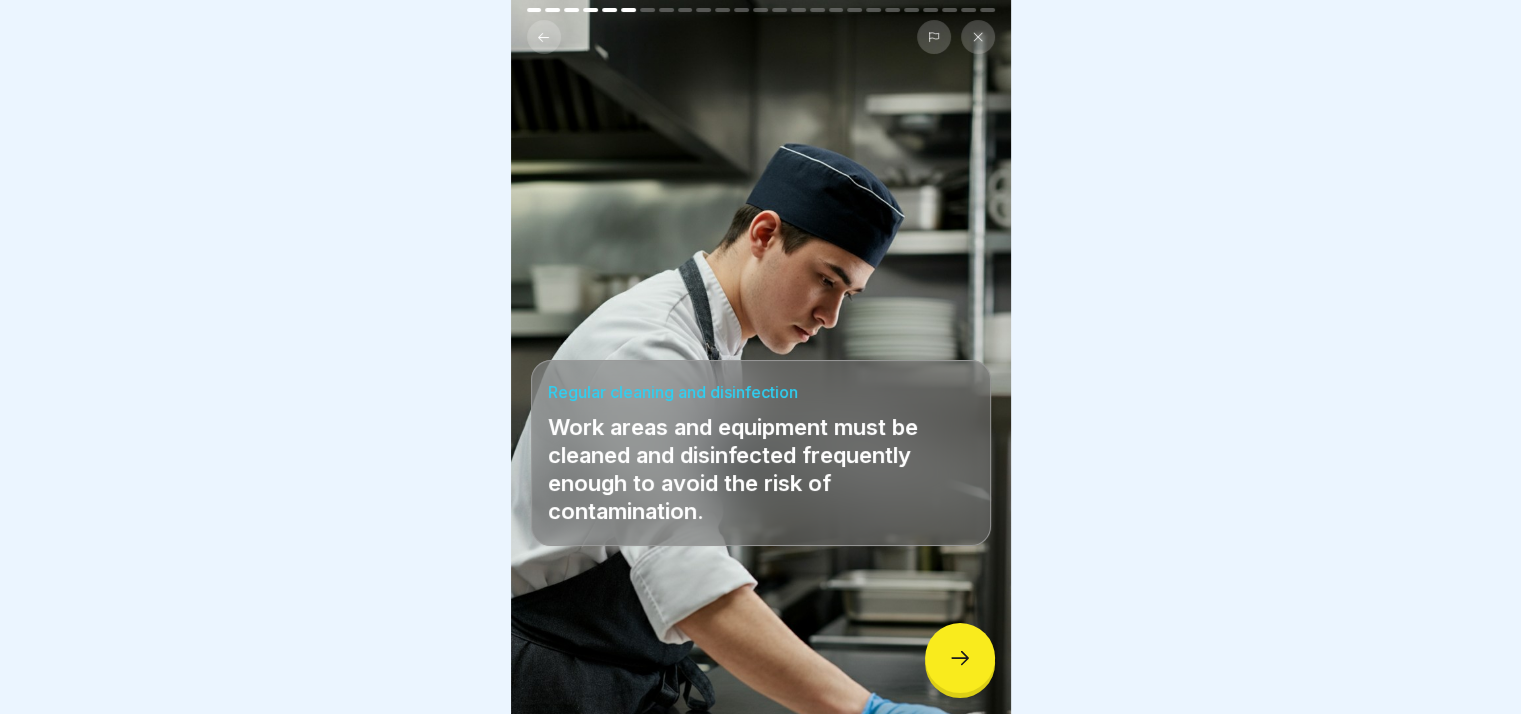 click at bounding box center (960, 658) 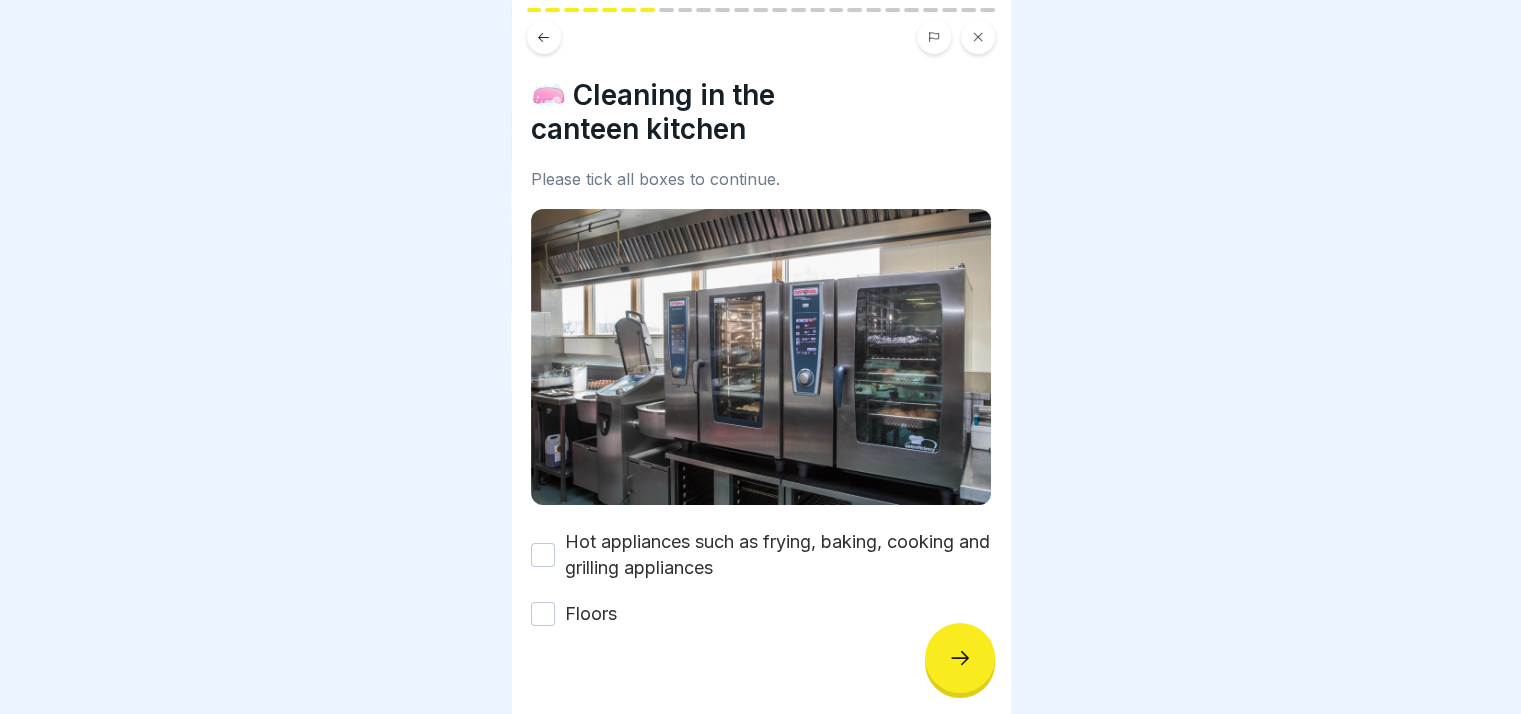 click at bounding box center (960, 658) 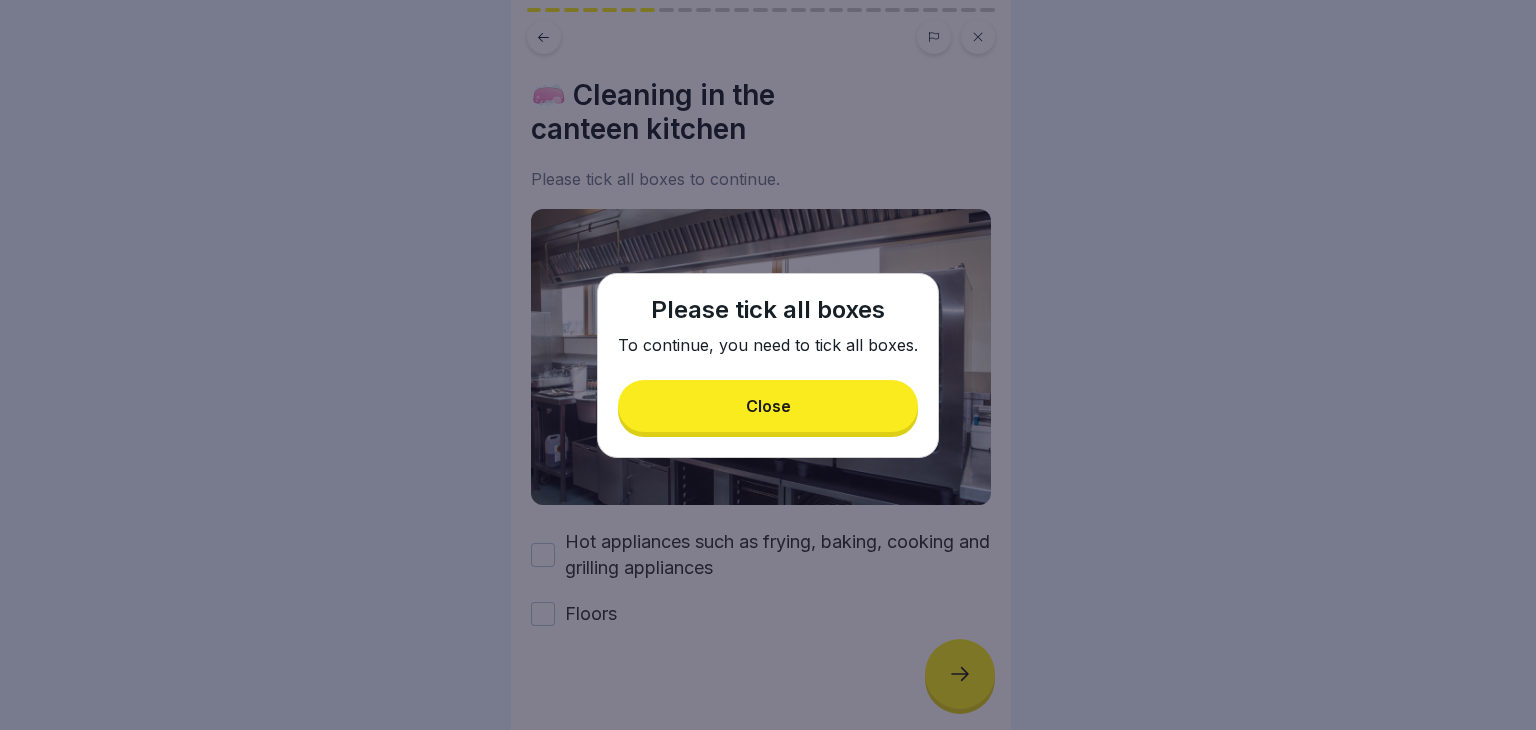 click on "Close" at bounding box center (768, 406) 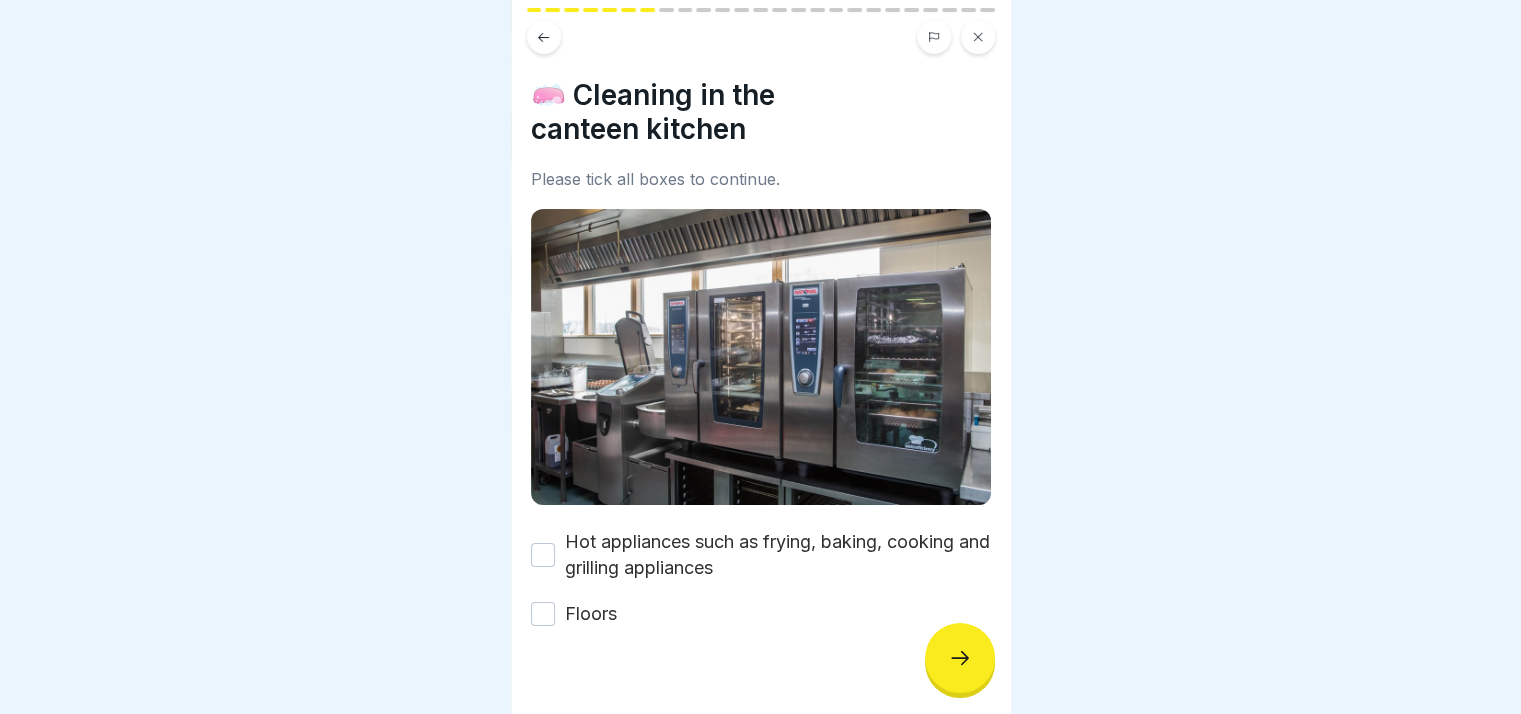 click on "Hot appliances such as frying, baking, cooking and grilling appliances" at bounding box center [543, 555] 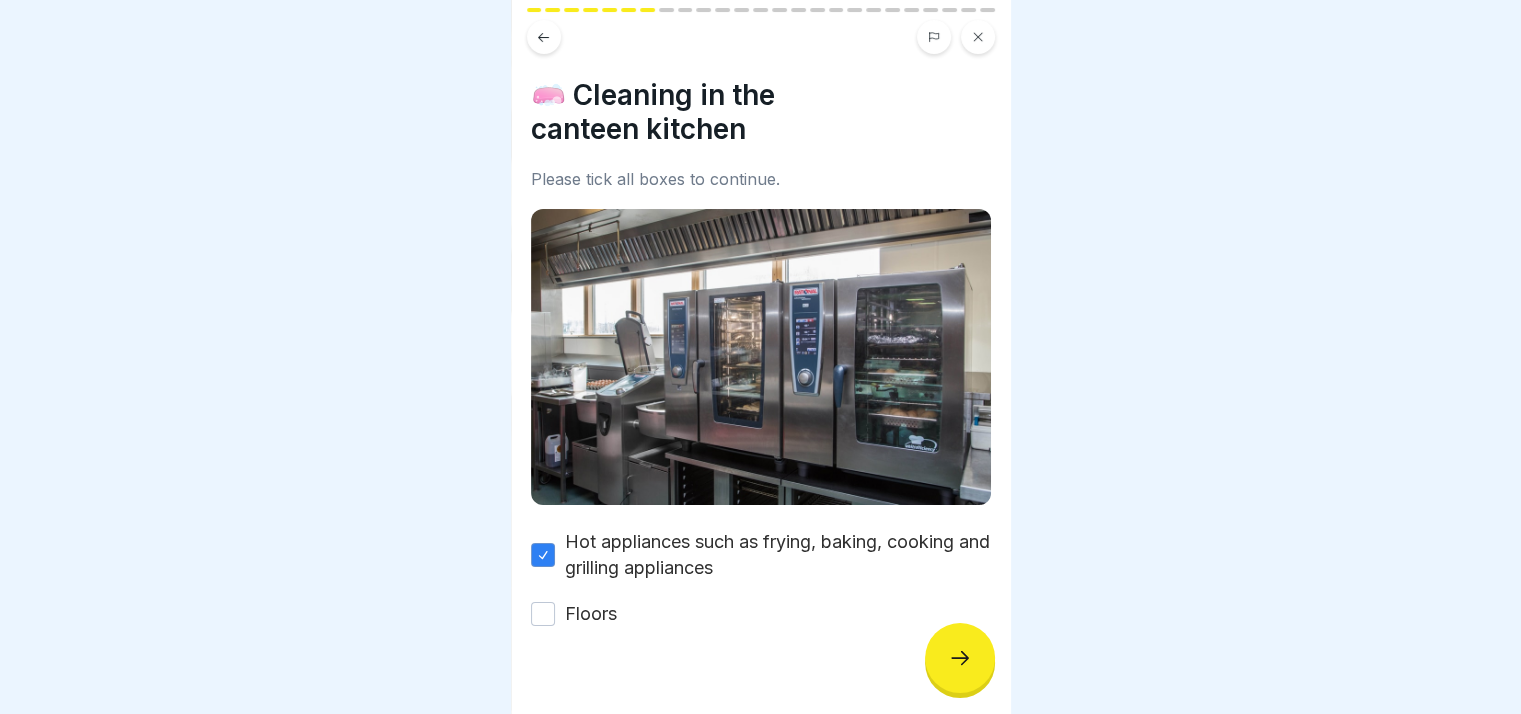 click on "Floors" at bounding box center [543, 614] 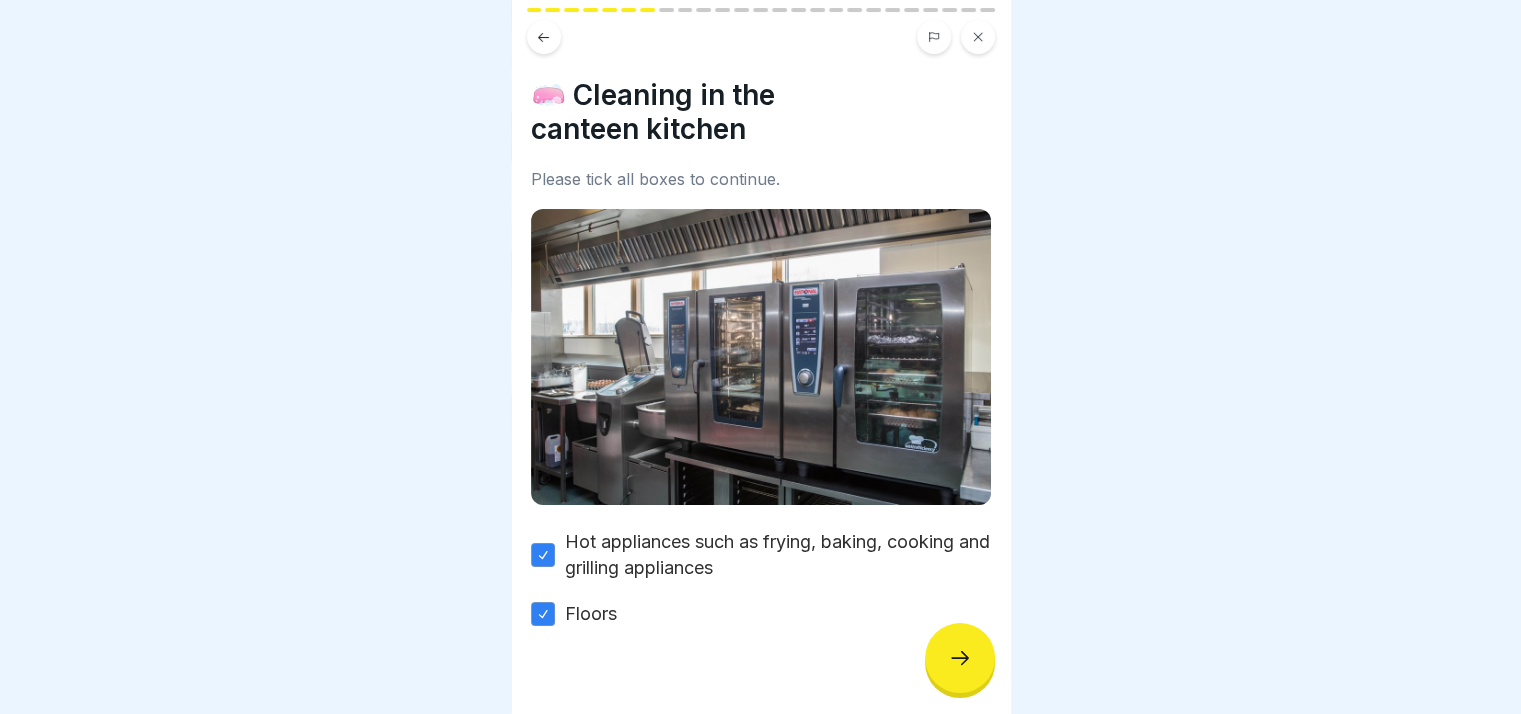 click at bounding box center [960, 658] 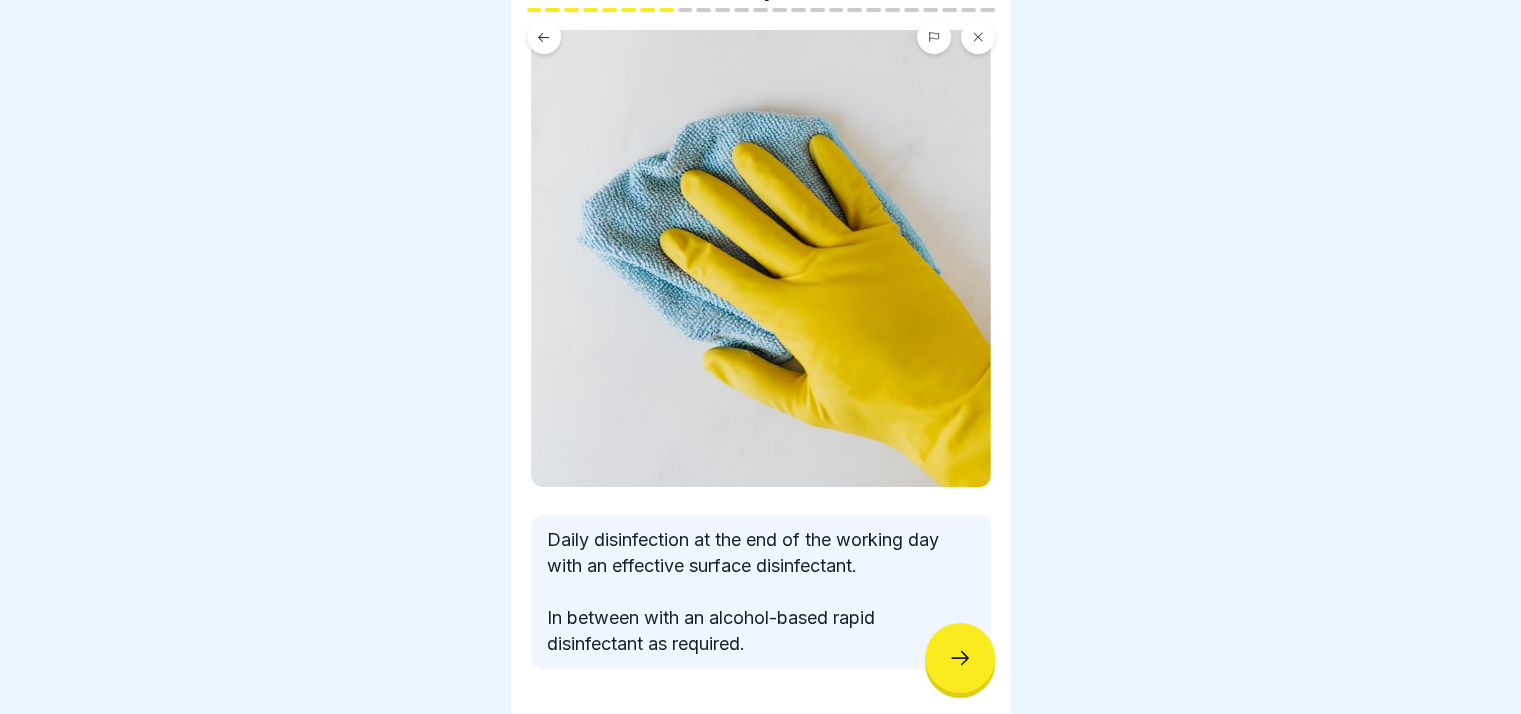 scroll, scrollTop: 146, scrollLeft: 0, axis: vertical 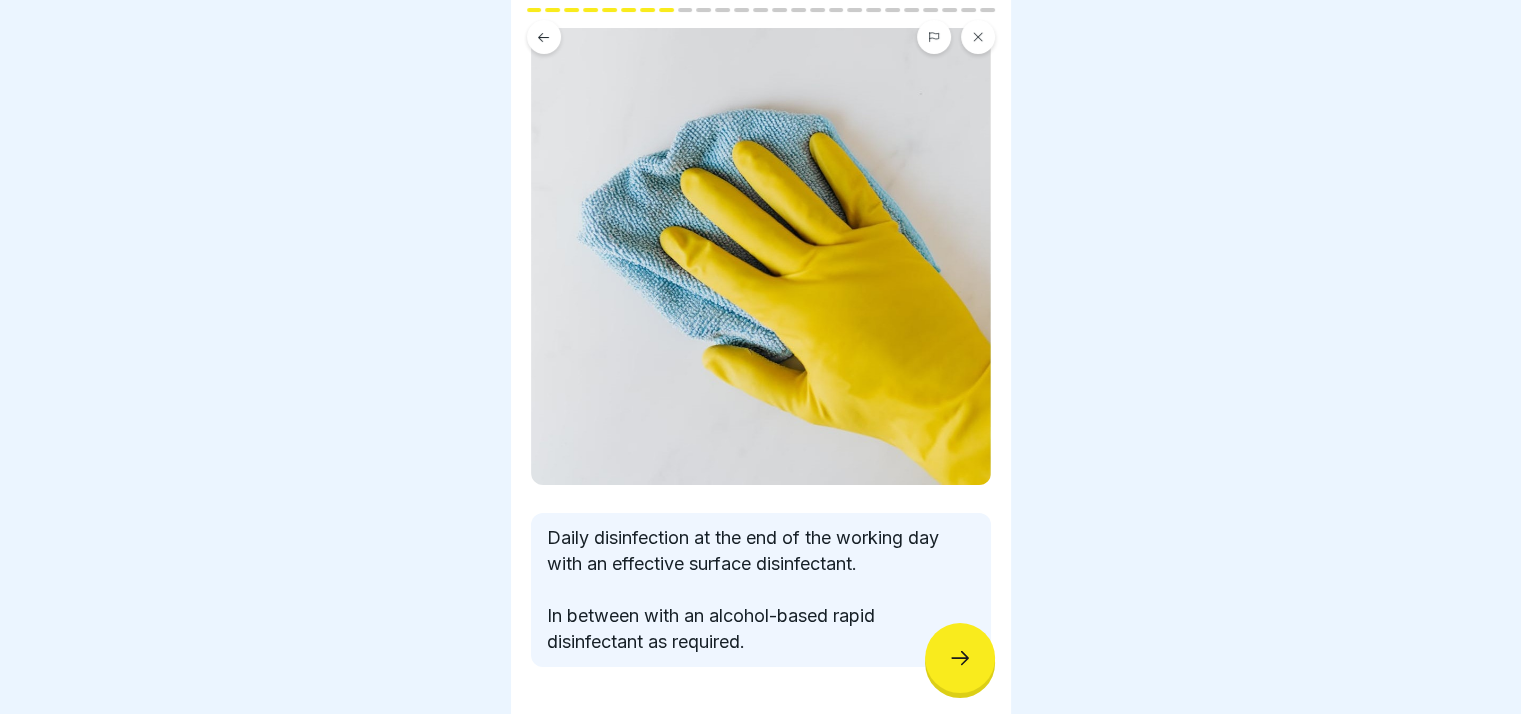 click 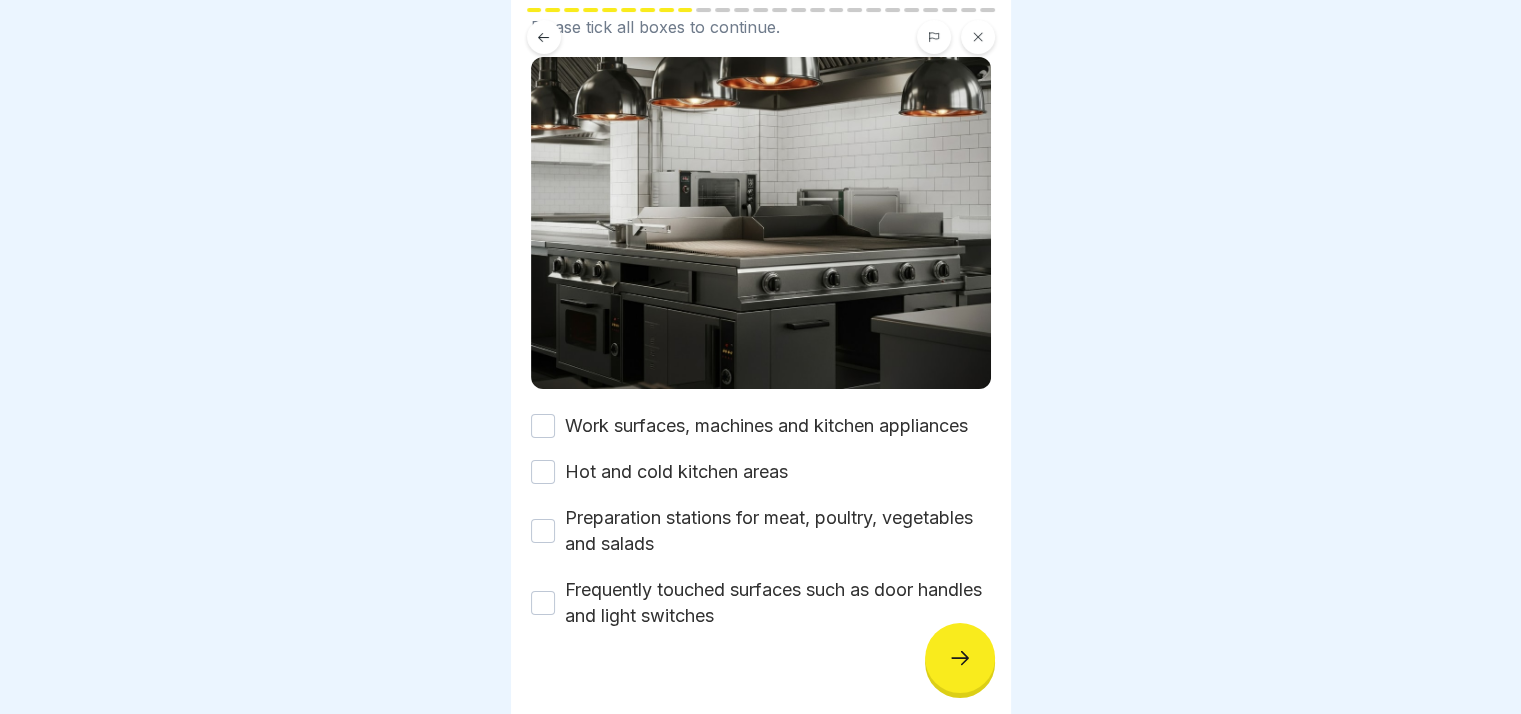 scroll, scrollTop: 180, scrollLeft: 0, axis: vertical 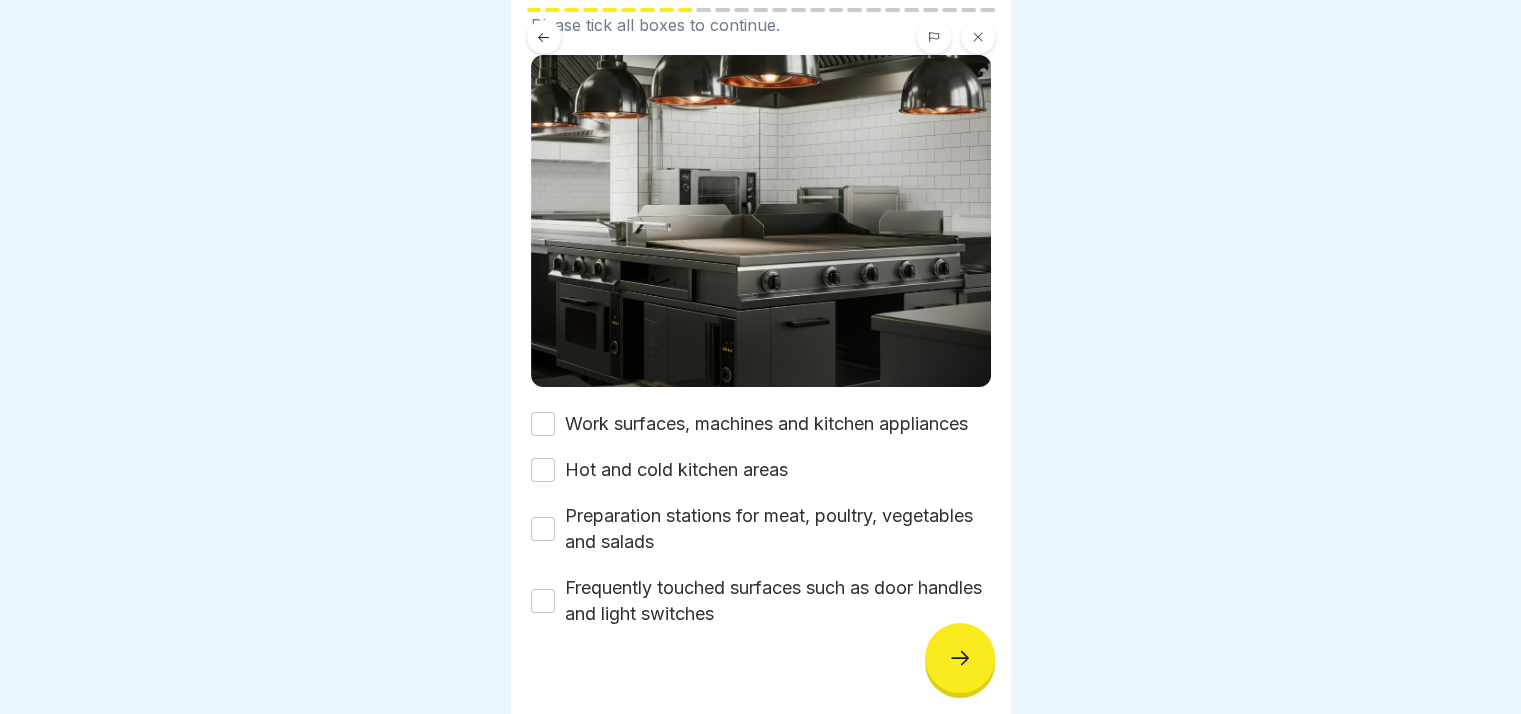 click on "Work surfaces, machines and kitchen appliances" at bounding box center (543, 424) 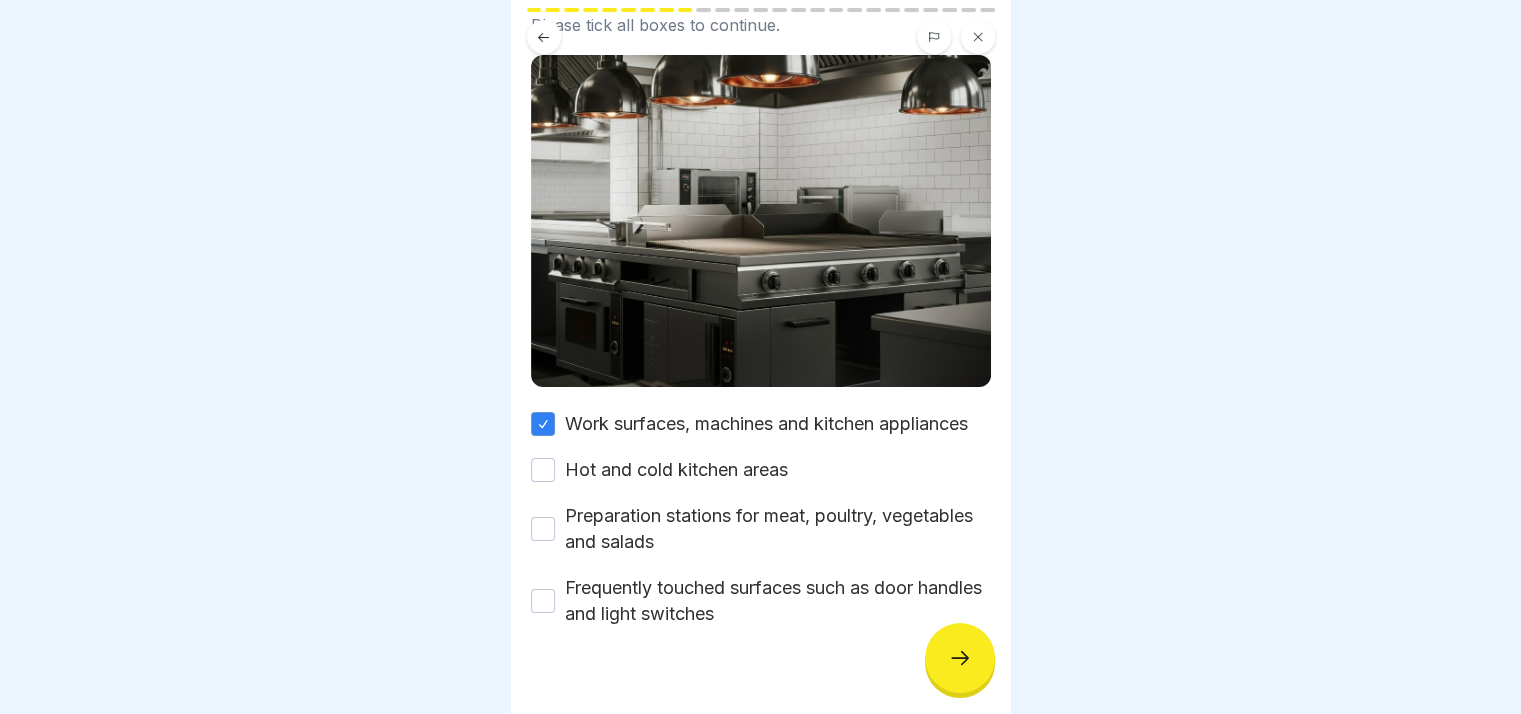 click on "Work surfaces, machines and kitchen appliances Hot and cold kitchen areas Preparation stations for meat, poultry, vegetables and salads Frequently touched surfaces such as door handles and light switches" at bounding box center (761, 519) 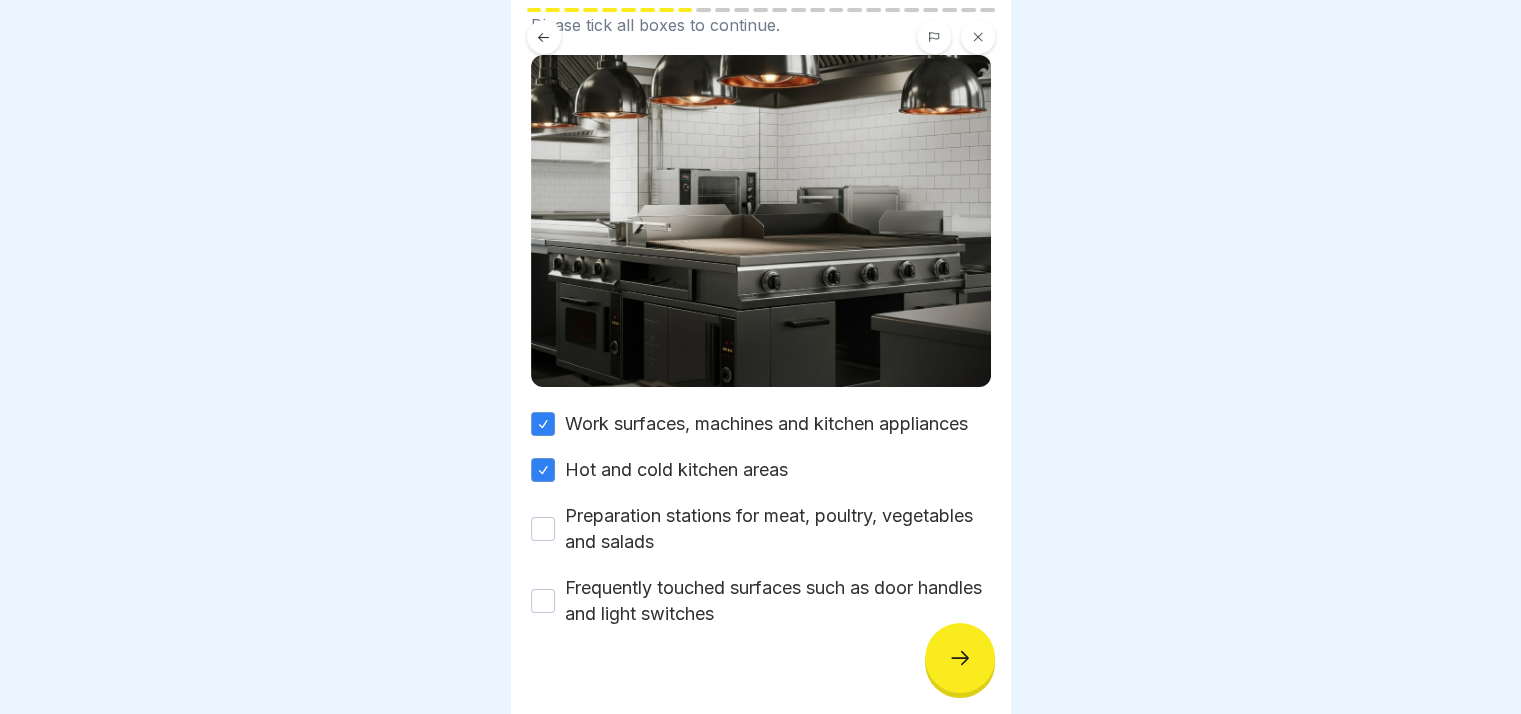 click on "Preparation stations for meat, poultry, vegetables and salads" at bounding box center [543, 529] 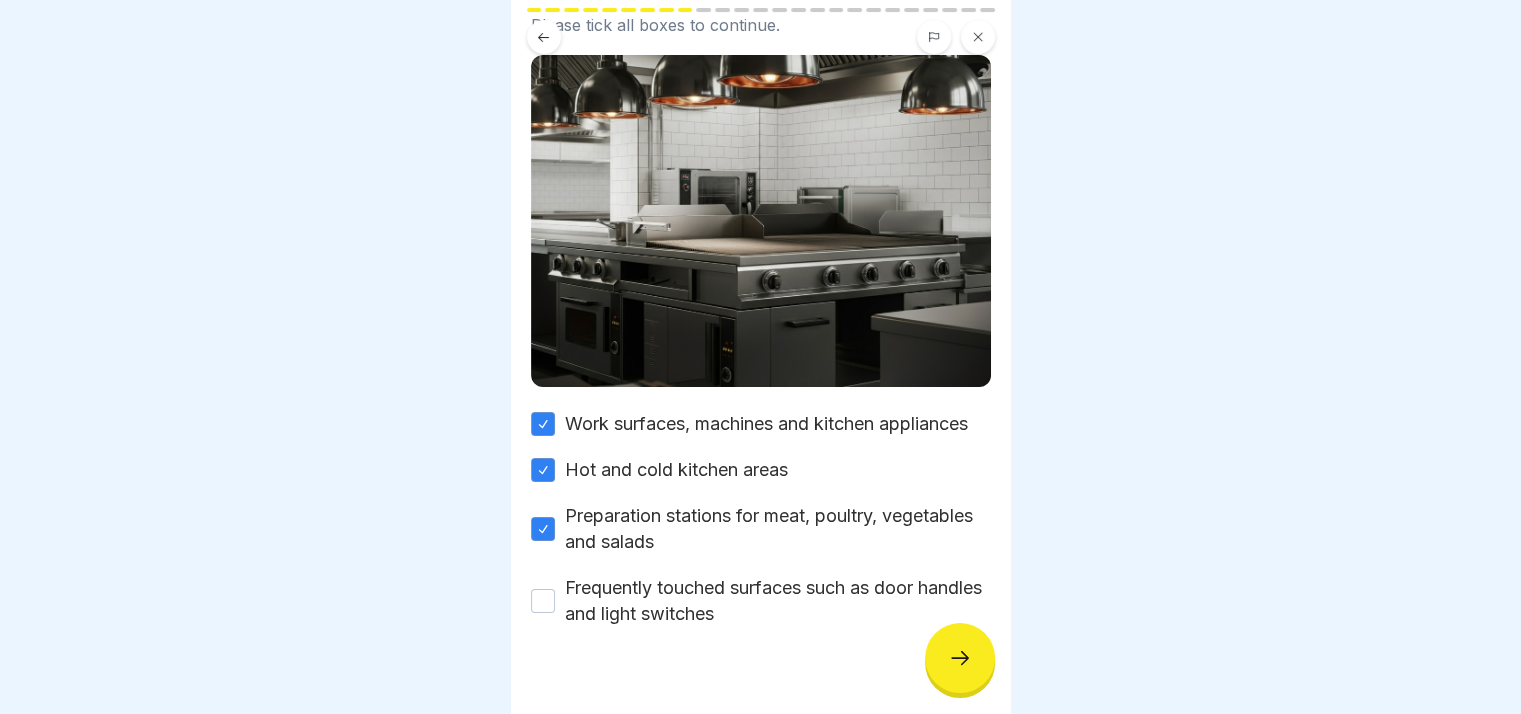 click on "Frequently touched surfaces such as door handles and light switches" at bounding box center [543, 601] 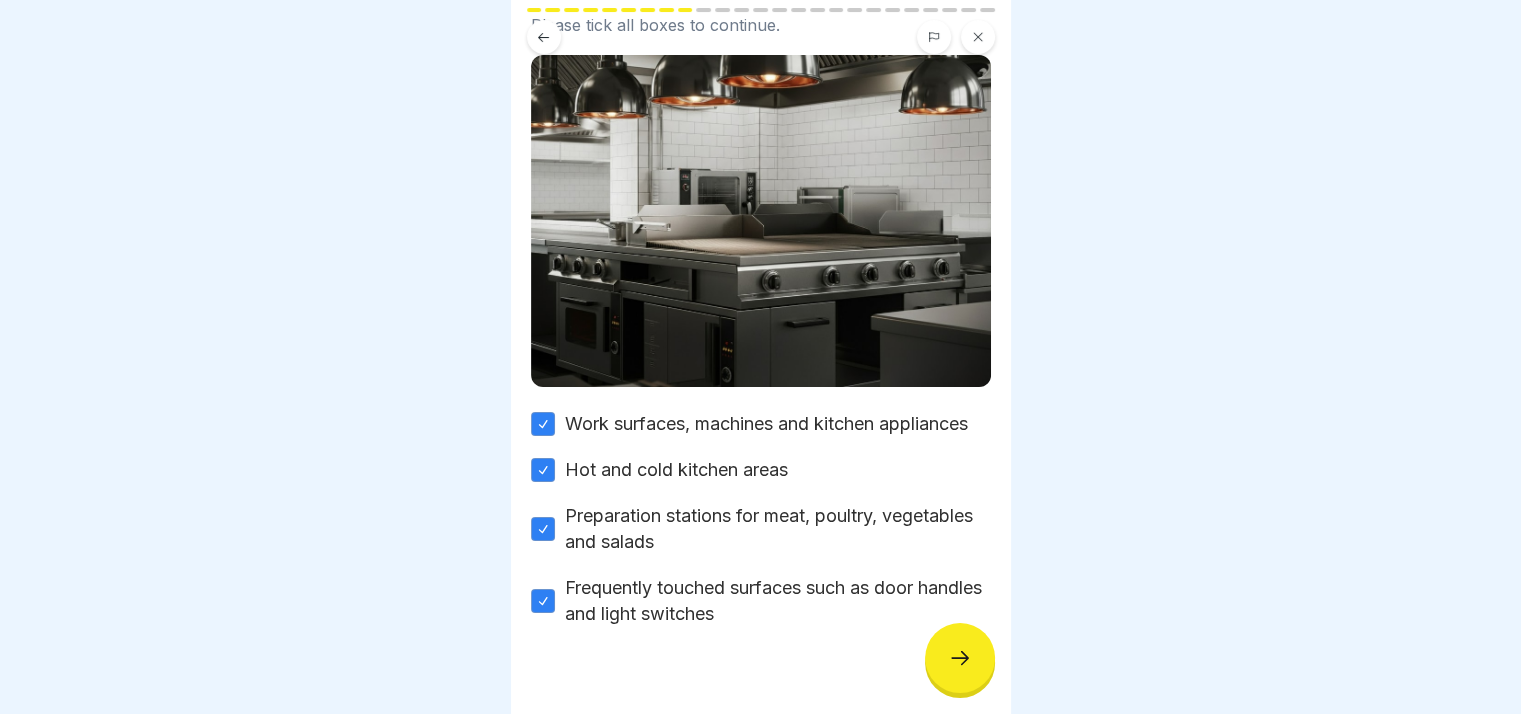 click at bounding box center [960, 658] 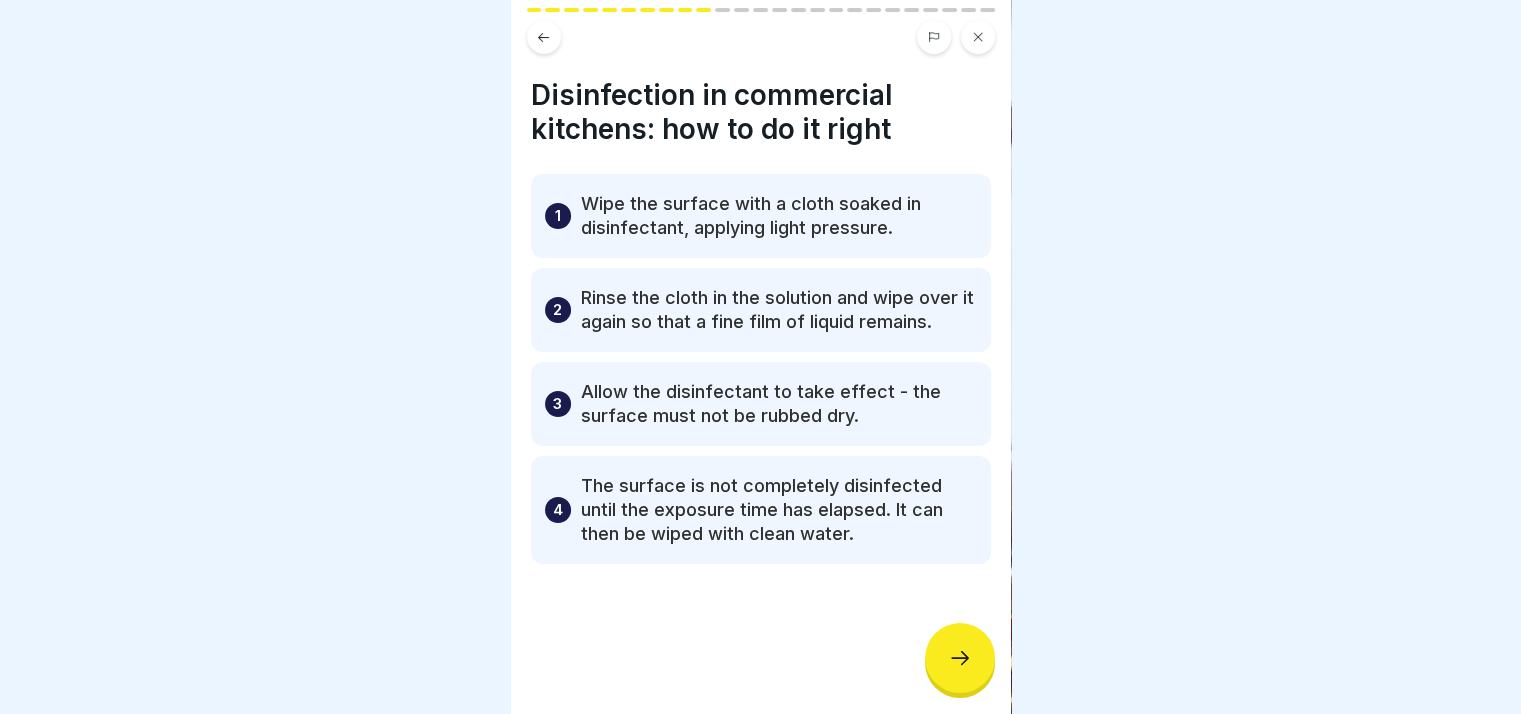 scroll, scrollTop: 2, scrollLeft: 0, axis: vertical 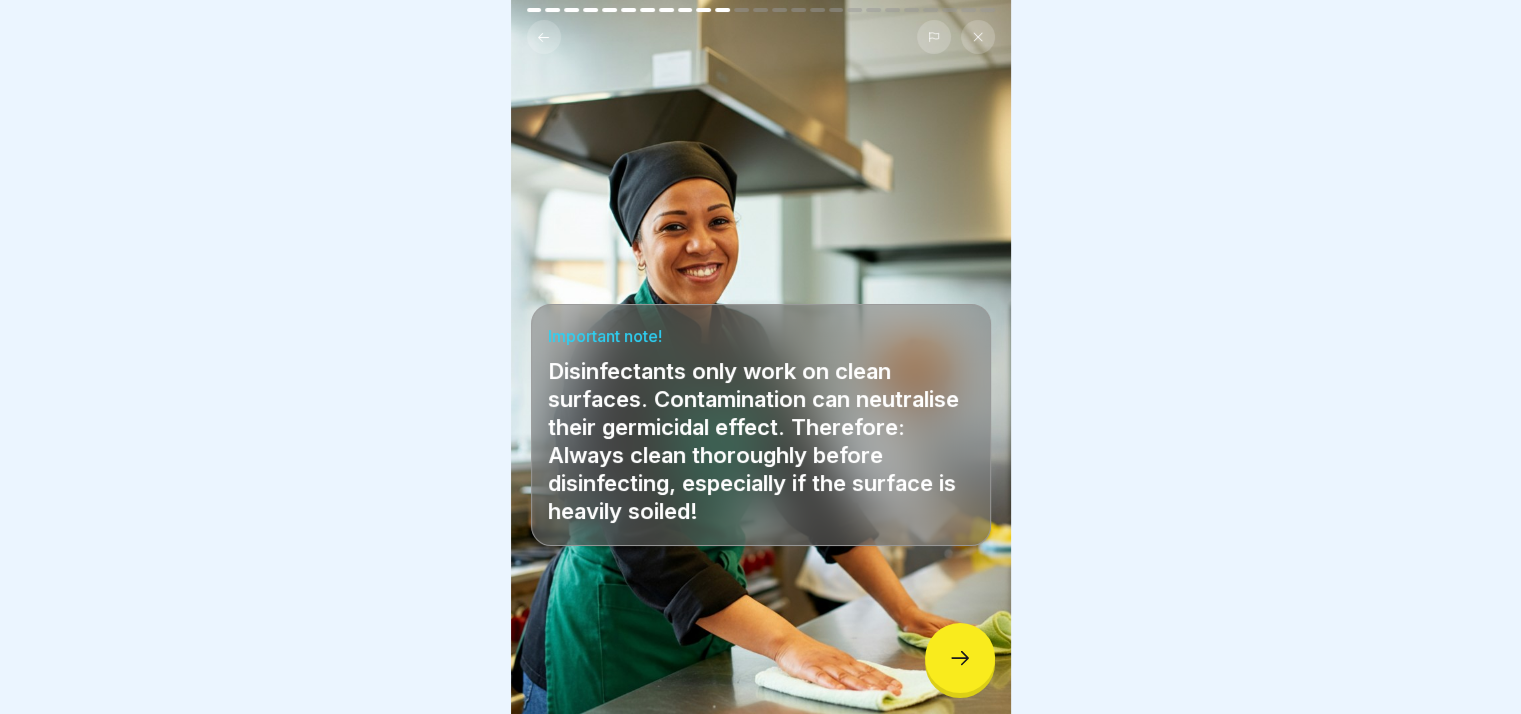click 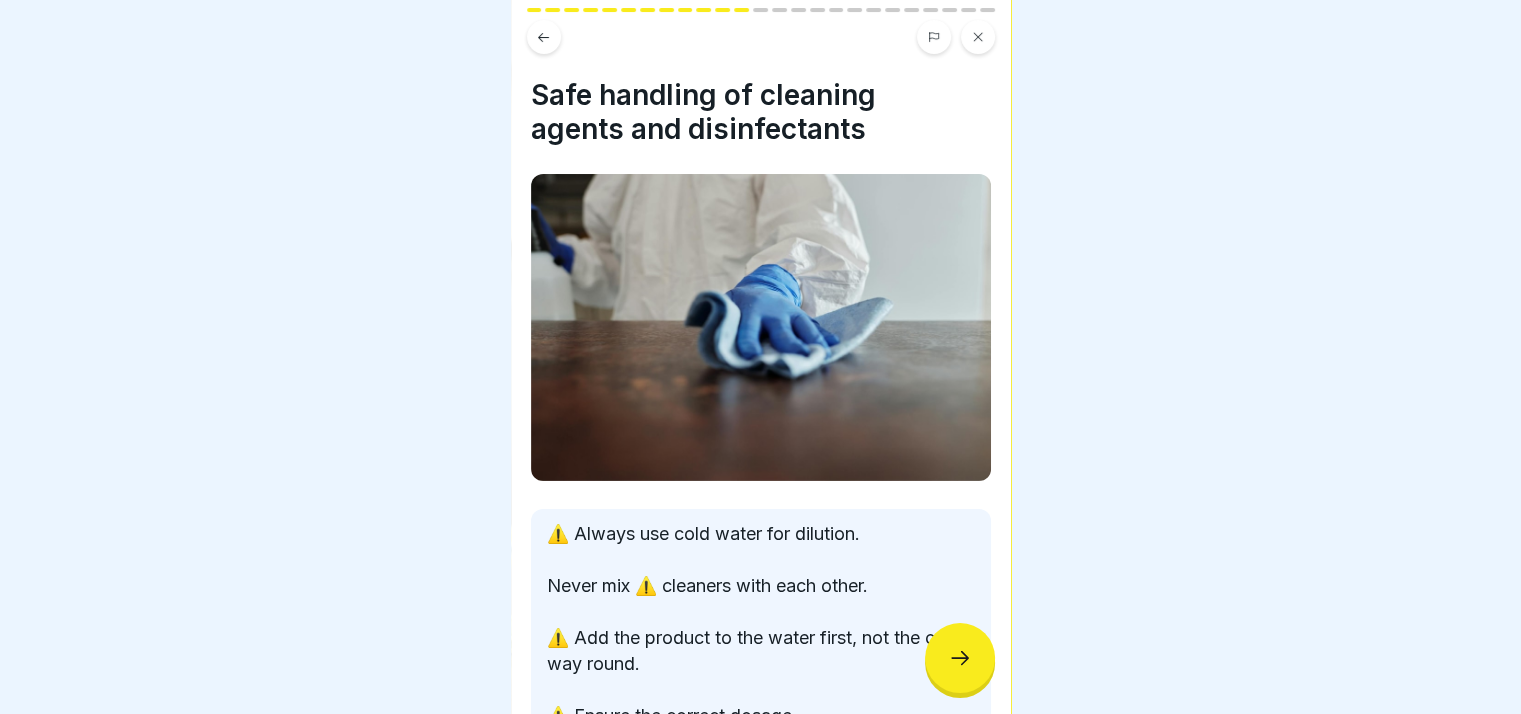 scroll, scrollTop: 15, scrollLeft: 0, axis: vertical 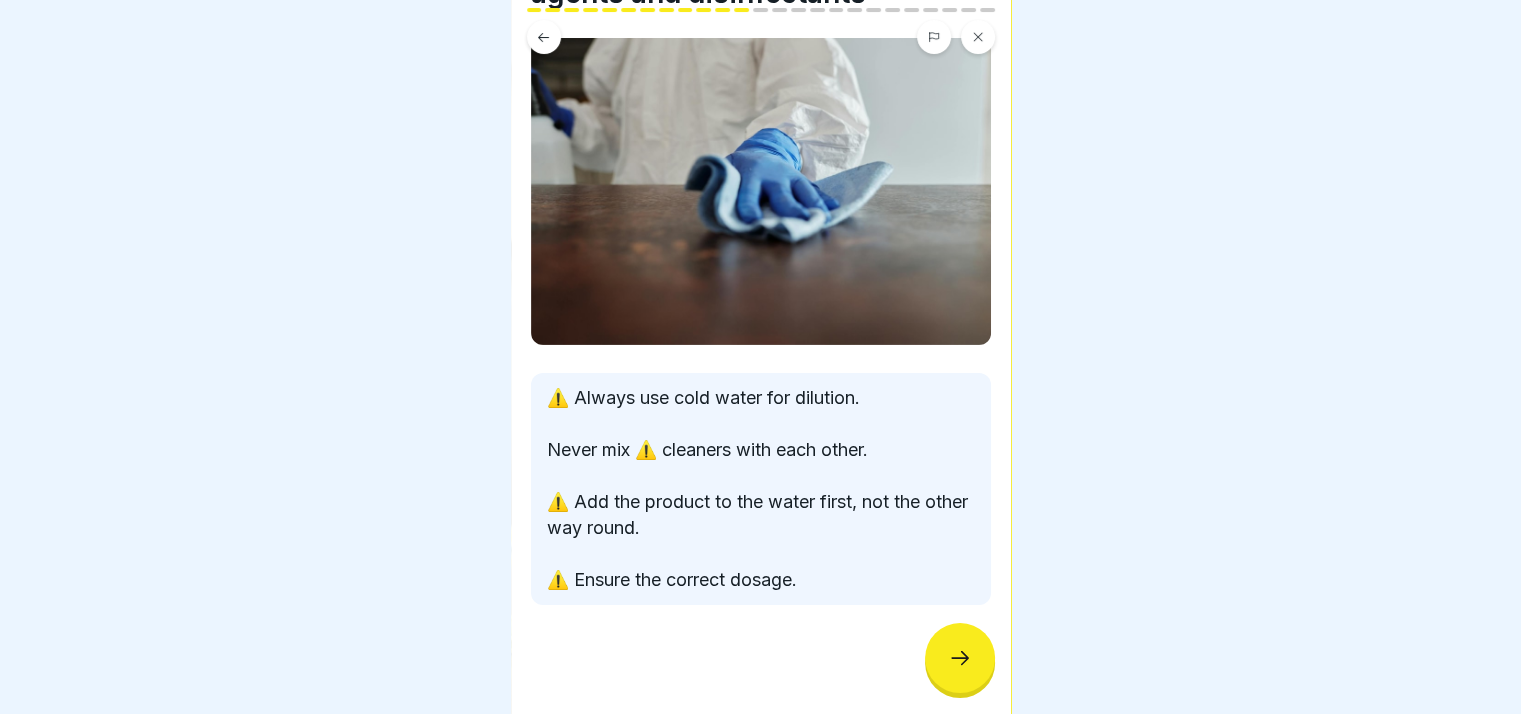 click 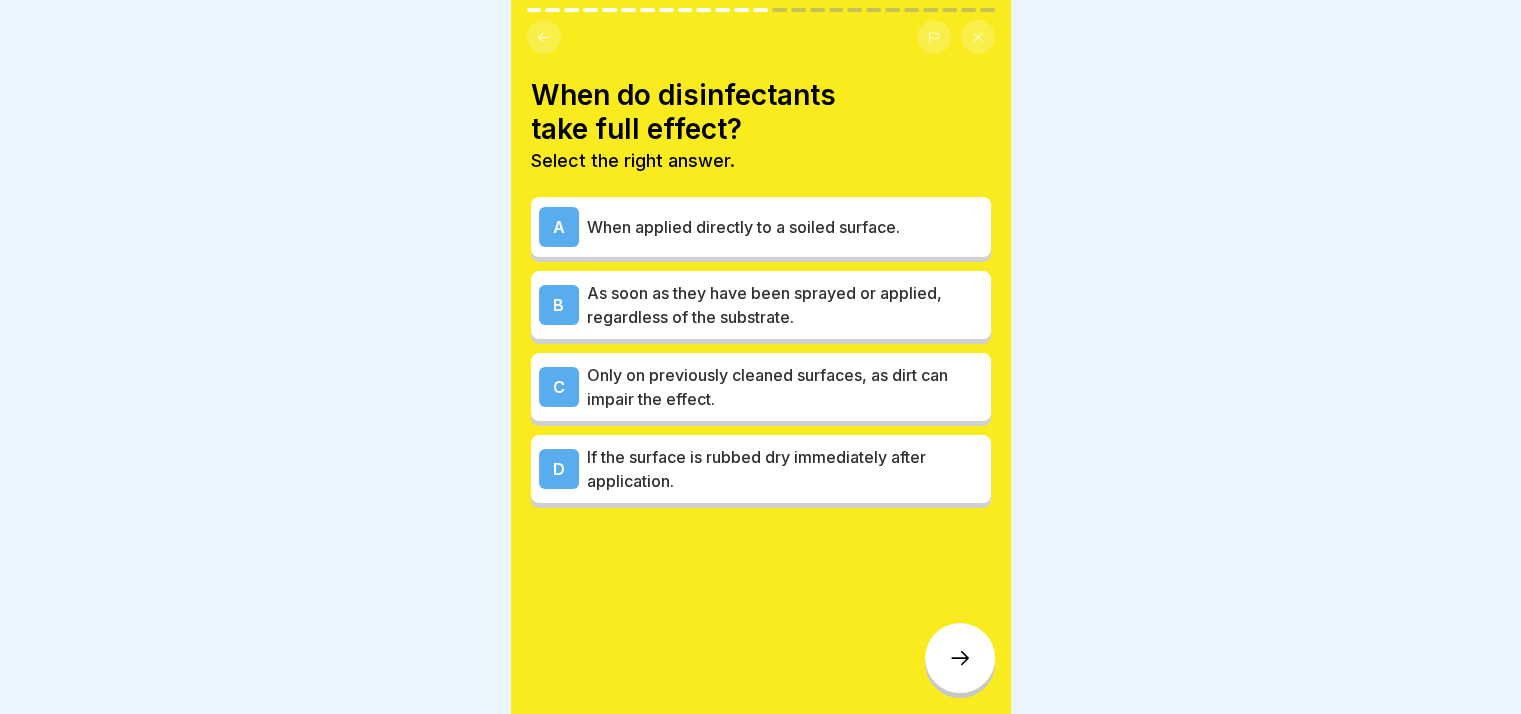click 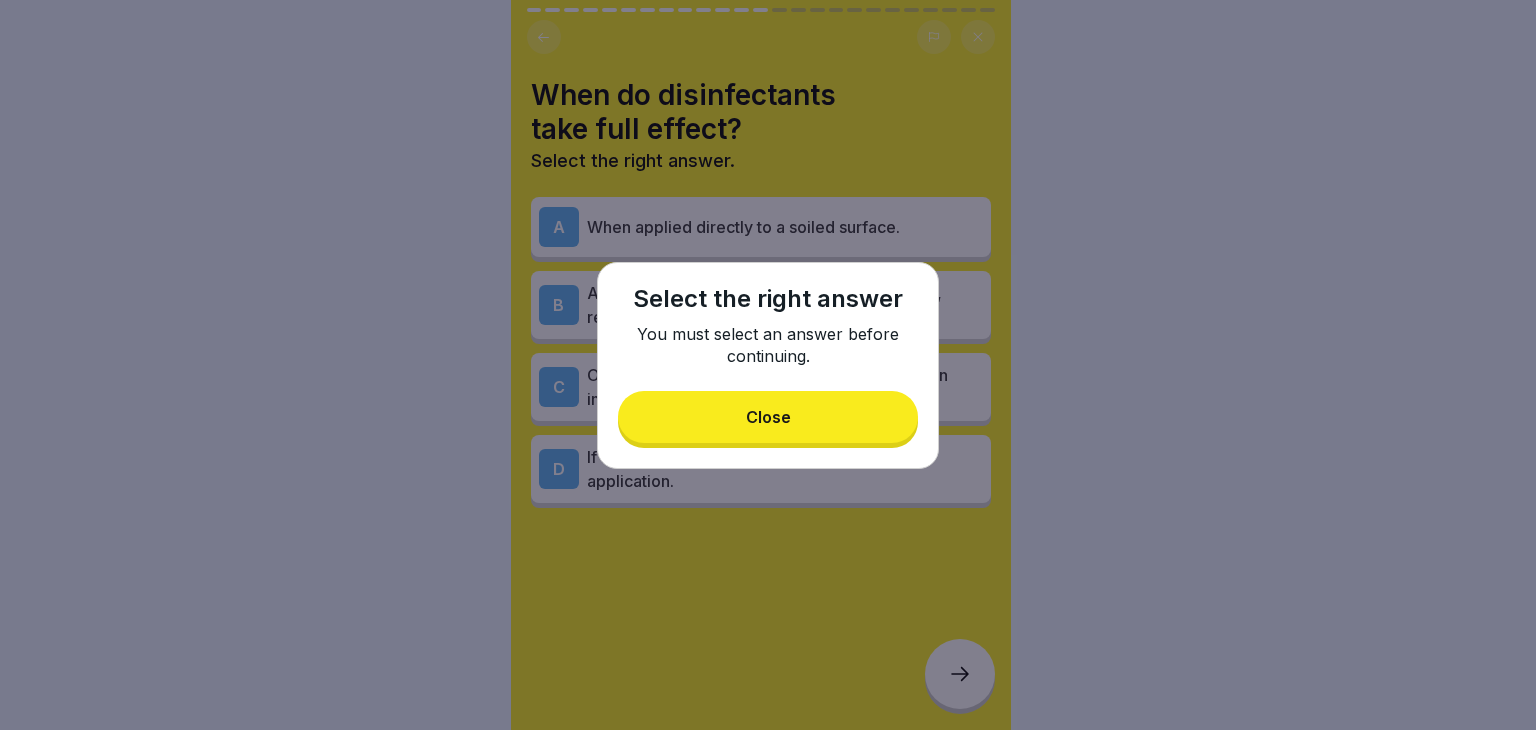 click on "Close" at bounding box center (768, 417) 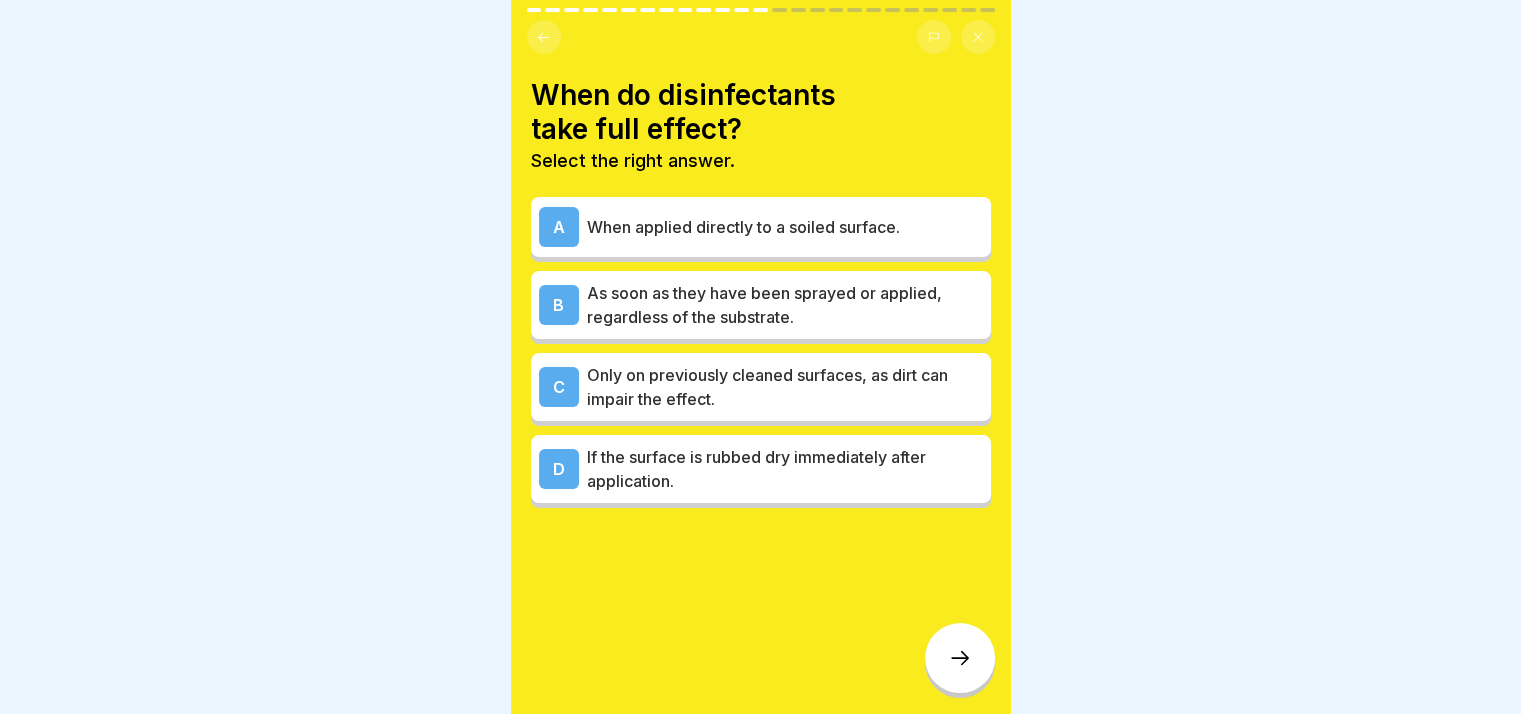 click on "As soon as they have been sprayed or applied, regardless of the substrate." at bounding box center [785, 305] 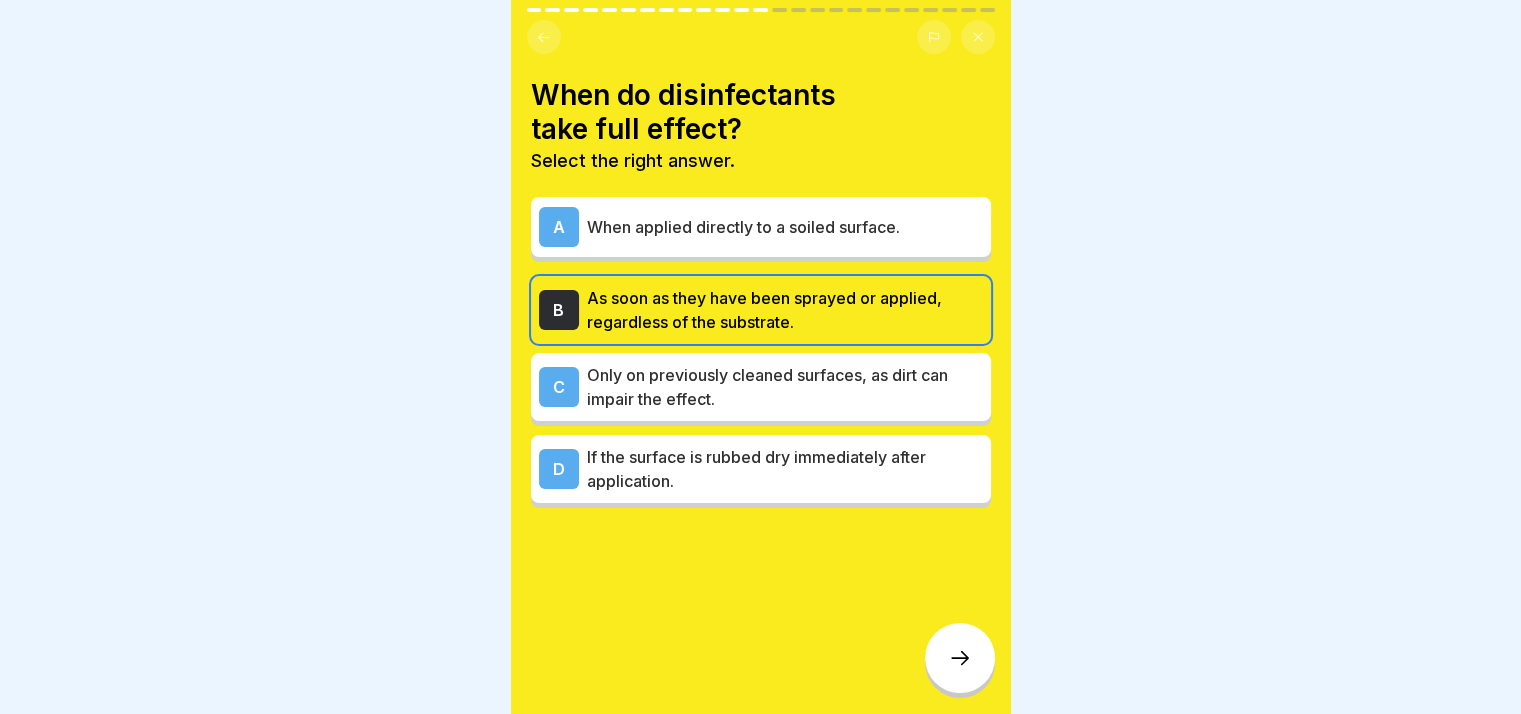 click at bounding box center (960, 658) 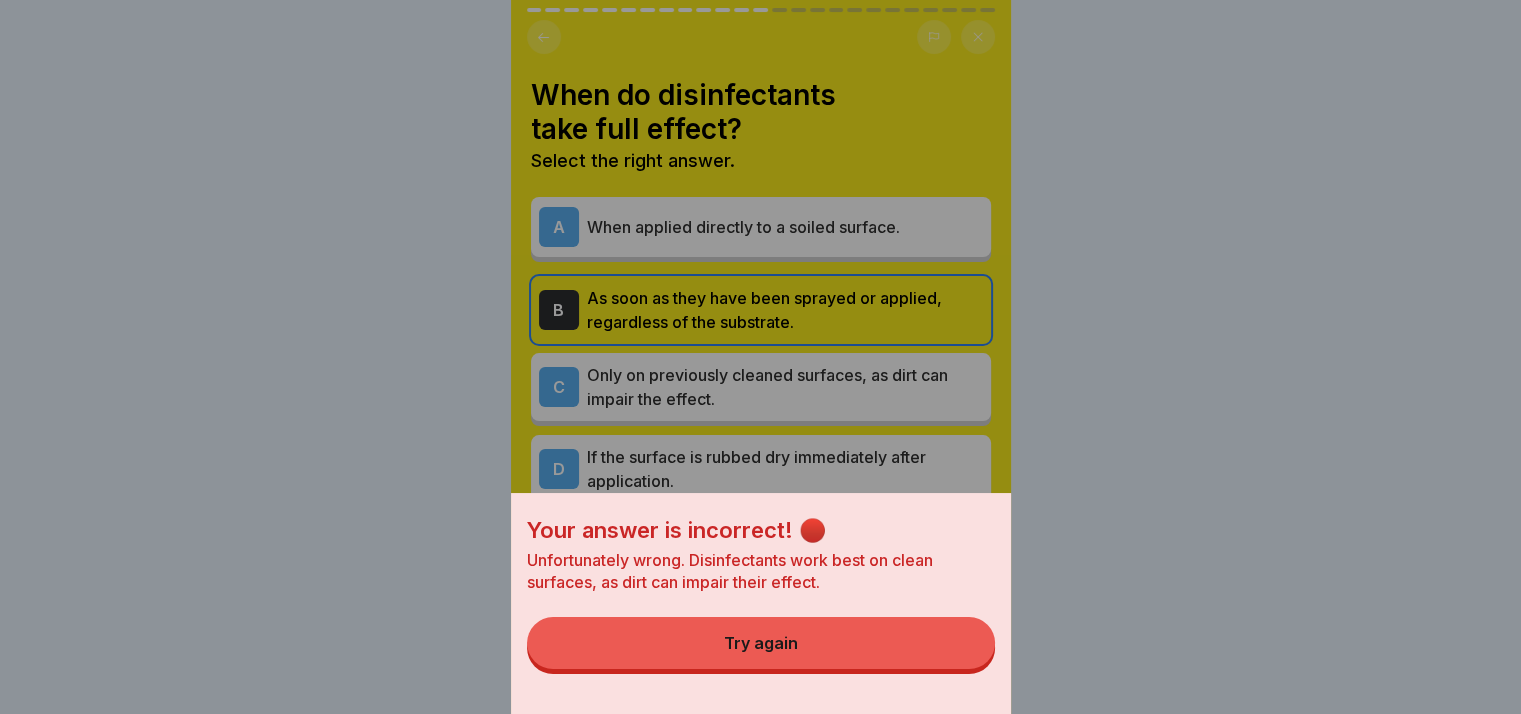 click on "Try again" at bounding box center [761, 643] 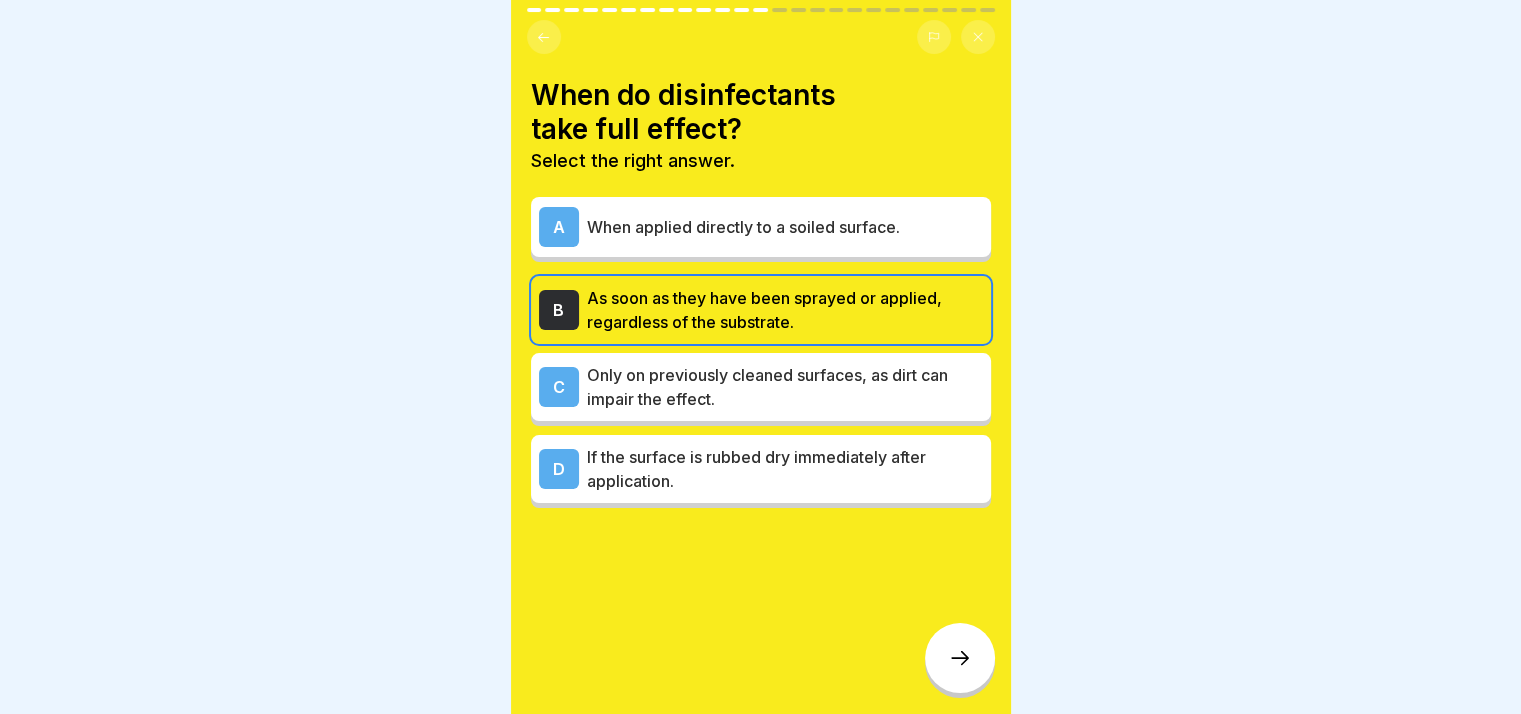 click on "When applied directly to a soiled surface." at bounding box center [785, 227] 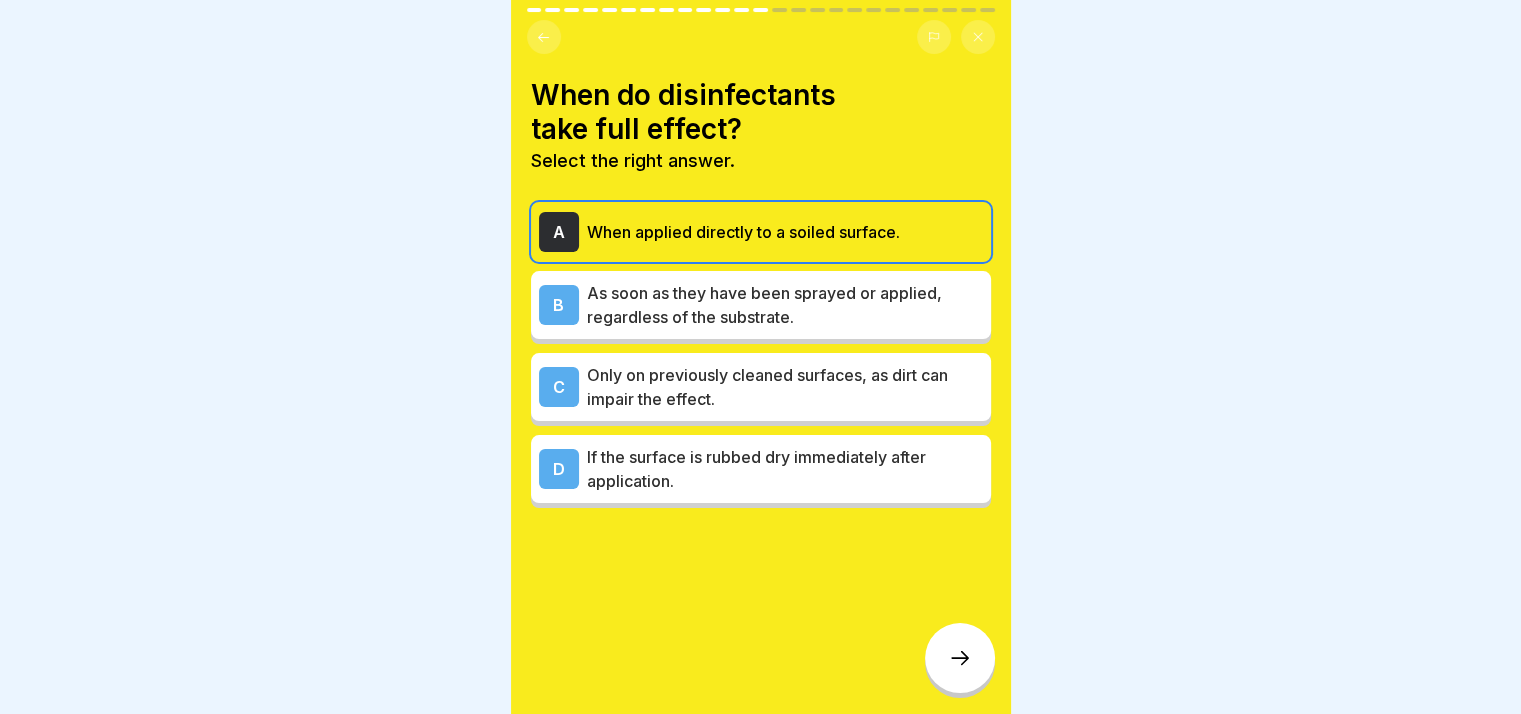 click on "Only on previously cleaned surfaces, as dirt can impair the effect." at bounding box center (785, 387) 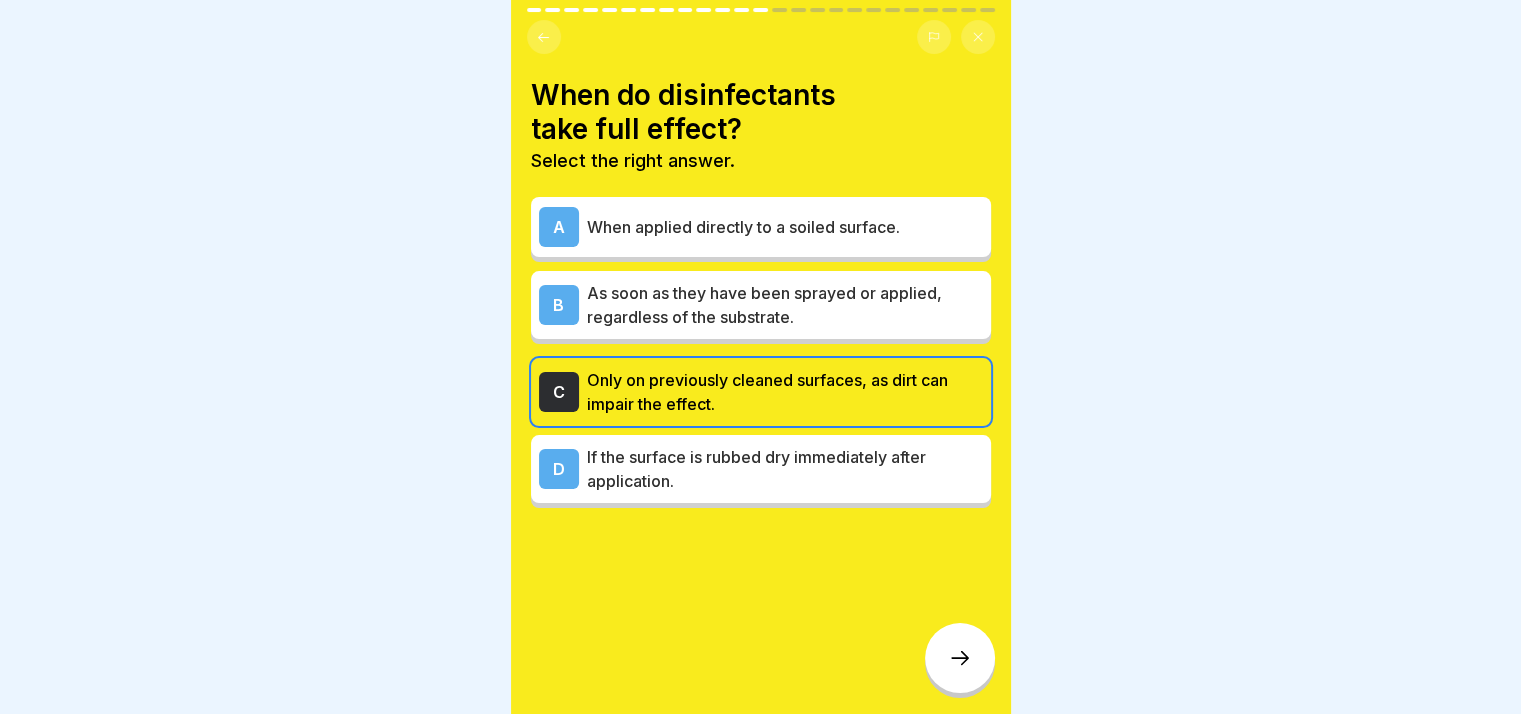 click at bounding box center (960, 658) 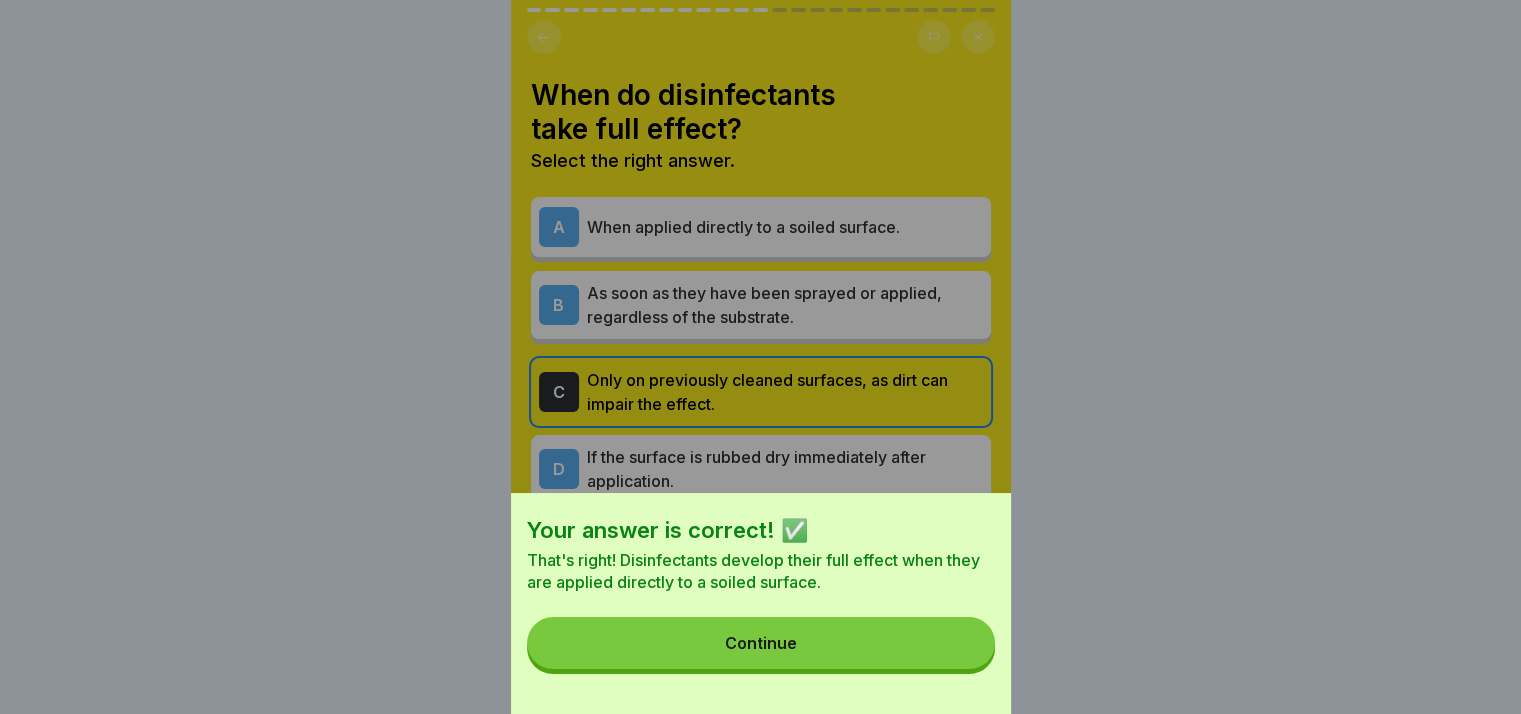click on "Continue" at bounding box center (761, 643) 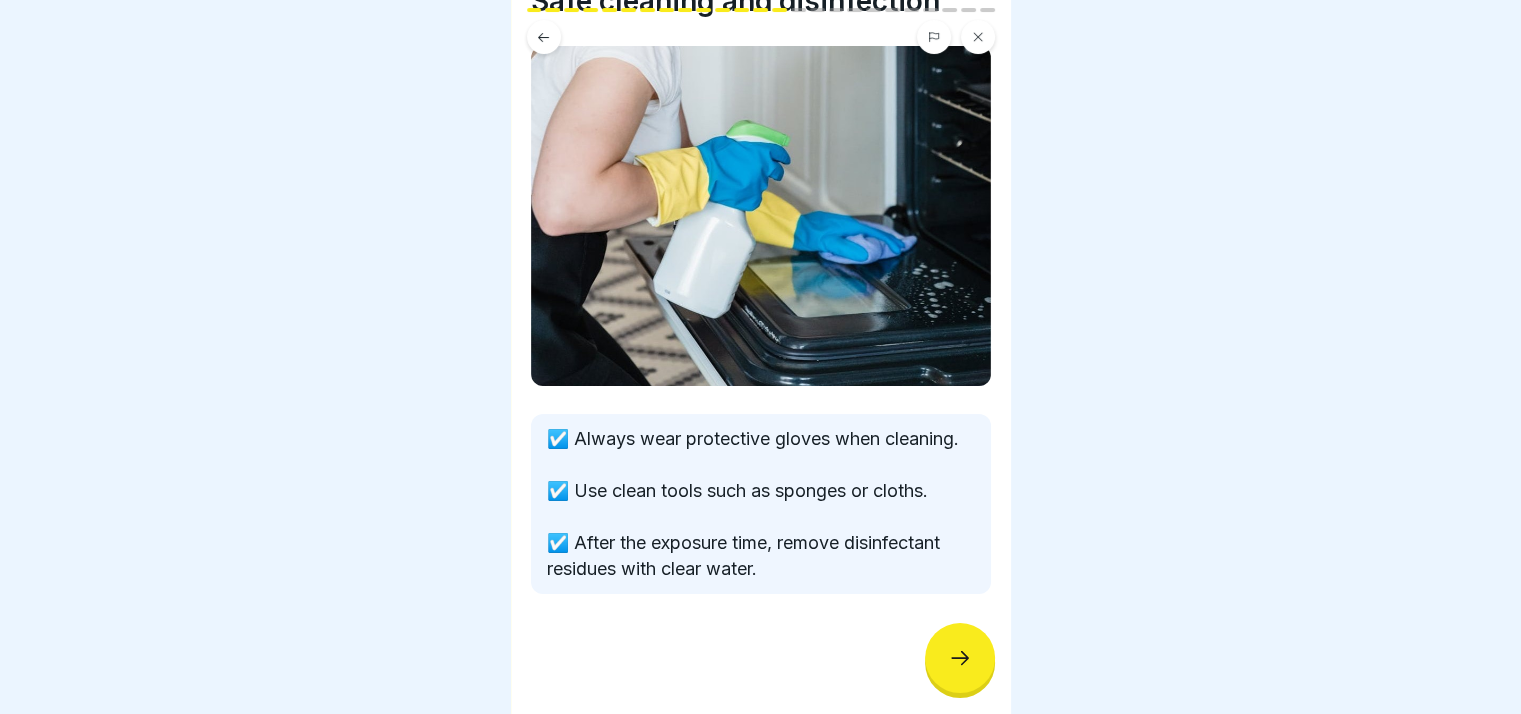 scroll, scrollTop: 0, scrollLeft: 0, axis: both 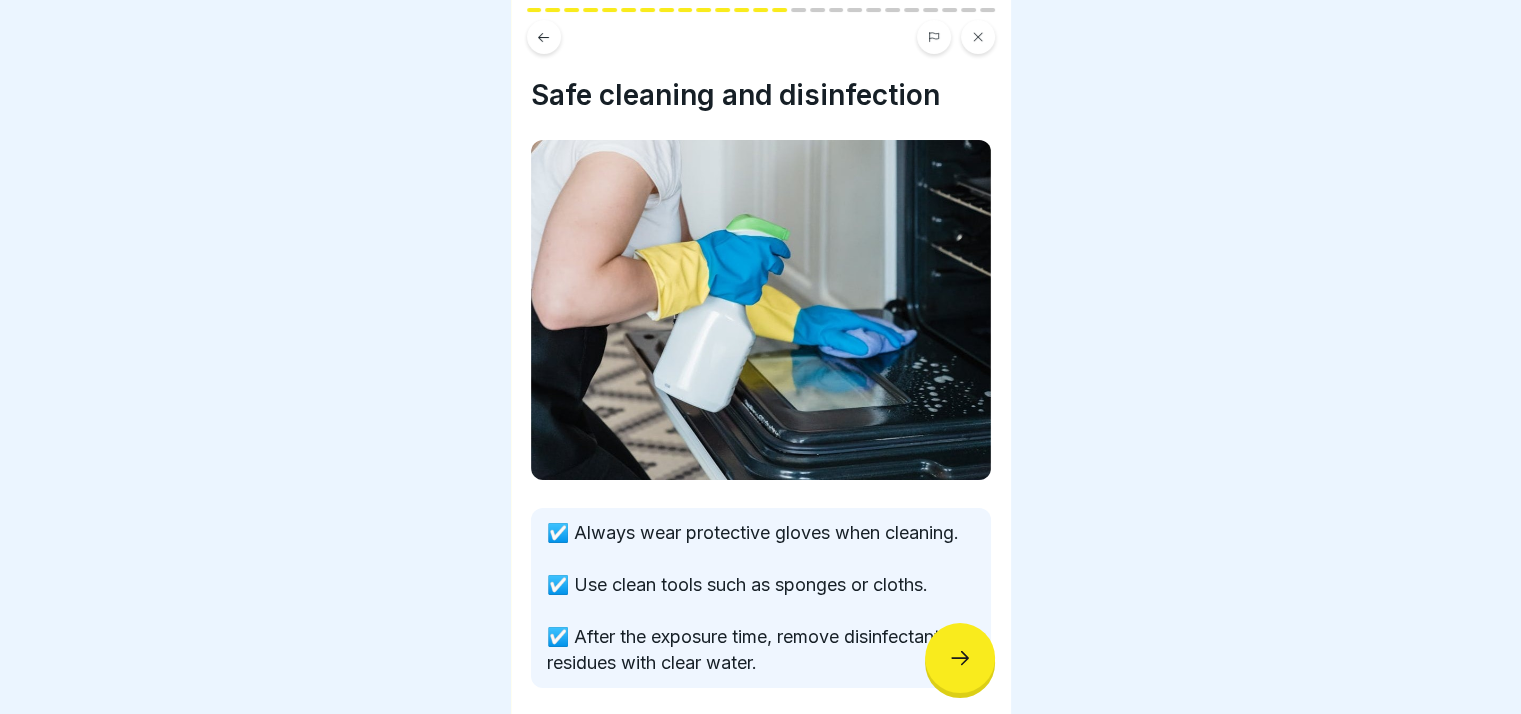 click at bounding box center (960, 658) 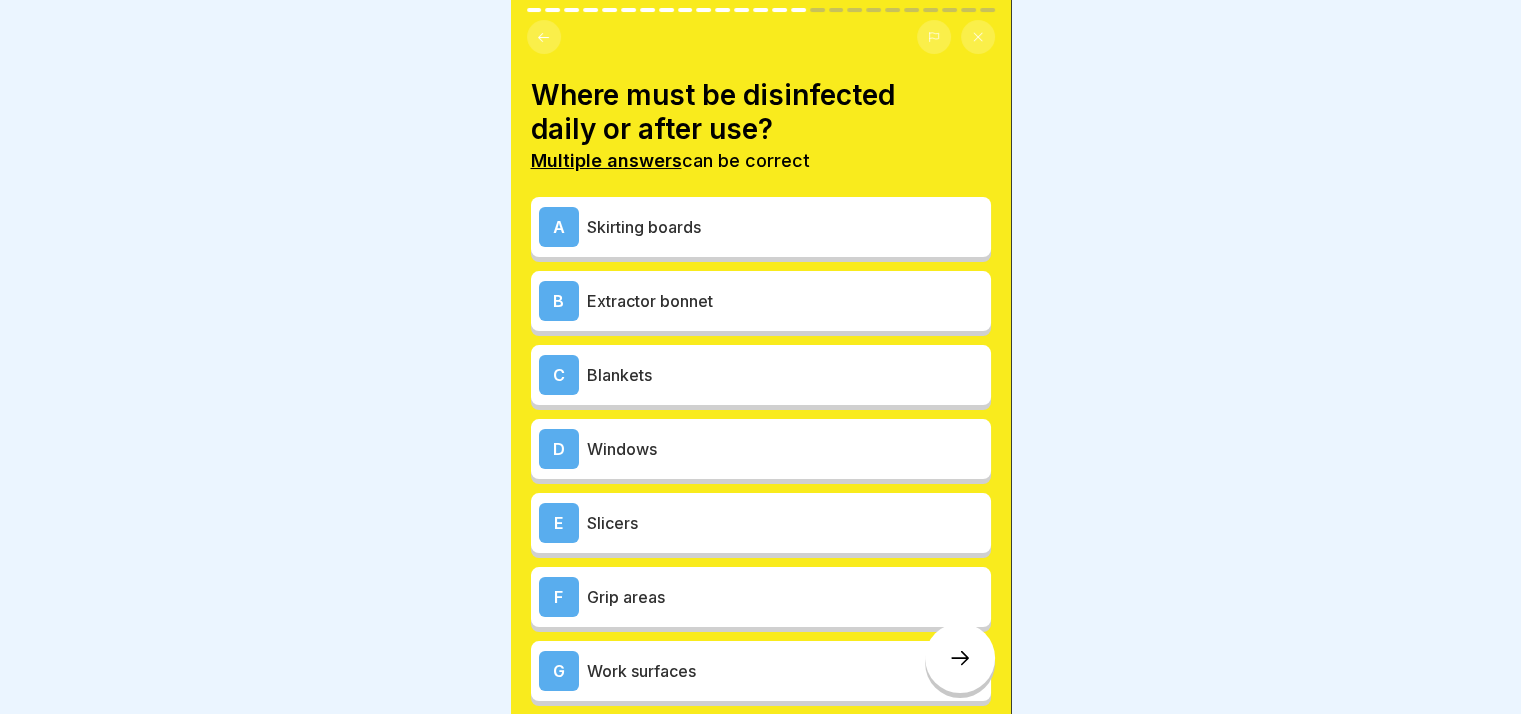 scroll, scrollTop: 15, scrollLeft: 0, axis: vertical 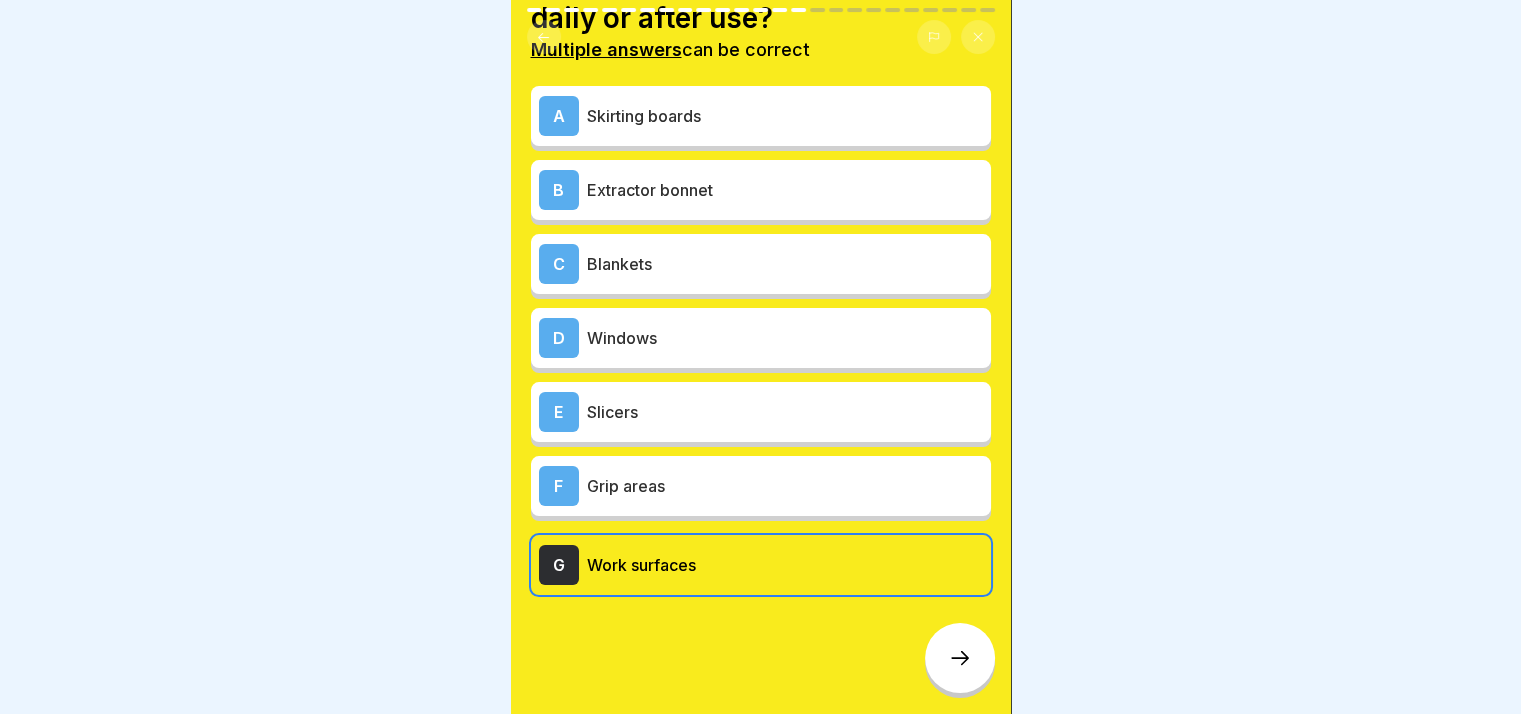 click on "Windows" at bounding box center [785, 338] 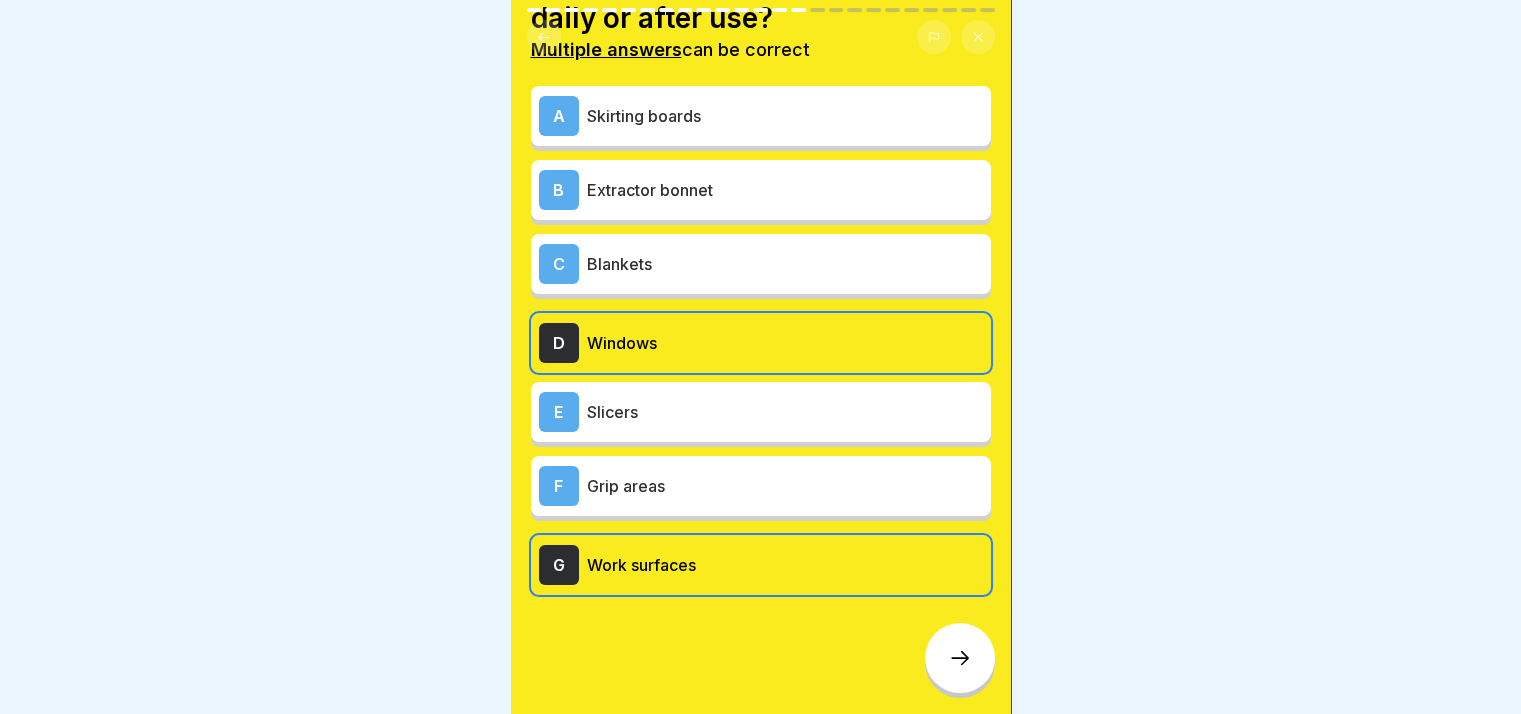 click on "Skirting boards" at bounding box center [785, 116] 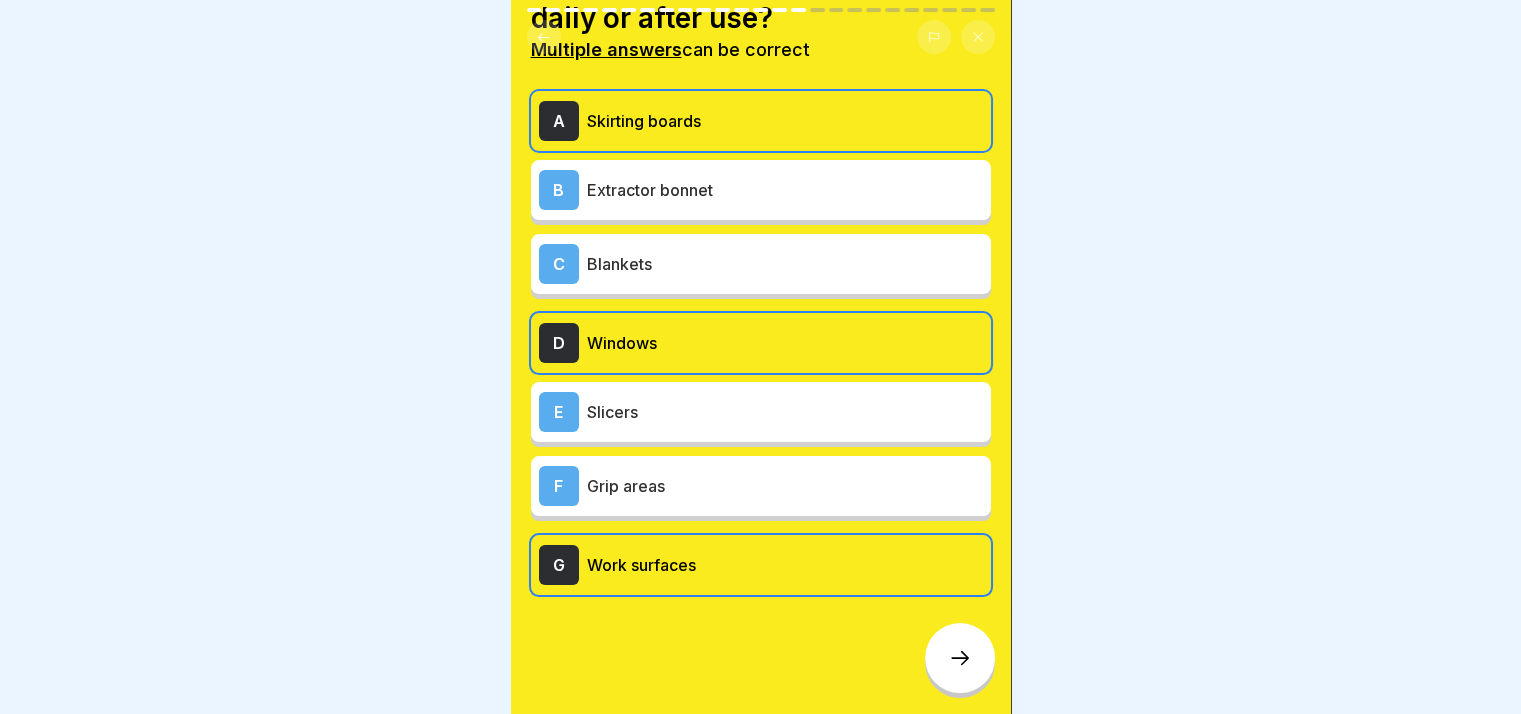 click on "F Grip areas" at bounding box center (761, 486) 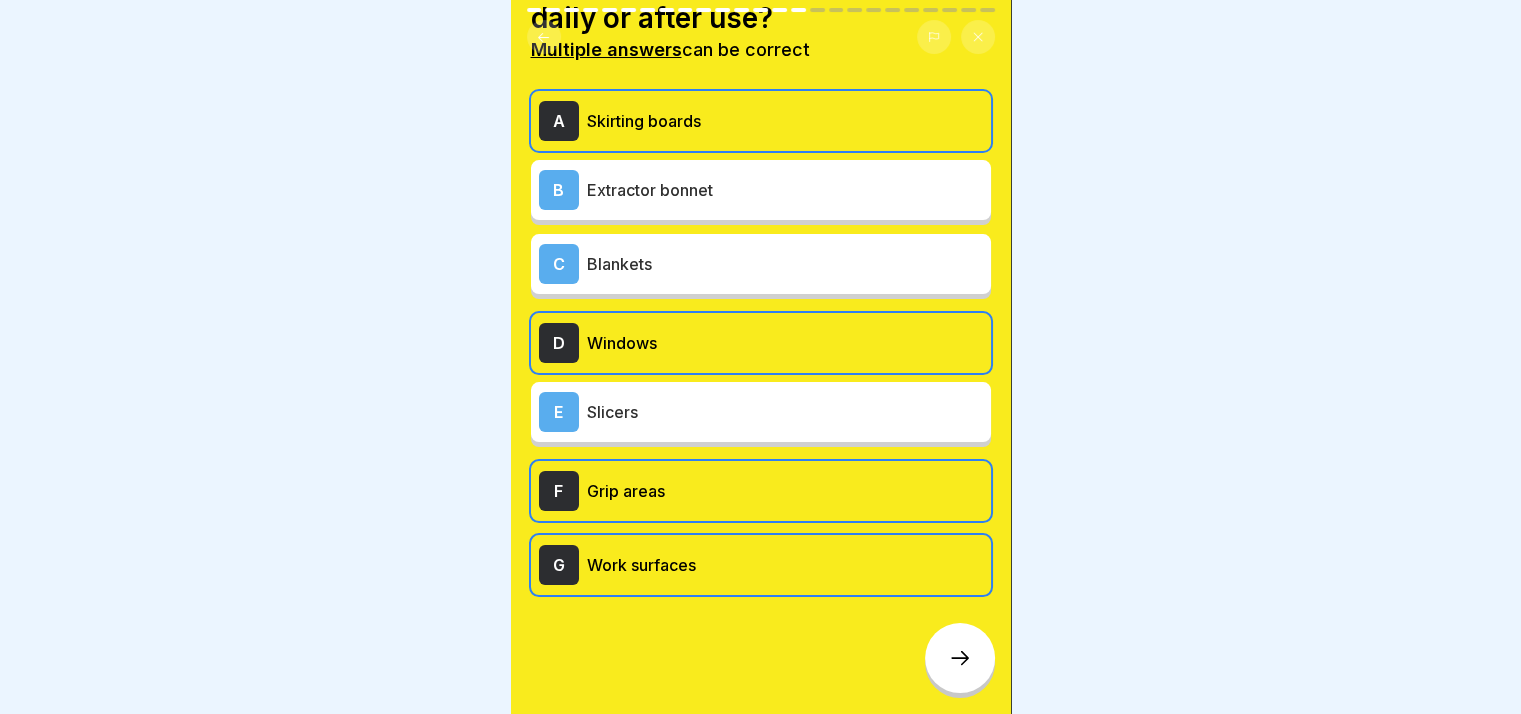 click at bounding box center [960, 658] 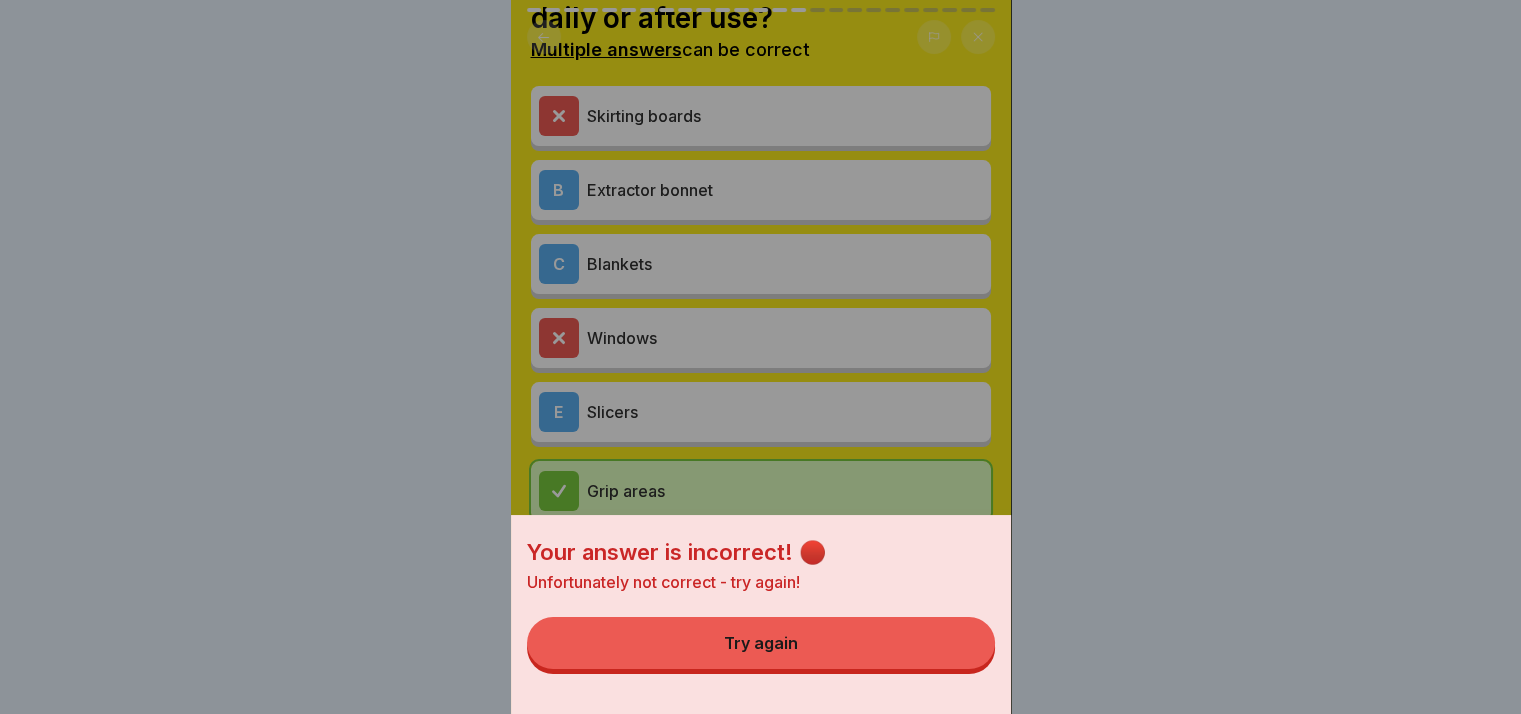click on "Your answer is incorrect! 🔴 Unfortunately not correct - try again!   Try again" at bounding box center (761, 614) 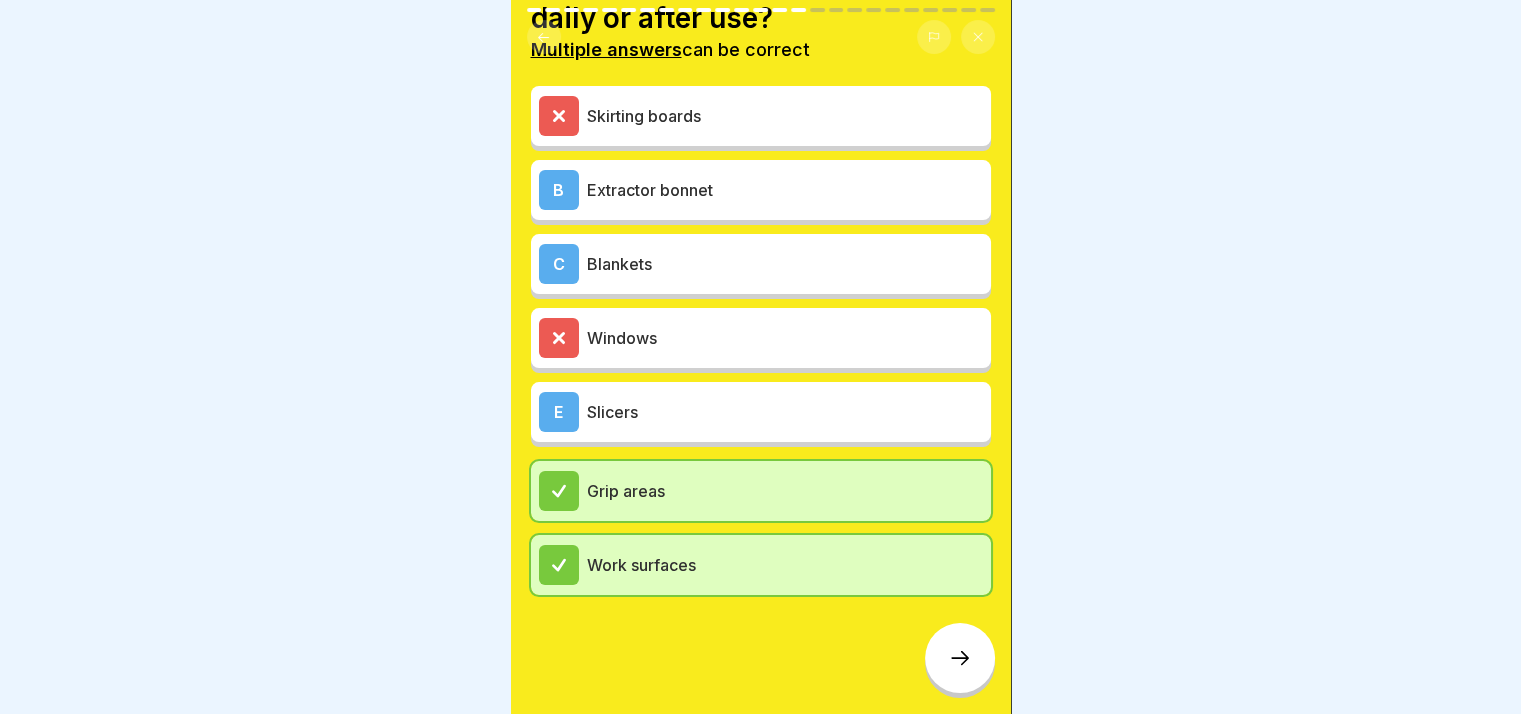click on "E Slicers" at bounding box center [761, 412] 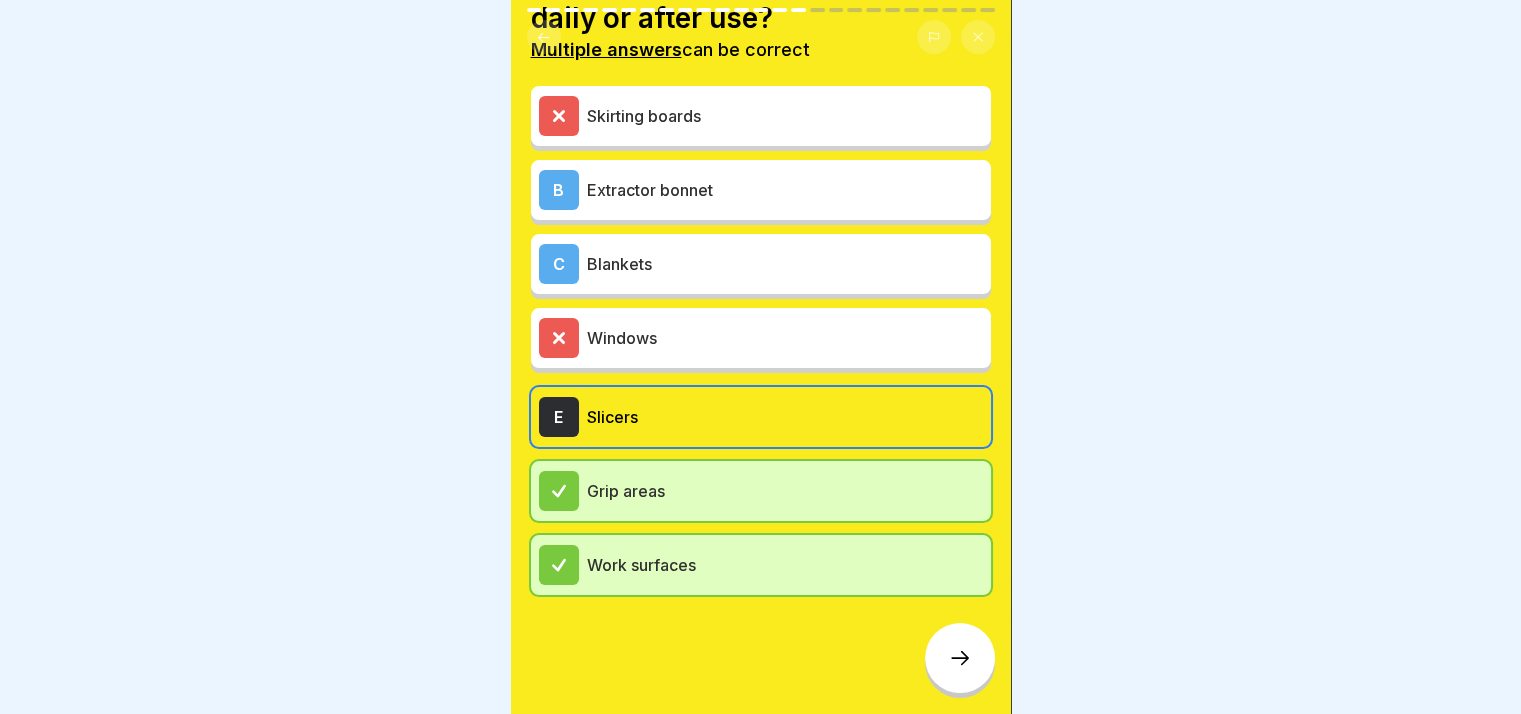 click on "Extractor bonnet" at bounding box center (785, 190) 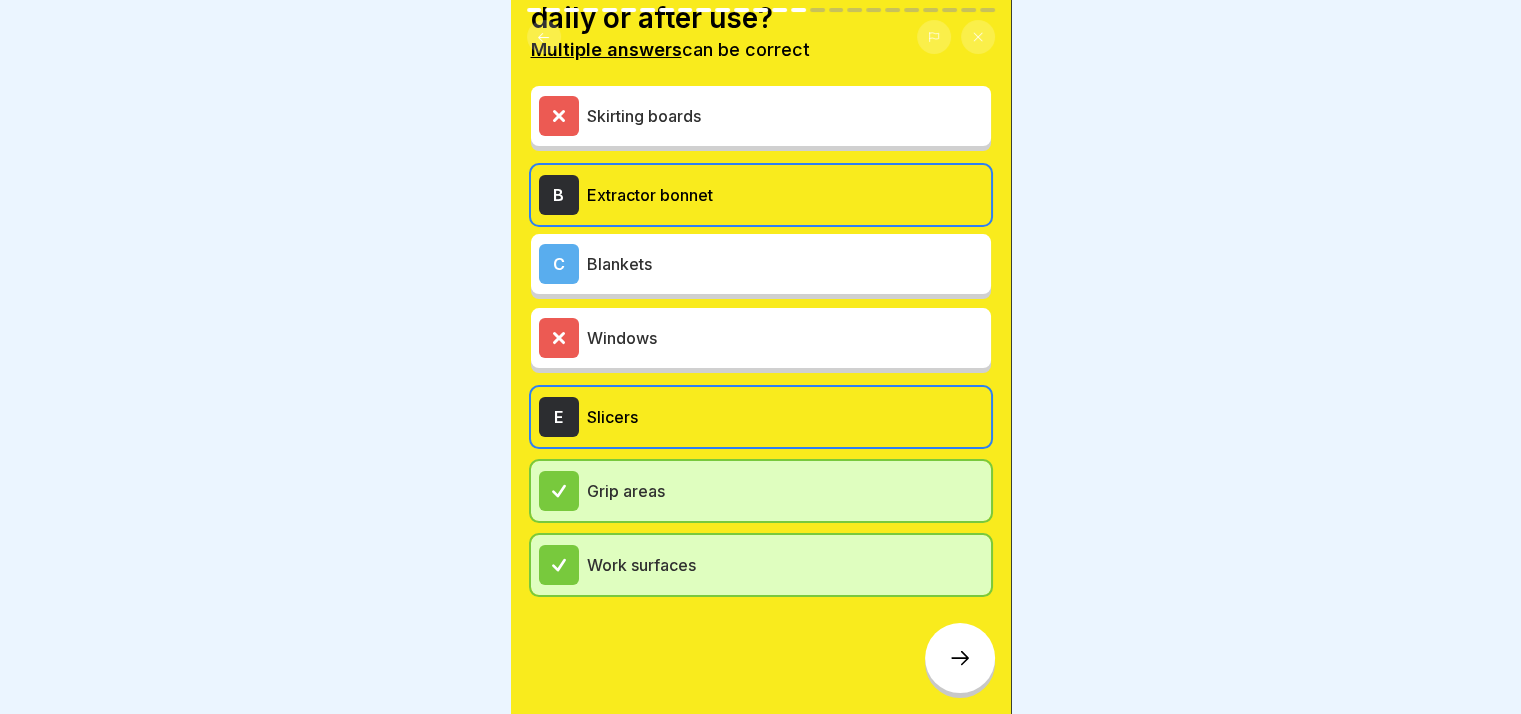 click at bounding box center [960, 658] 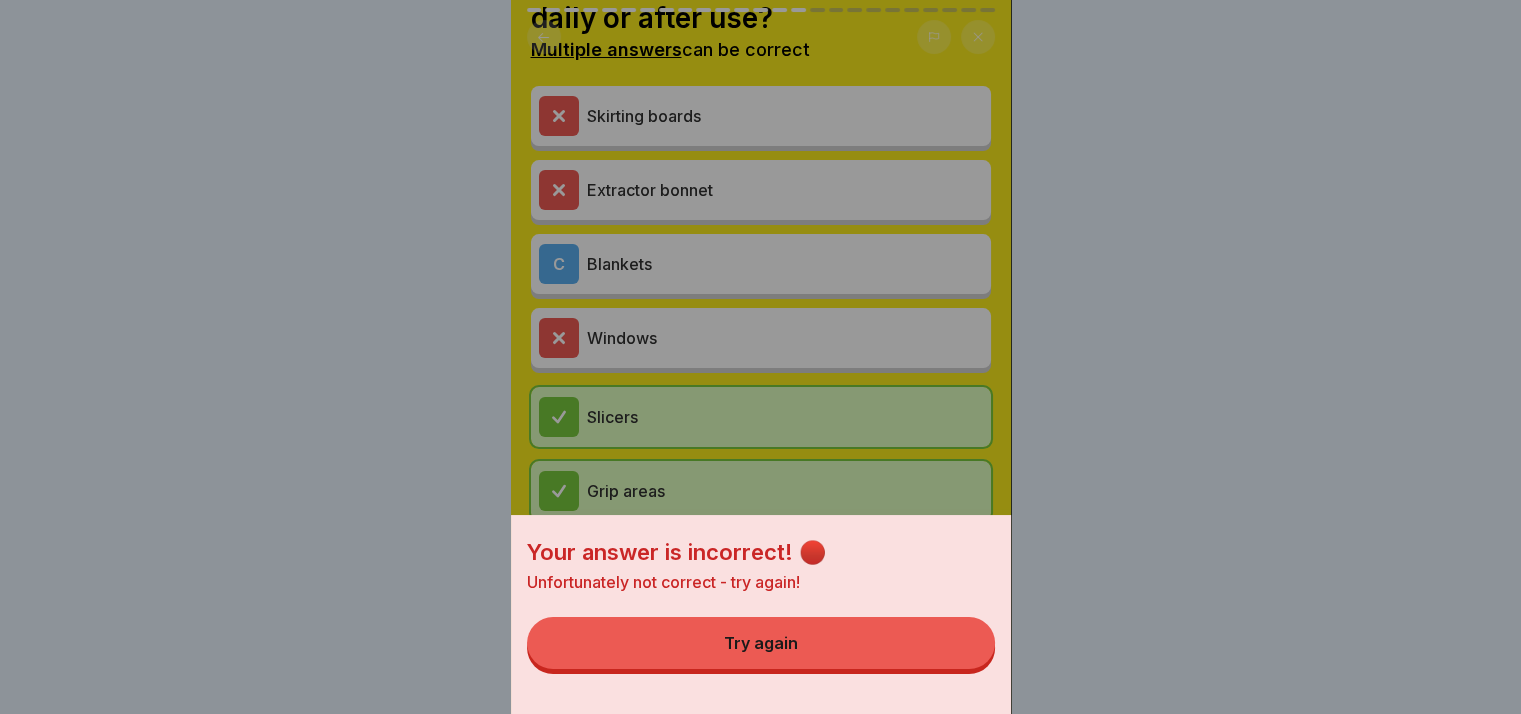click on "Try again" at bounding box center (761, 643) 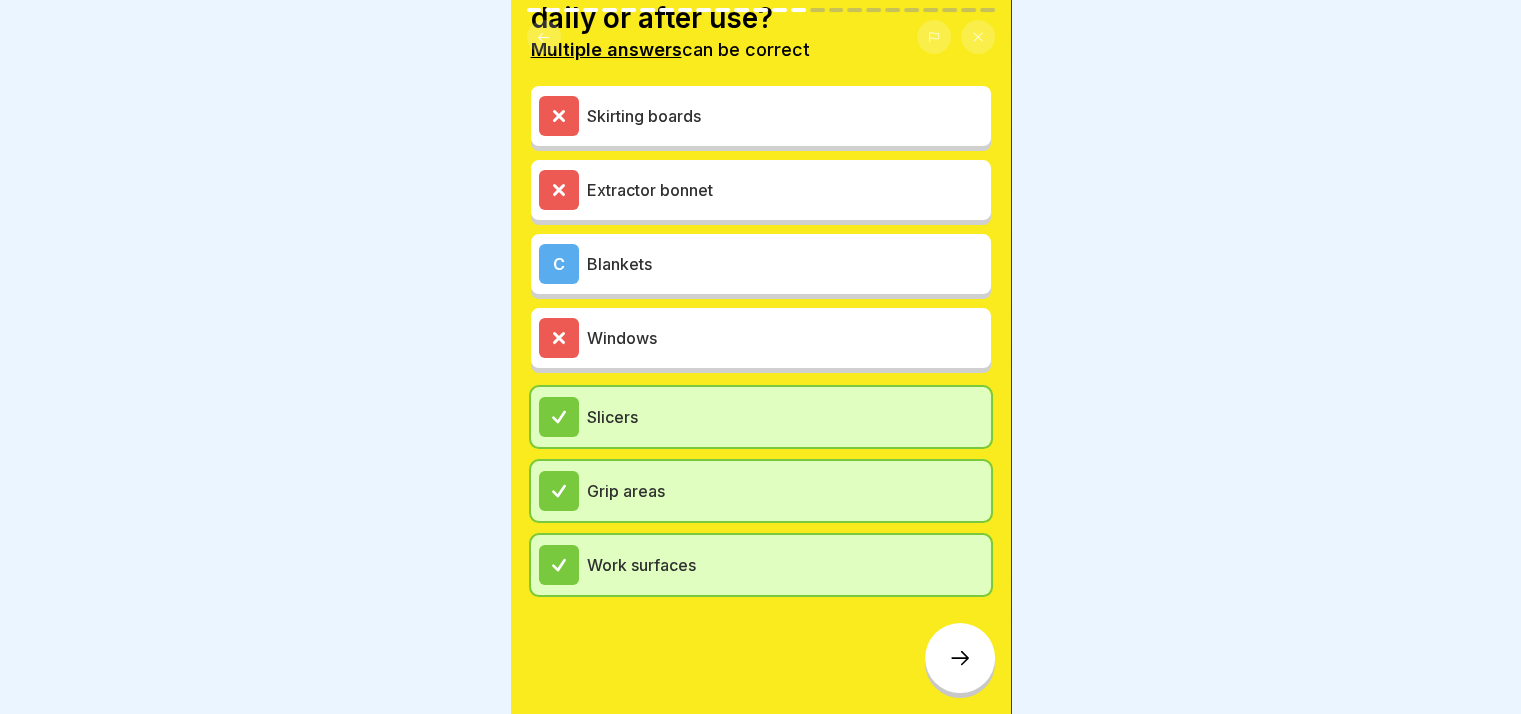 click on "Windows" at bounding box center [761, 338] 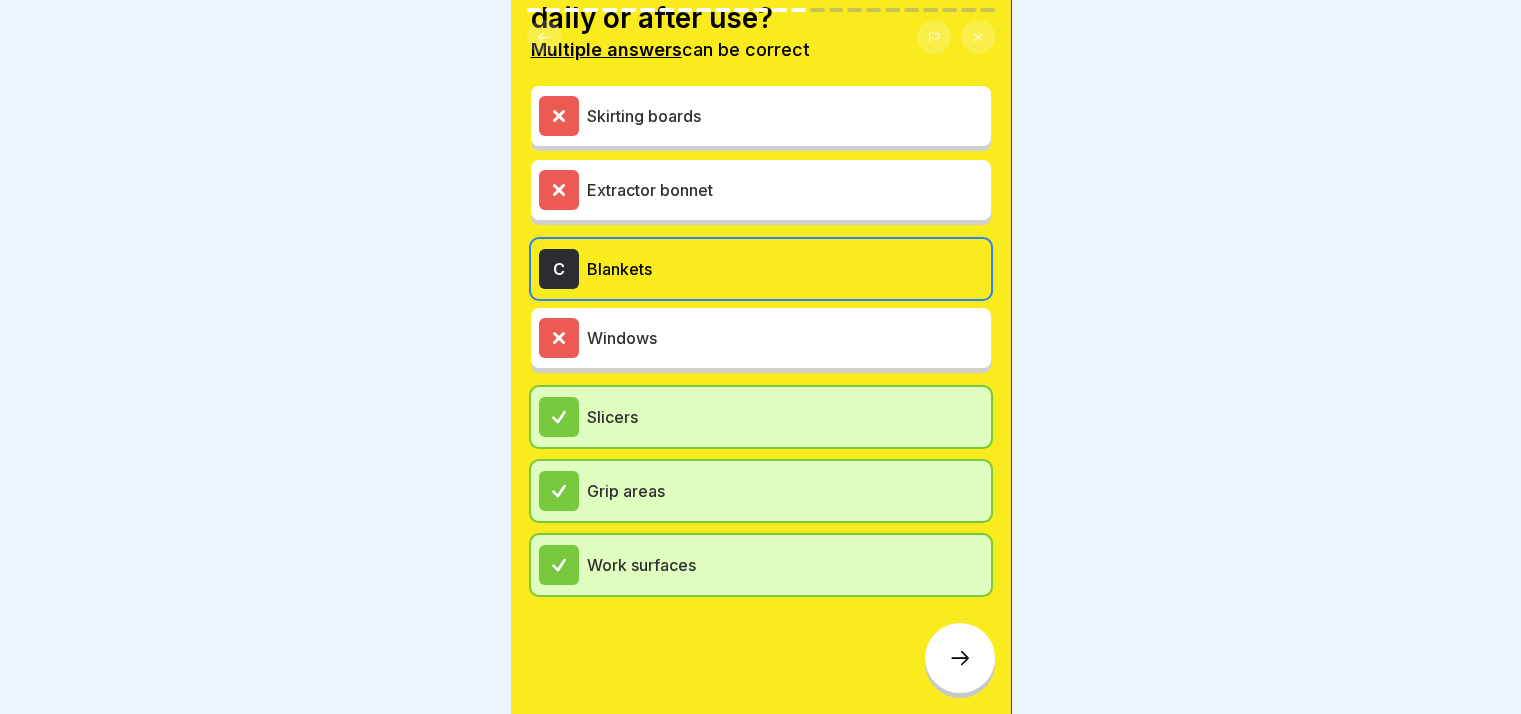click at bounding box center [960, 658] 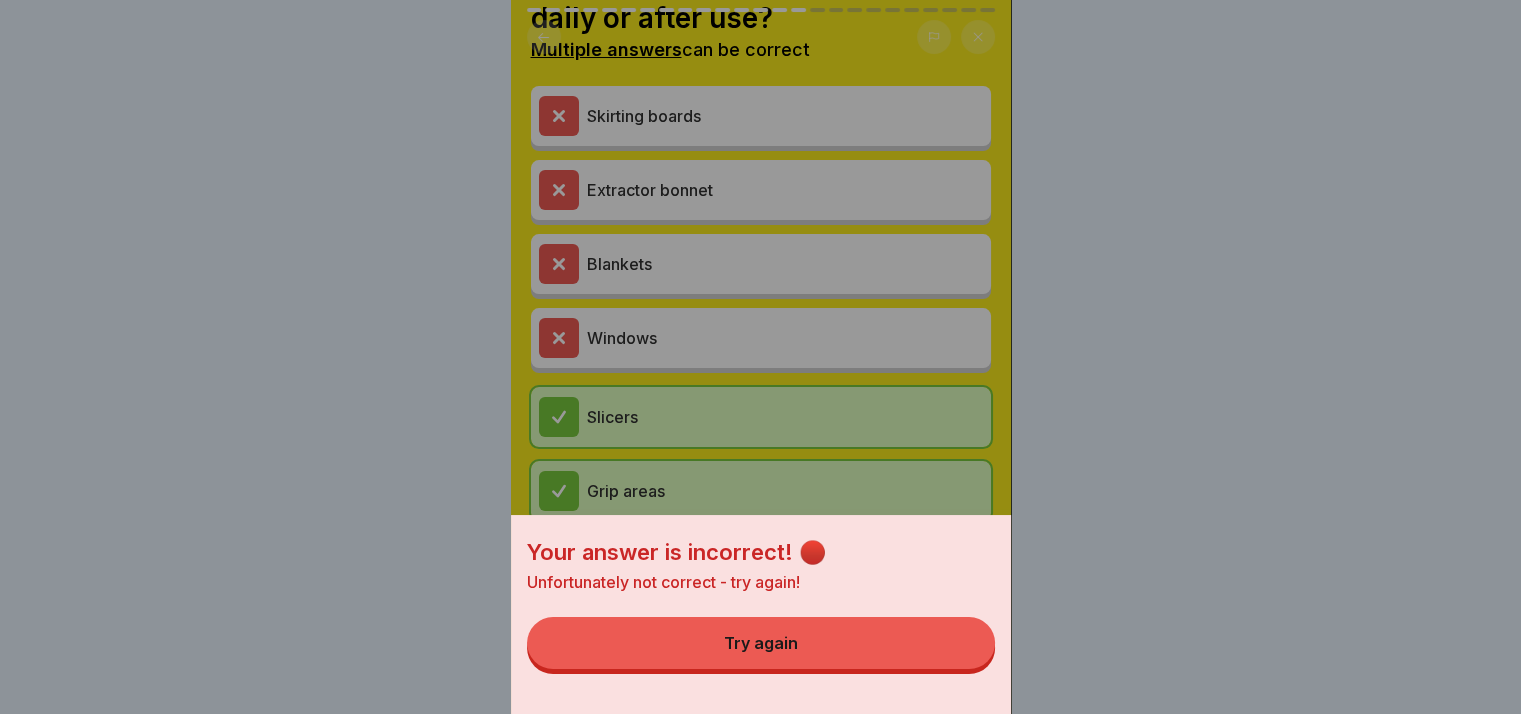click on "Try again" at bounding box center [761, 643] 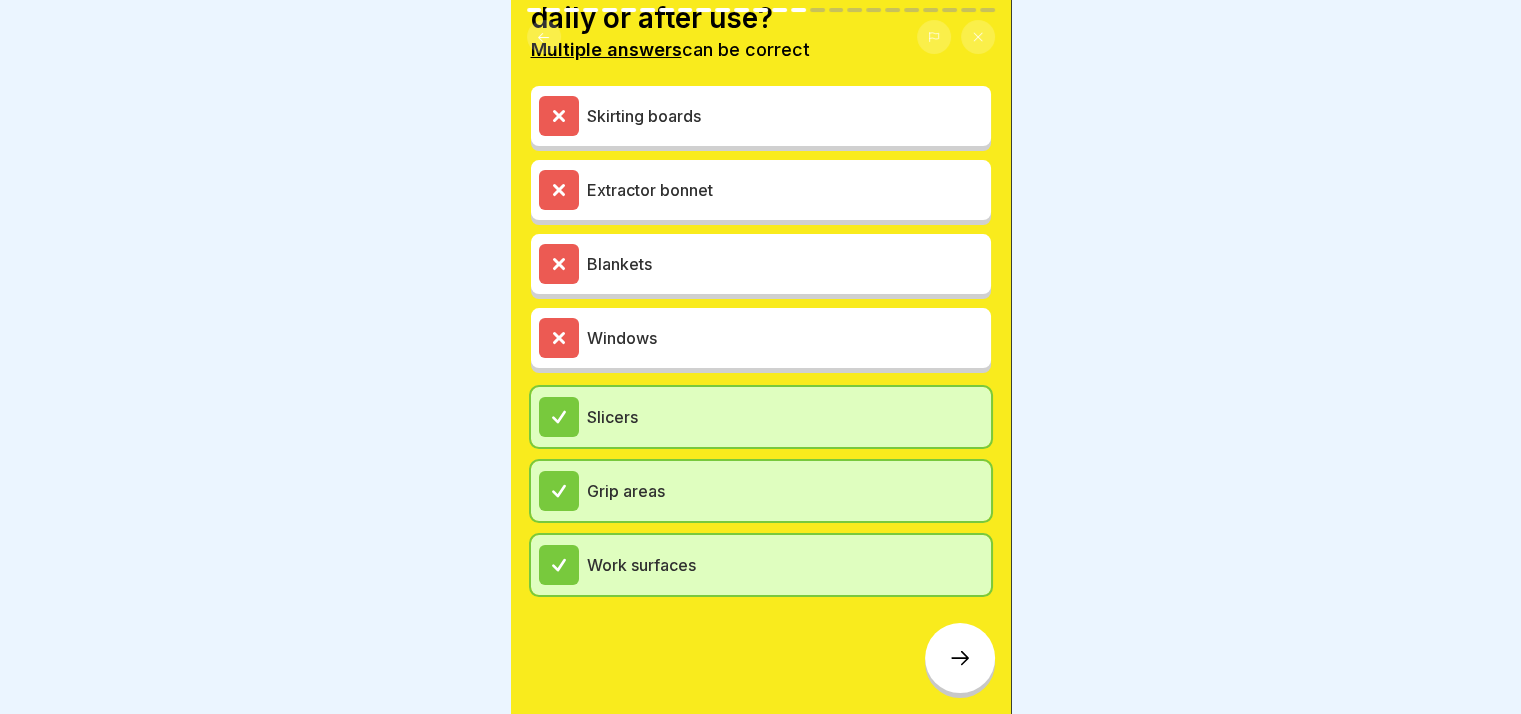 click on "Skirting boards" at bounding box center [785, 116] 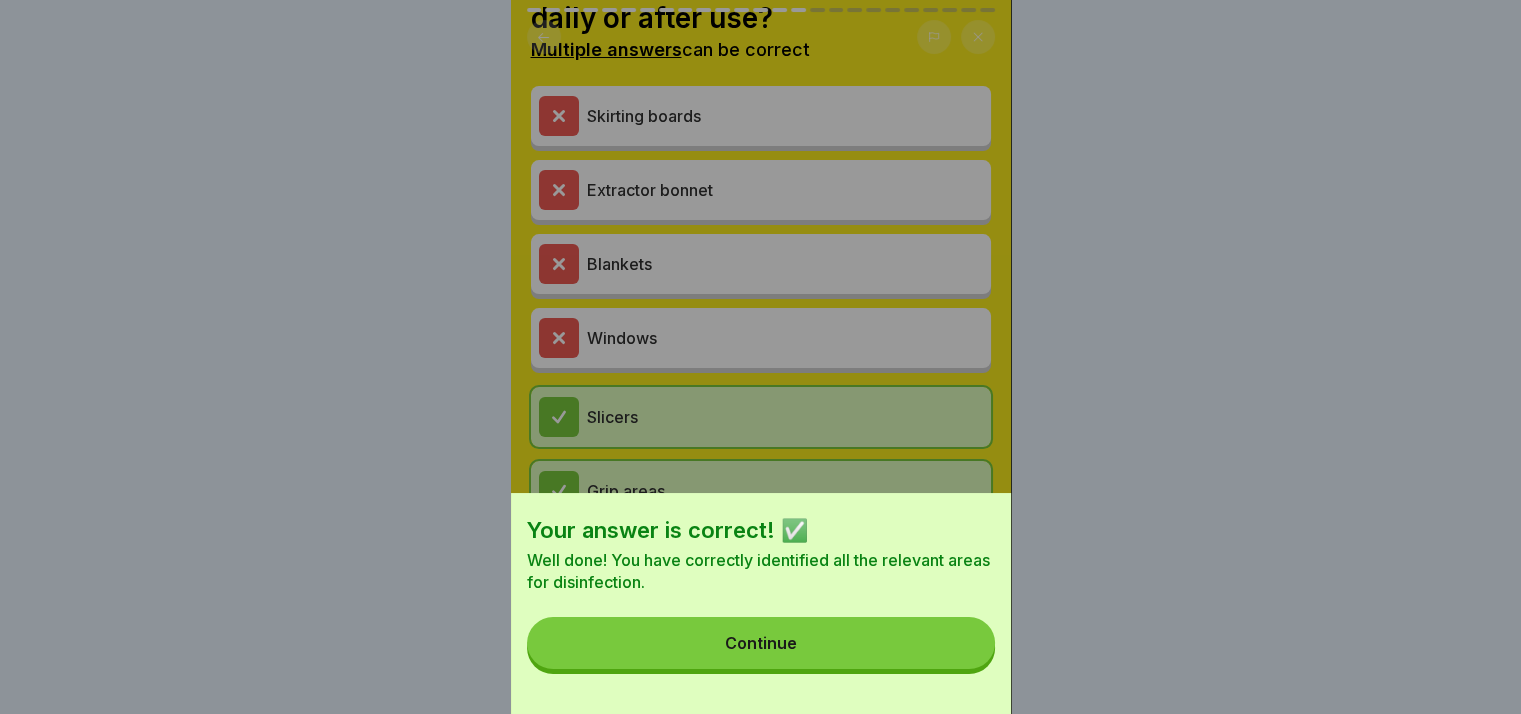click on "Continue" at bounding box center (761, 643) 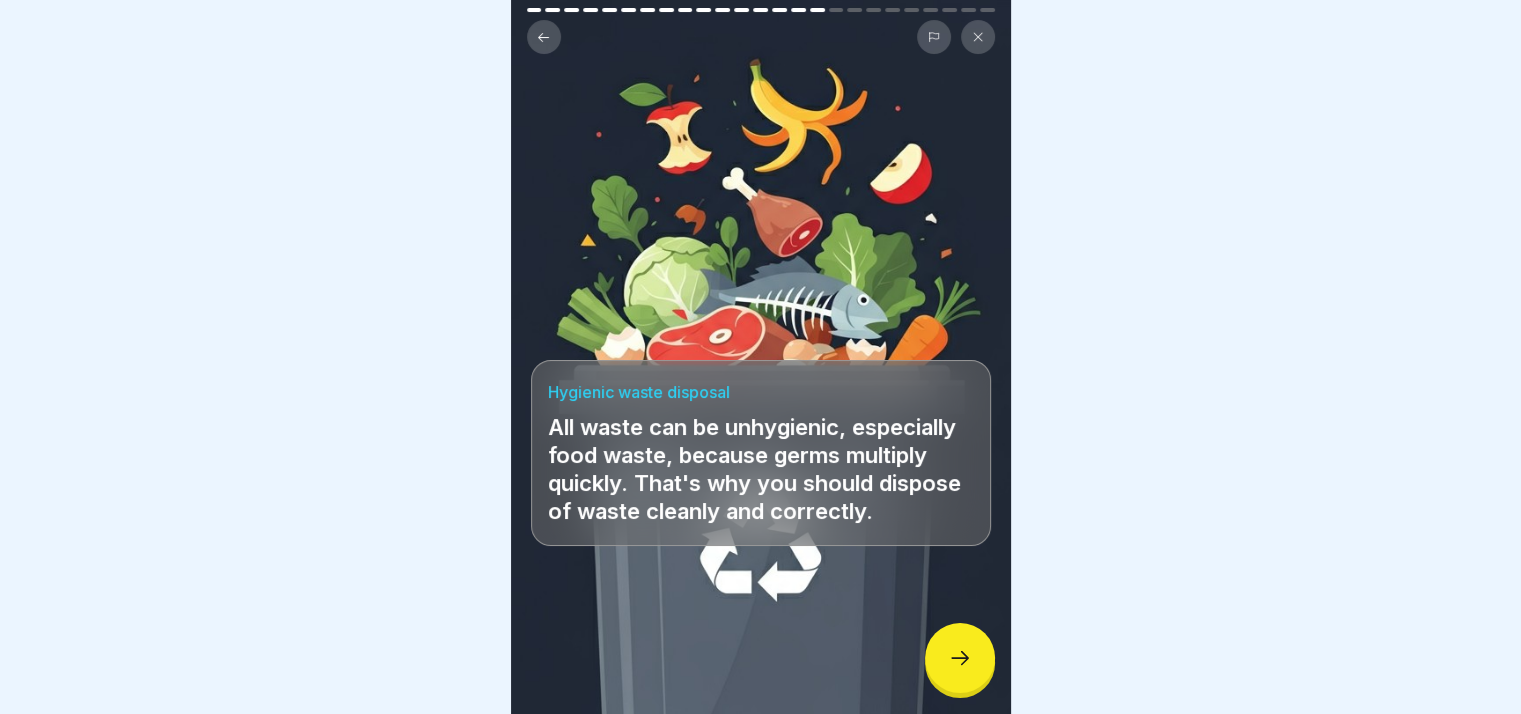 click 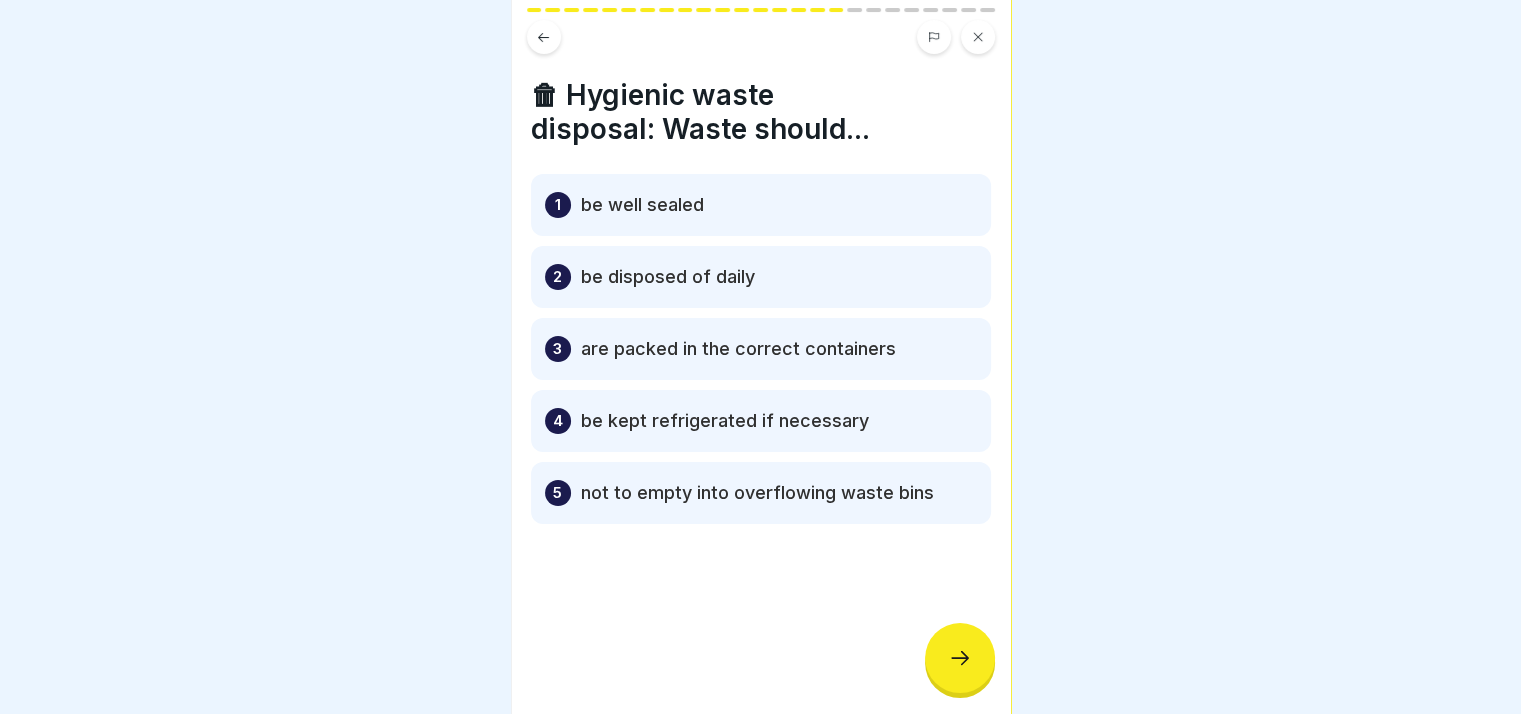 scroll, scrollTop: 0, scrollLeft: 0, axis: both 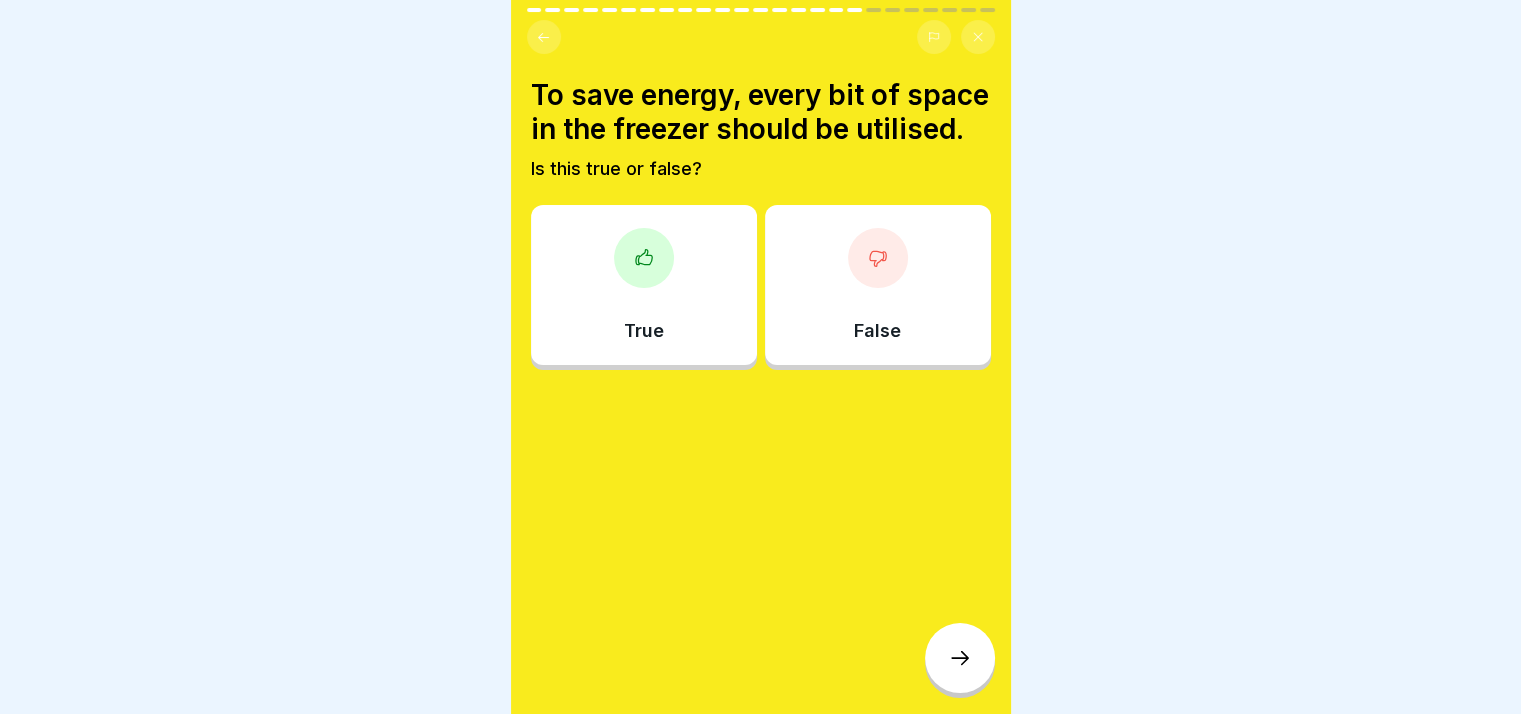click at bounding box center (644, 258) 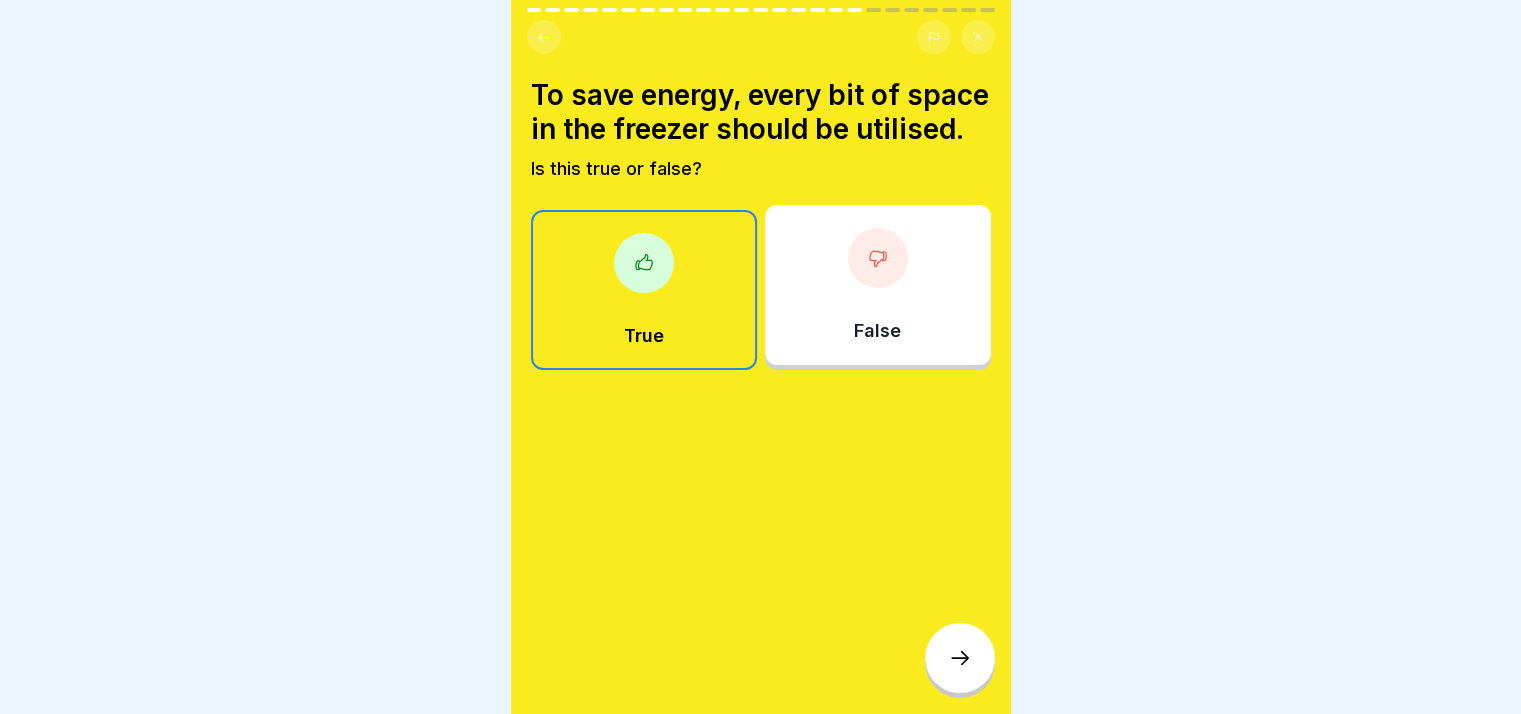 click at bounding box center (960, 658) 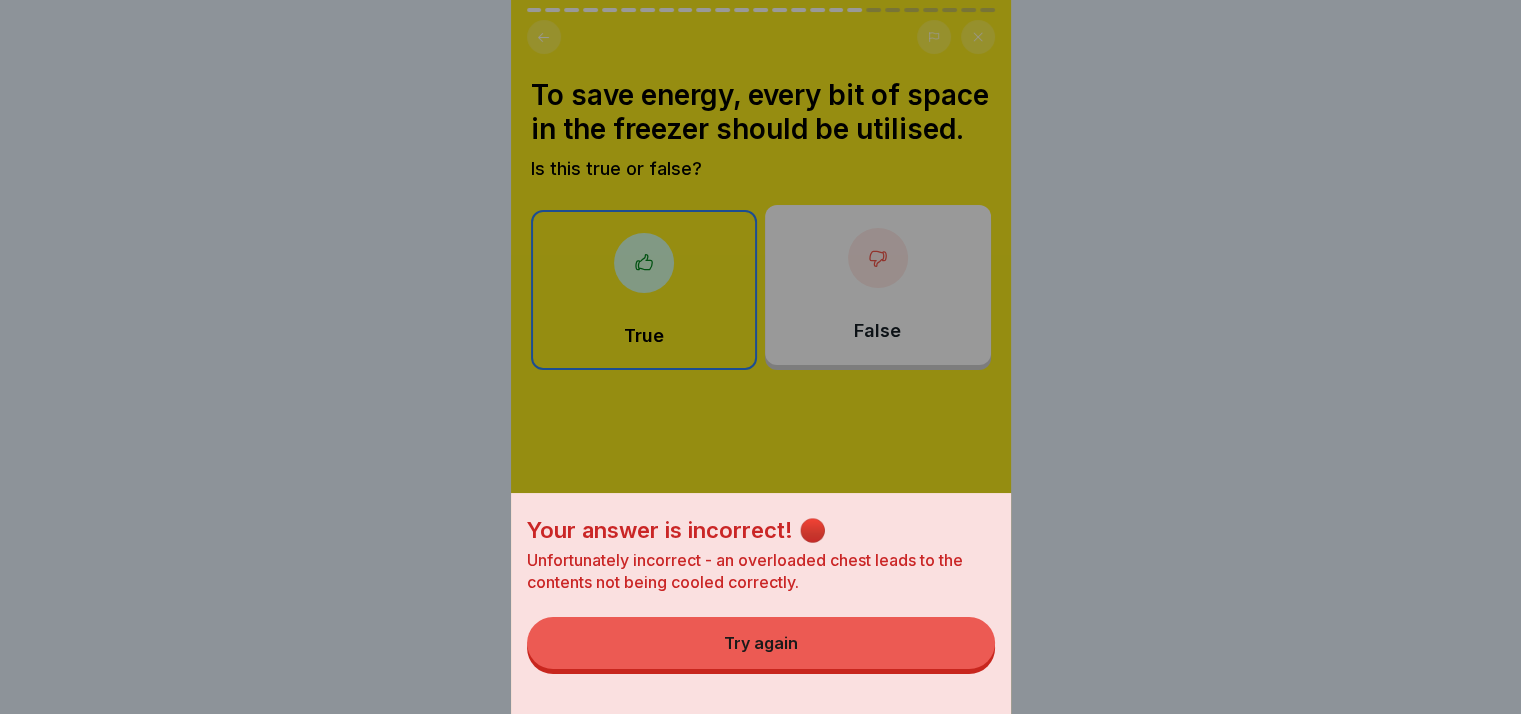 click on "Try again" at bounding box center [761, 643] 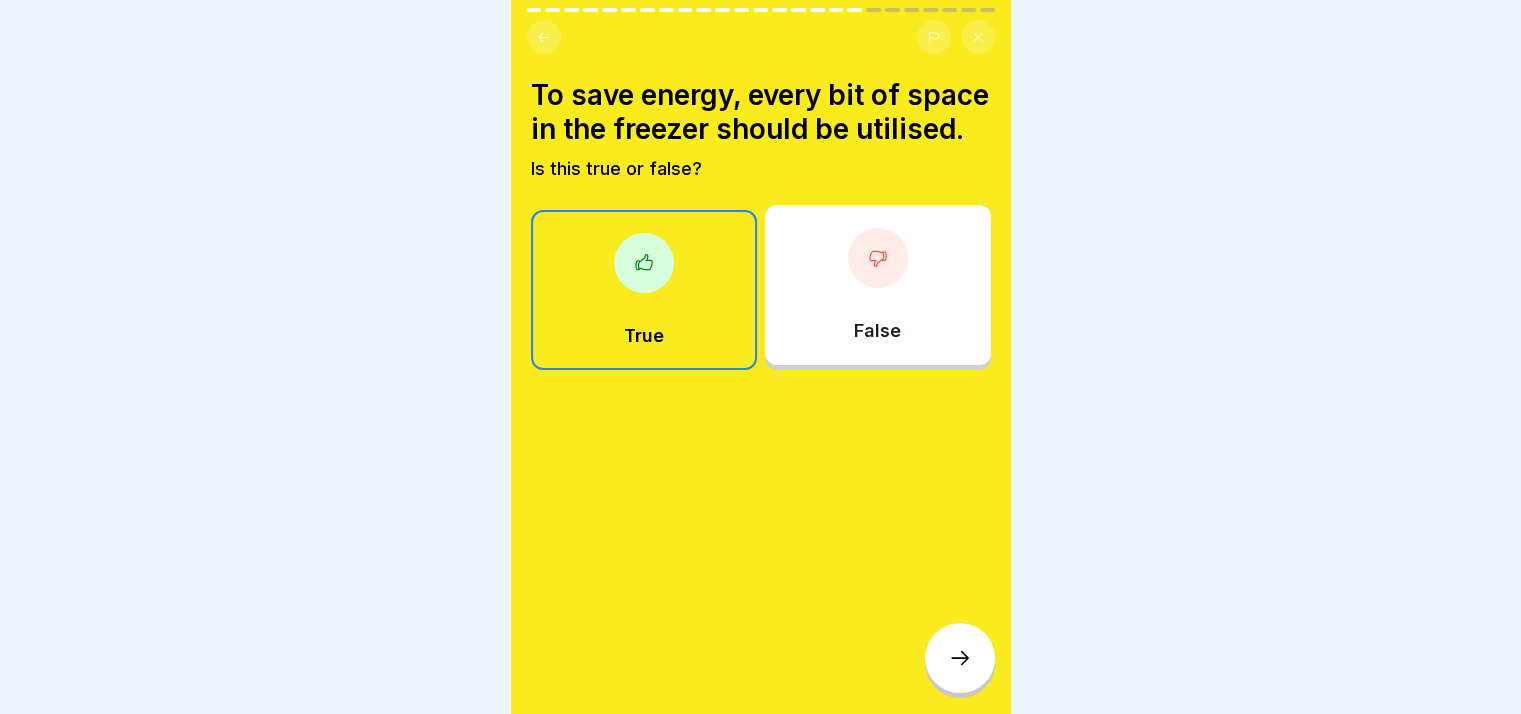 click on "False" at bounding box center (878, 285) 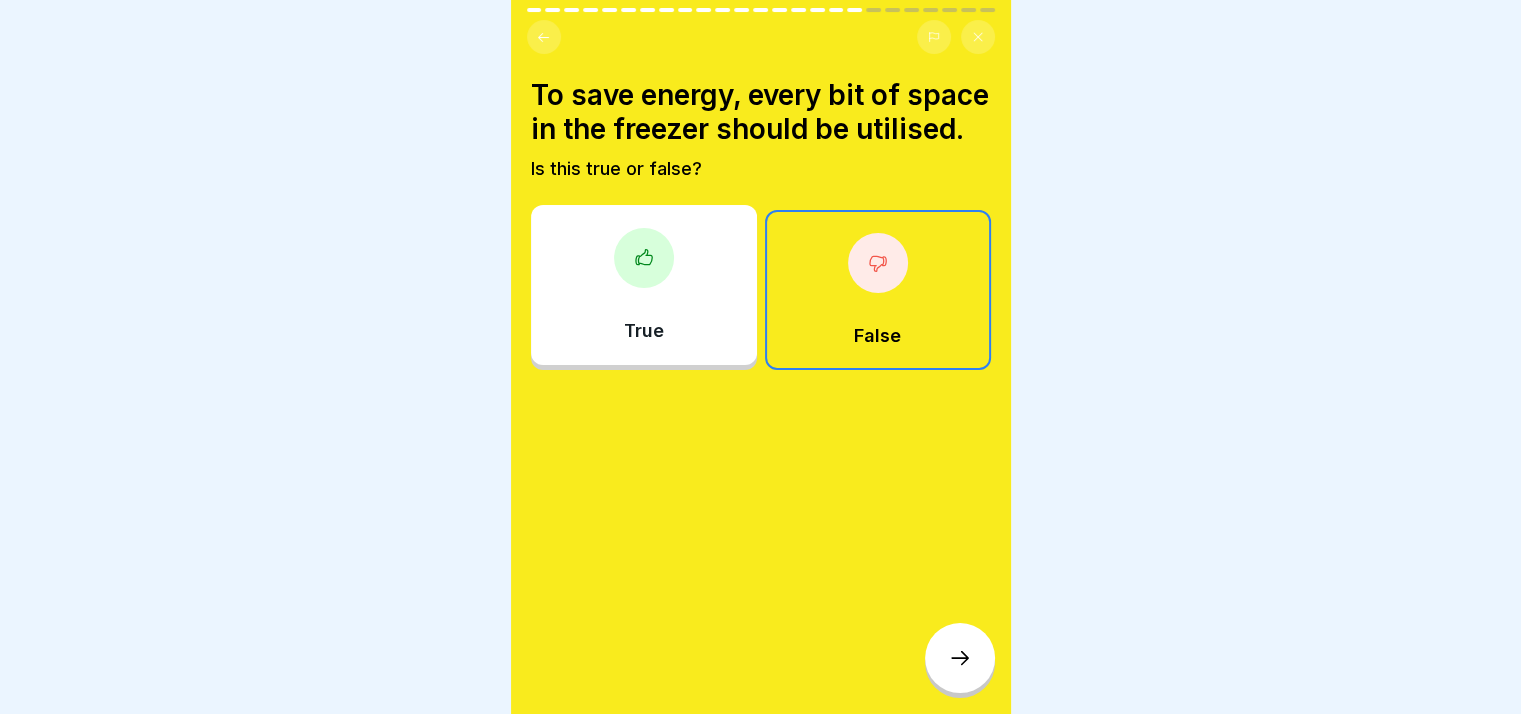 click at bounding box center [960, 658] 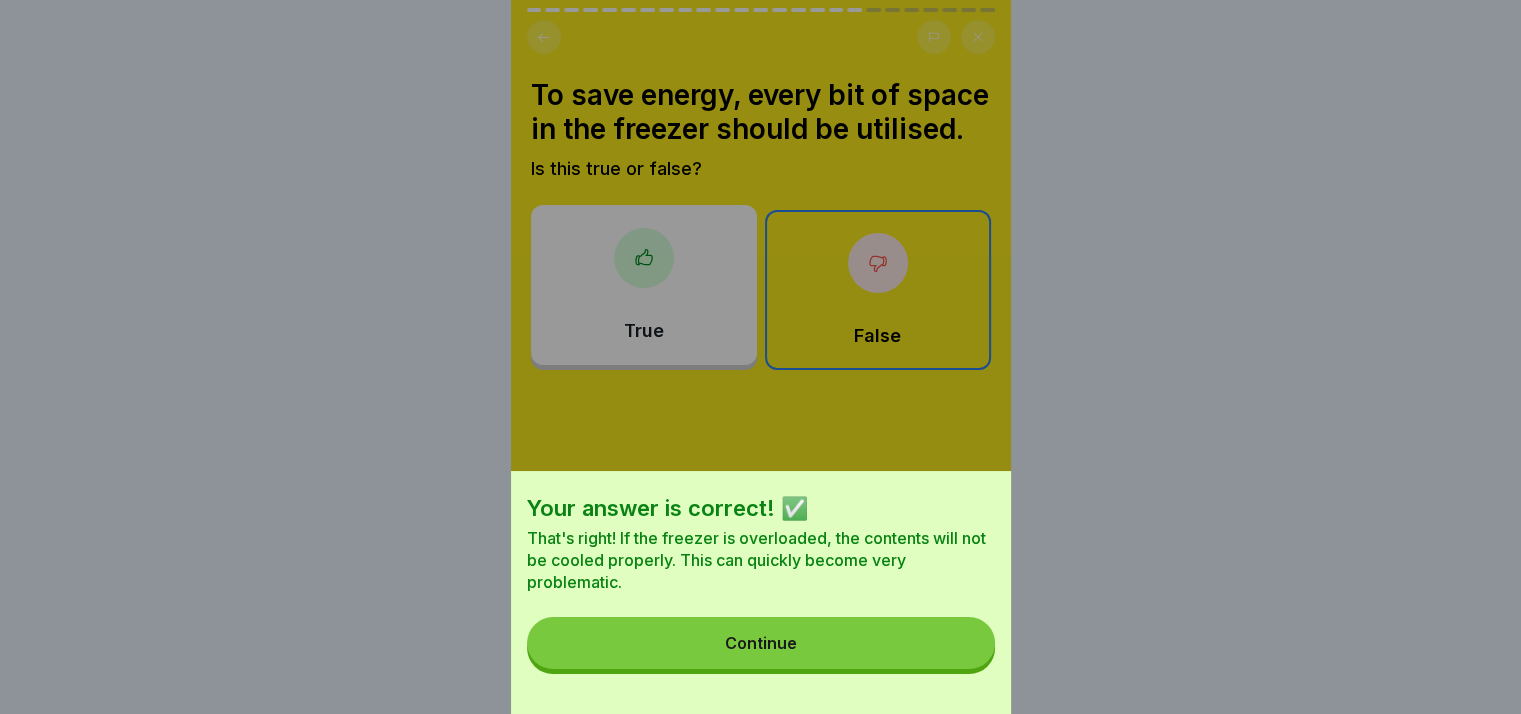 click on "Continue" at bounding box center (761, 643) 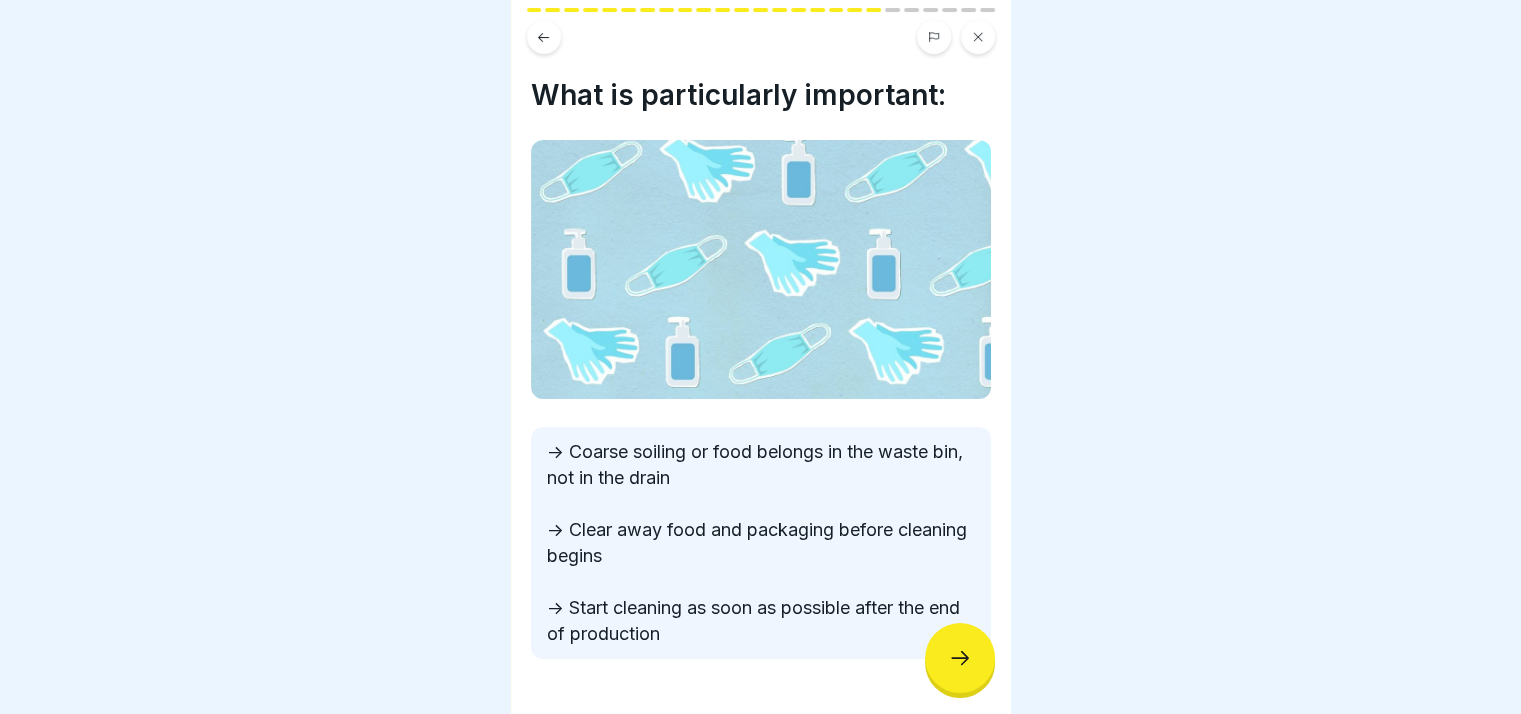 click at bounding box center (960, 658) 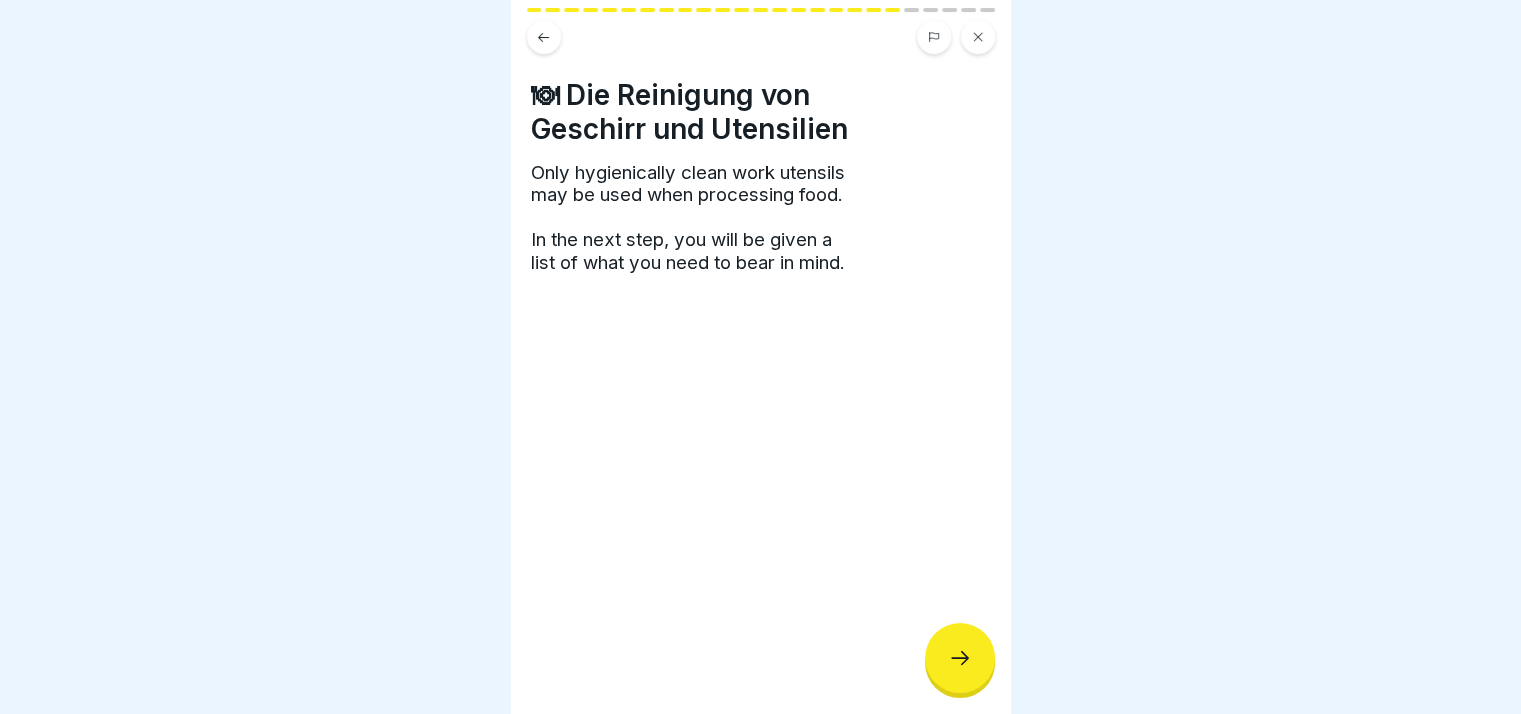 click at bounding box center [960, 658] 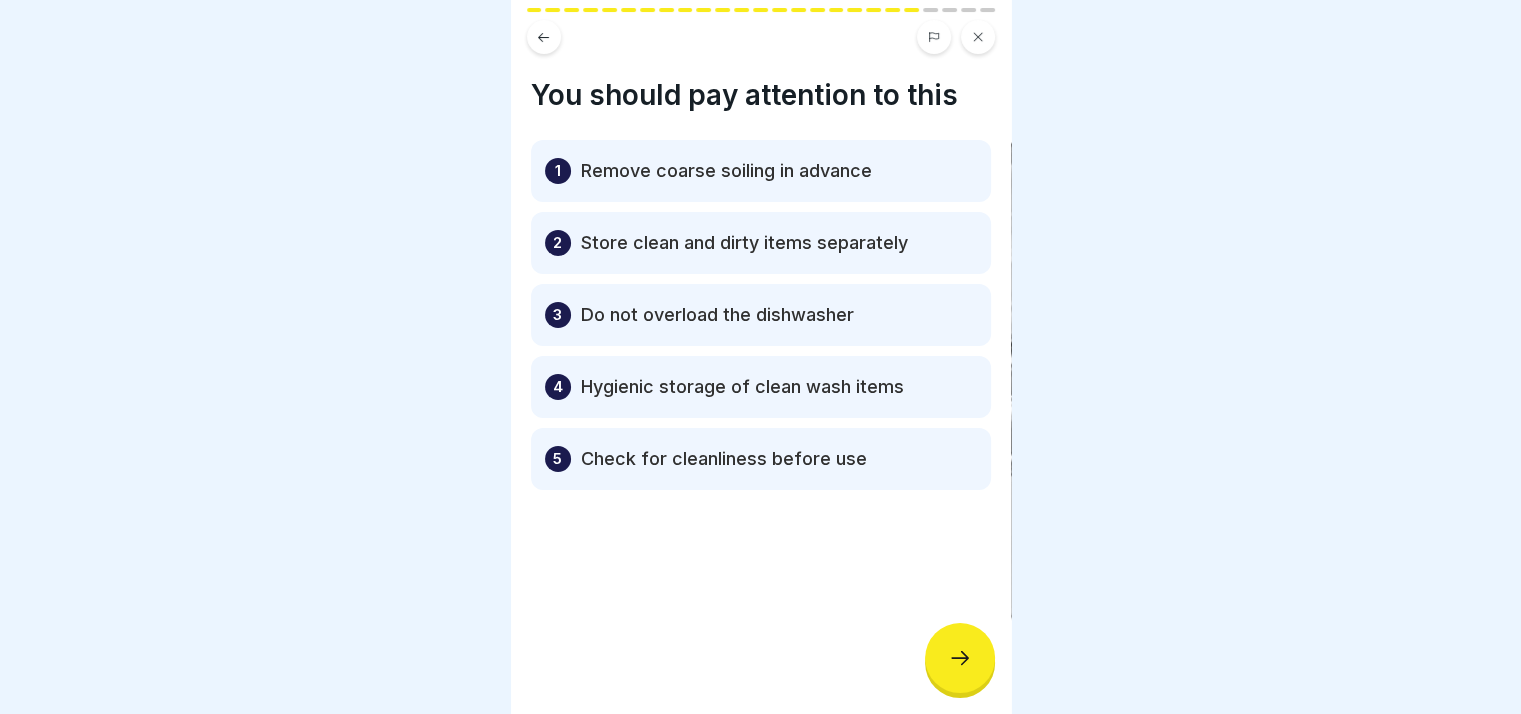 click at bounding box center (960, 658) 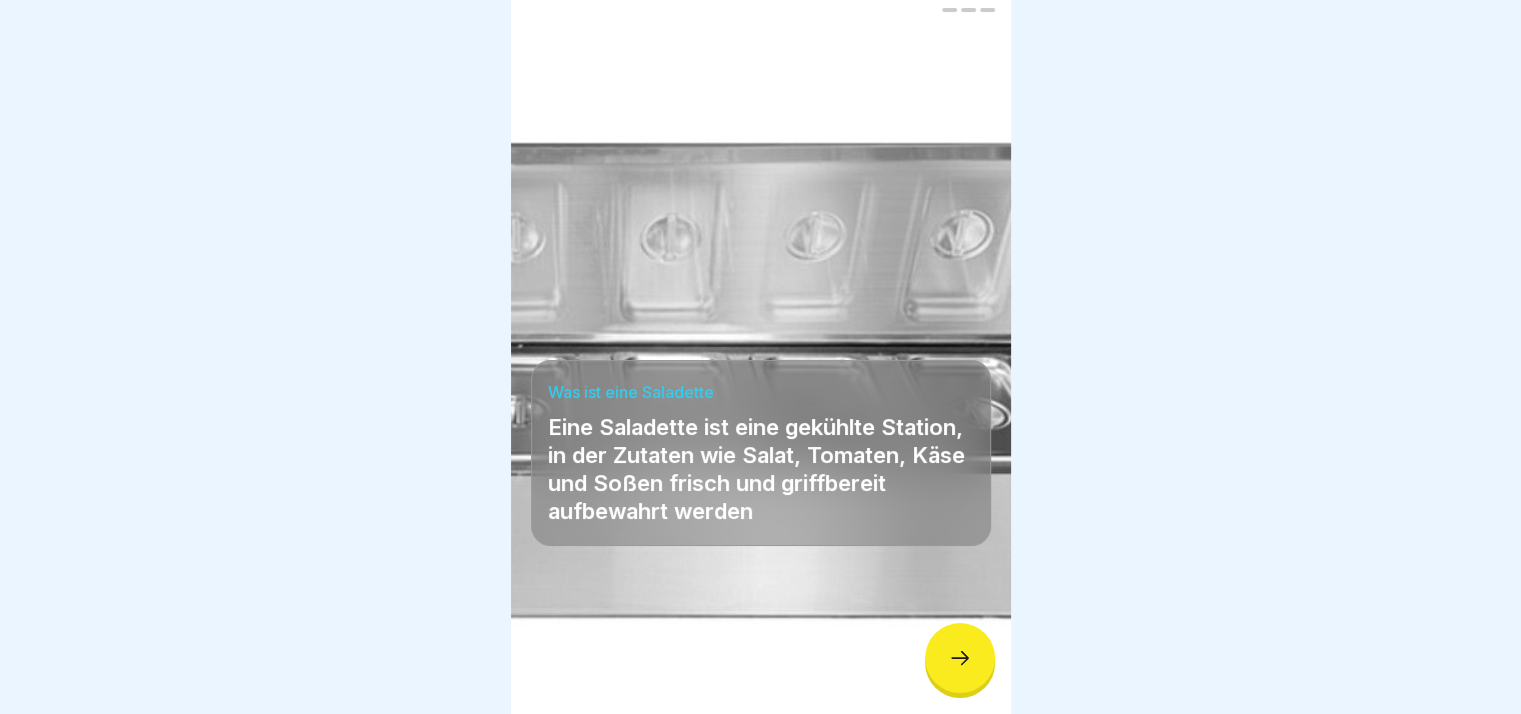 click at bounding box center (960, 658) 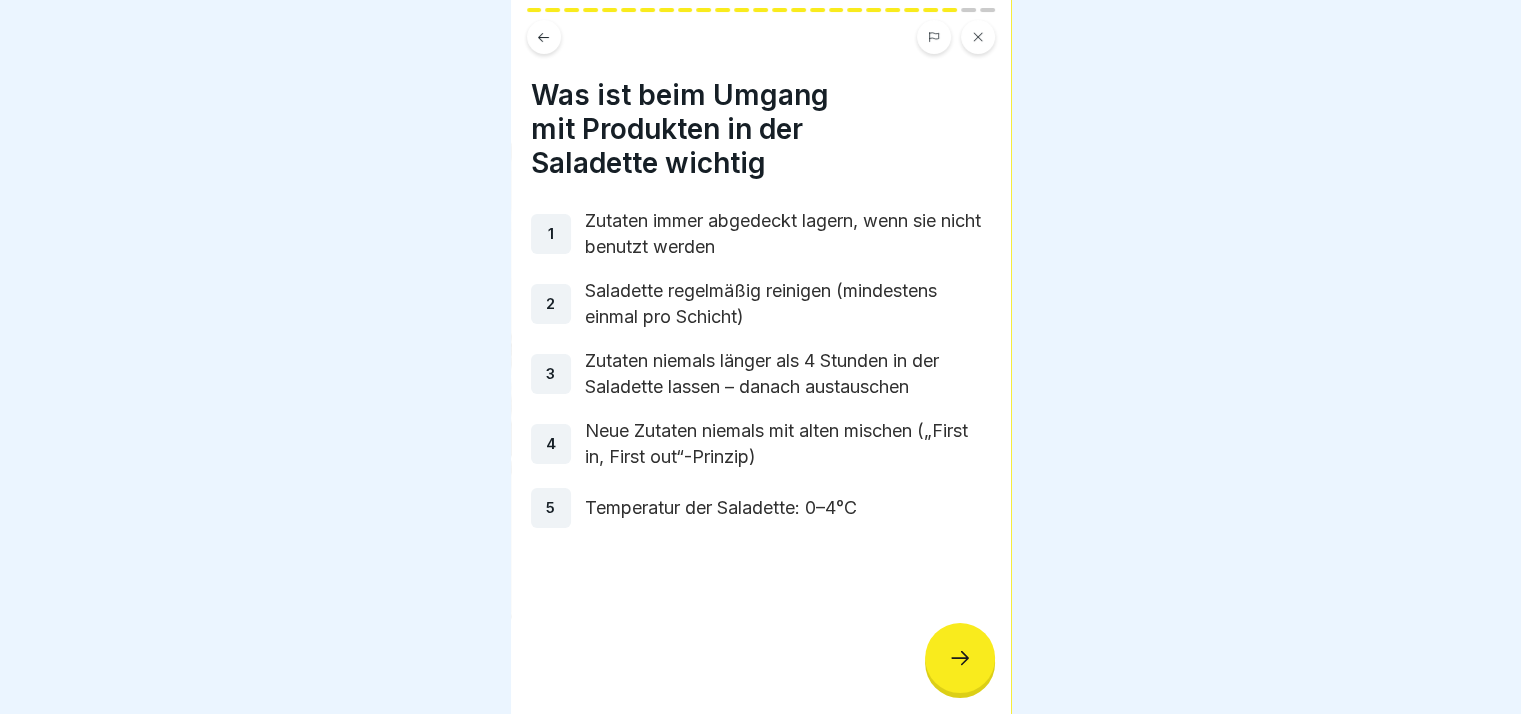 click at bounding box center (960, 658) 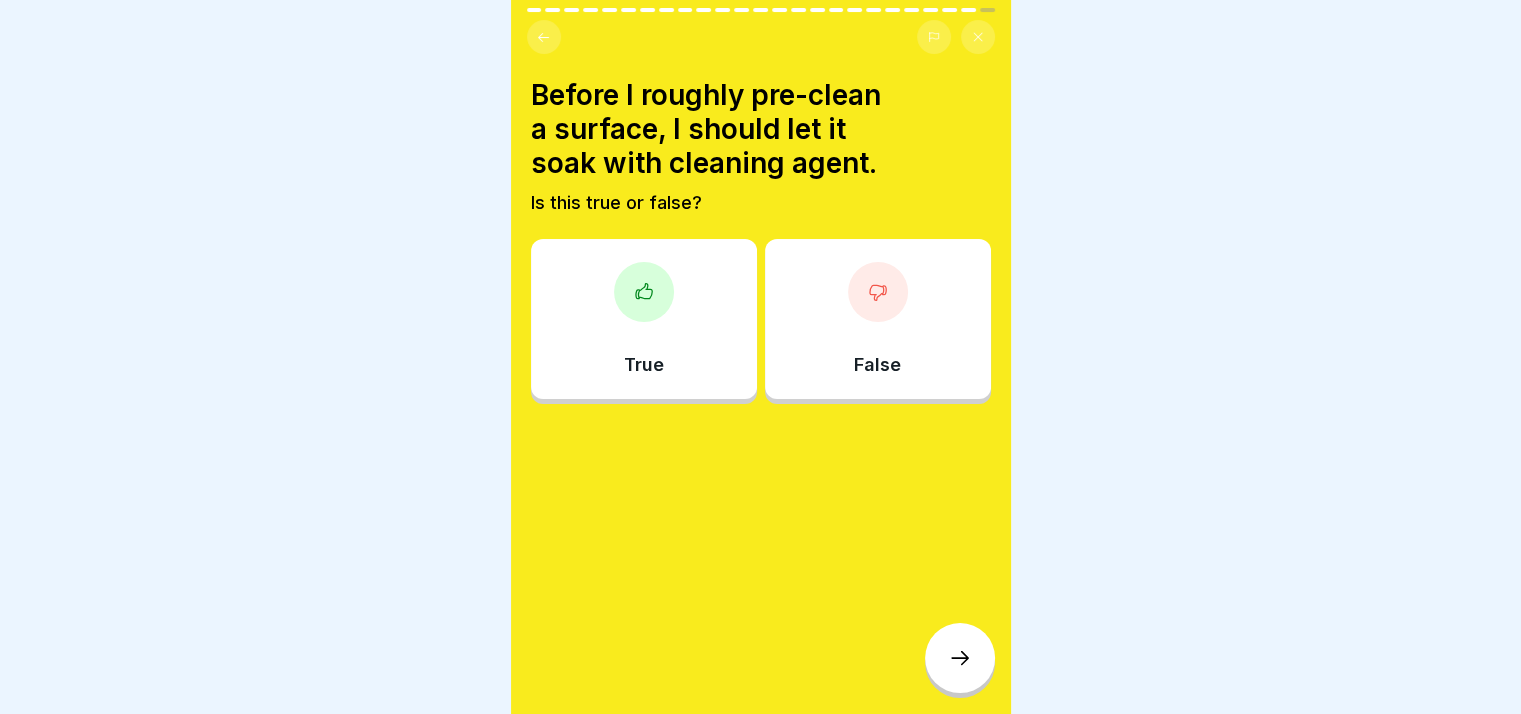 click on "True" at bounding box center [644, 319] 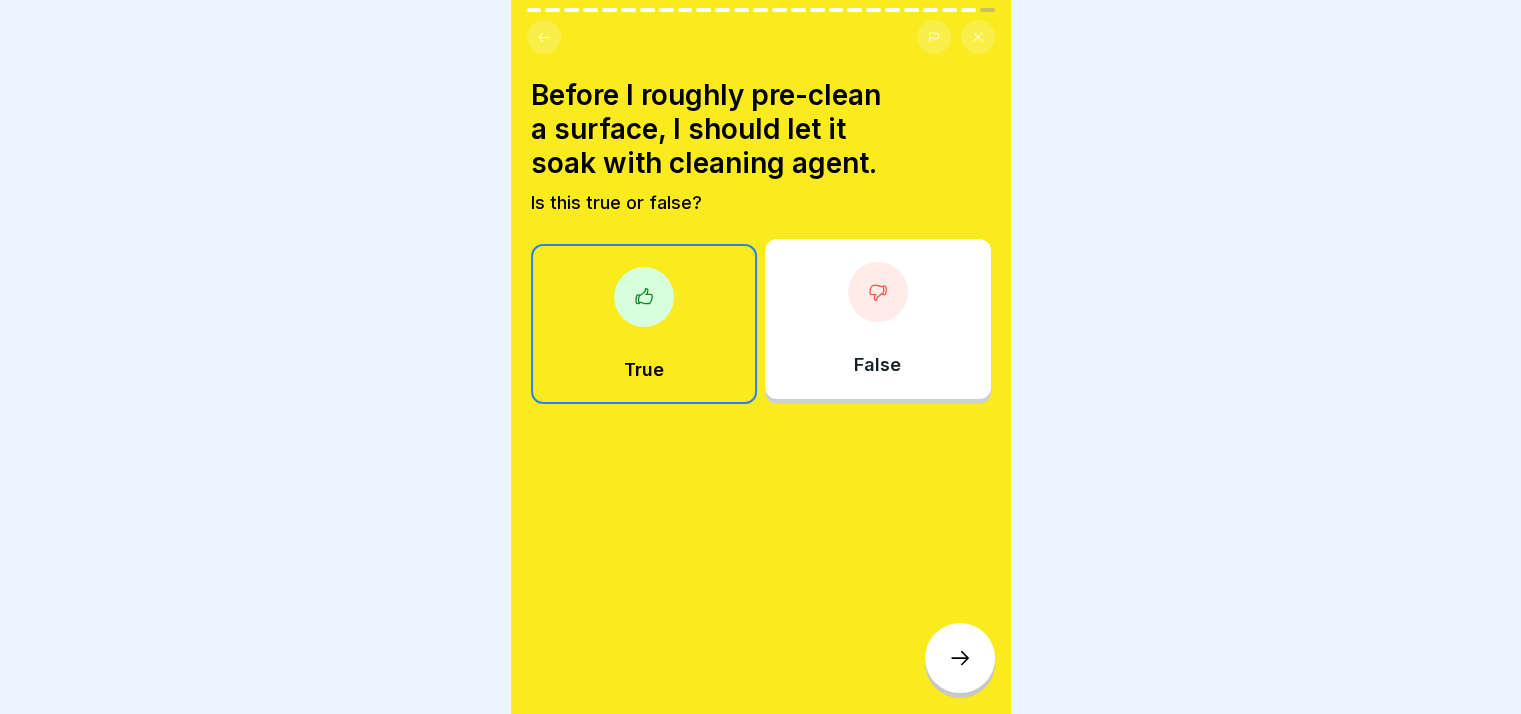 click on "True" at bounding box center (644, 324) 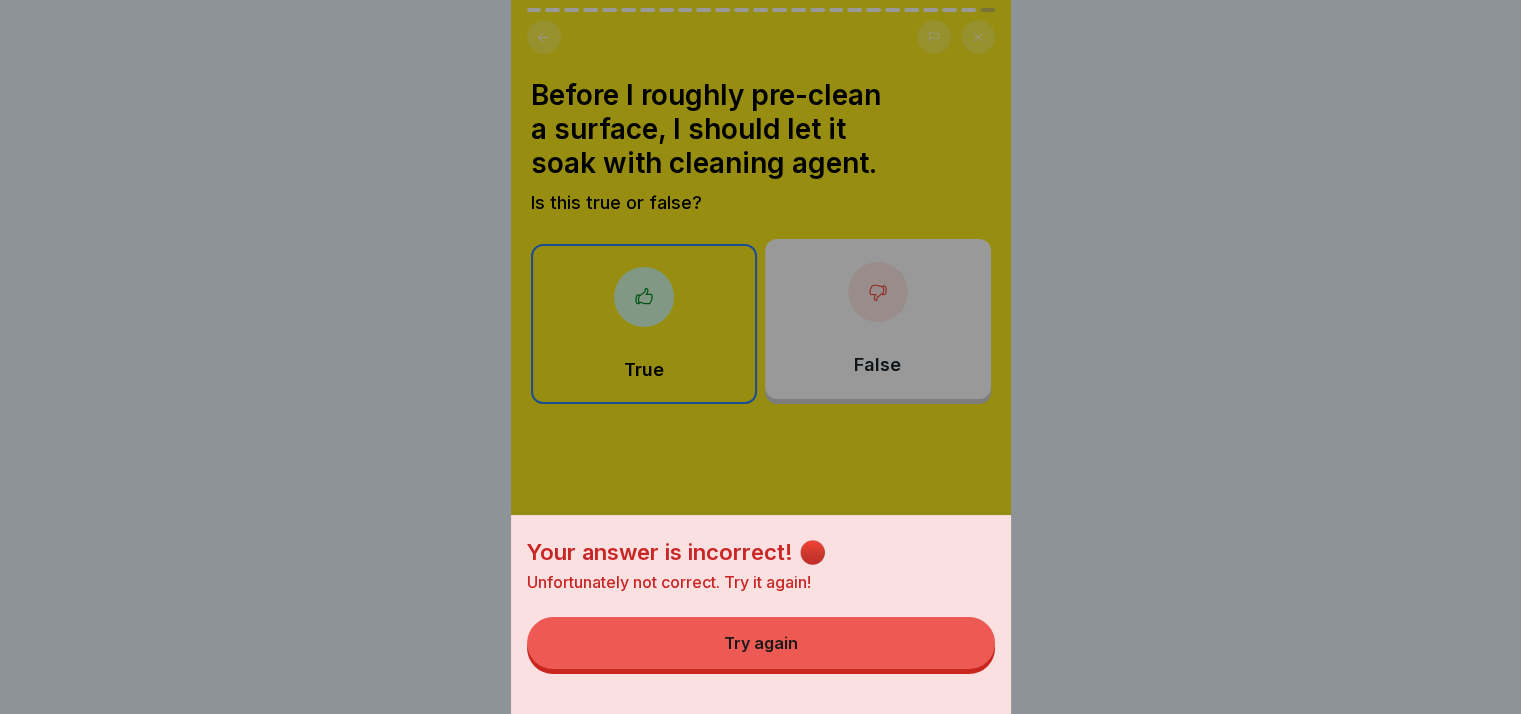 click on "Try again" at bounding box center [761, 643] 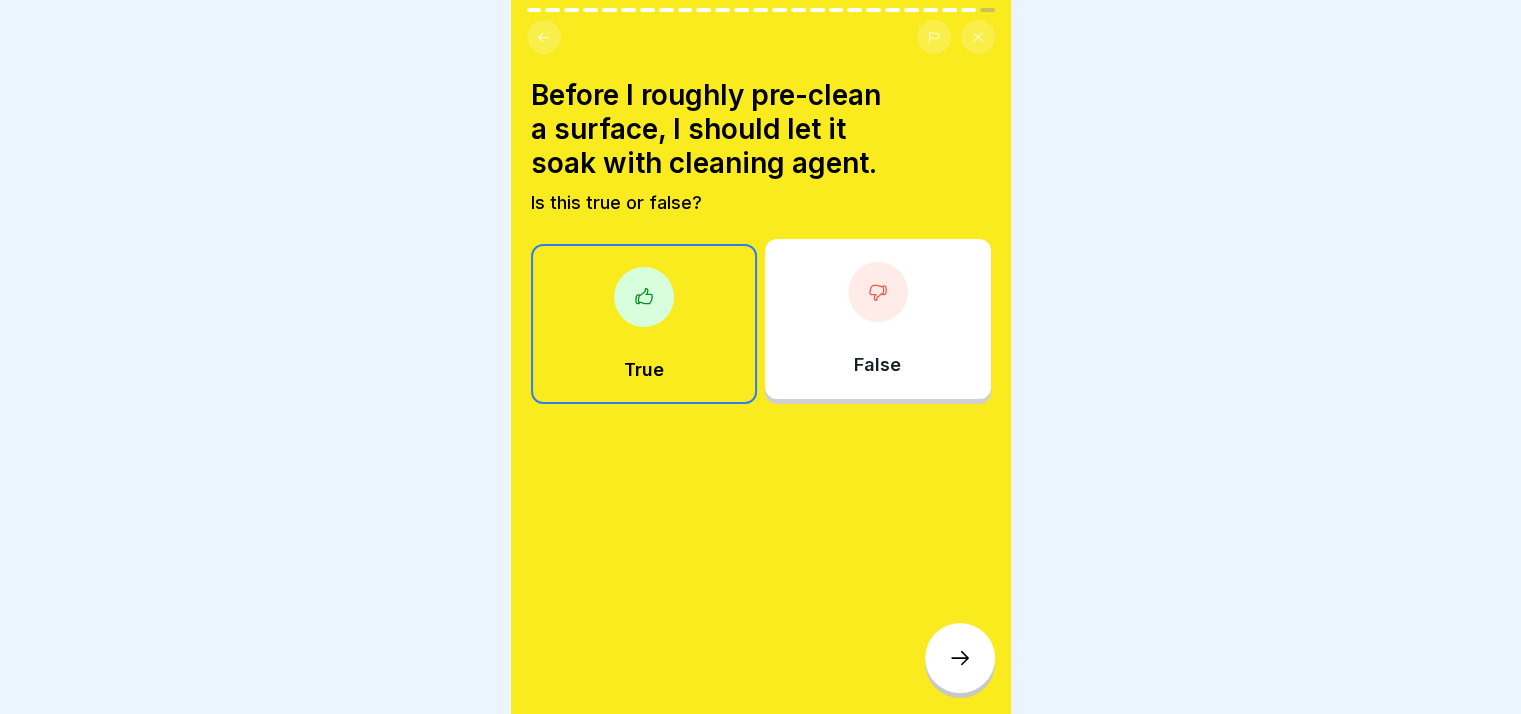 click on "False" at bounding box center (878, 319) 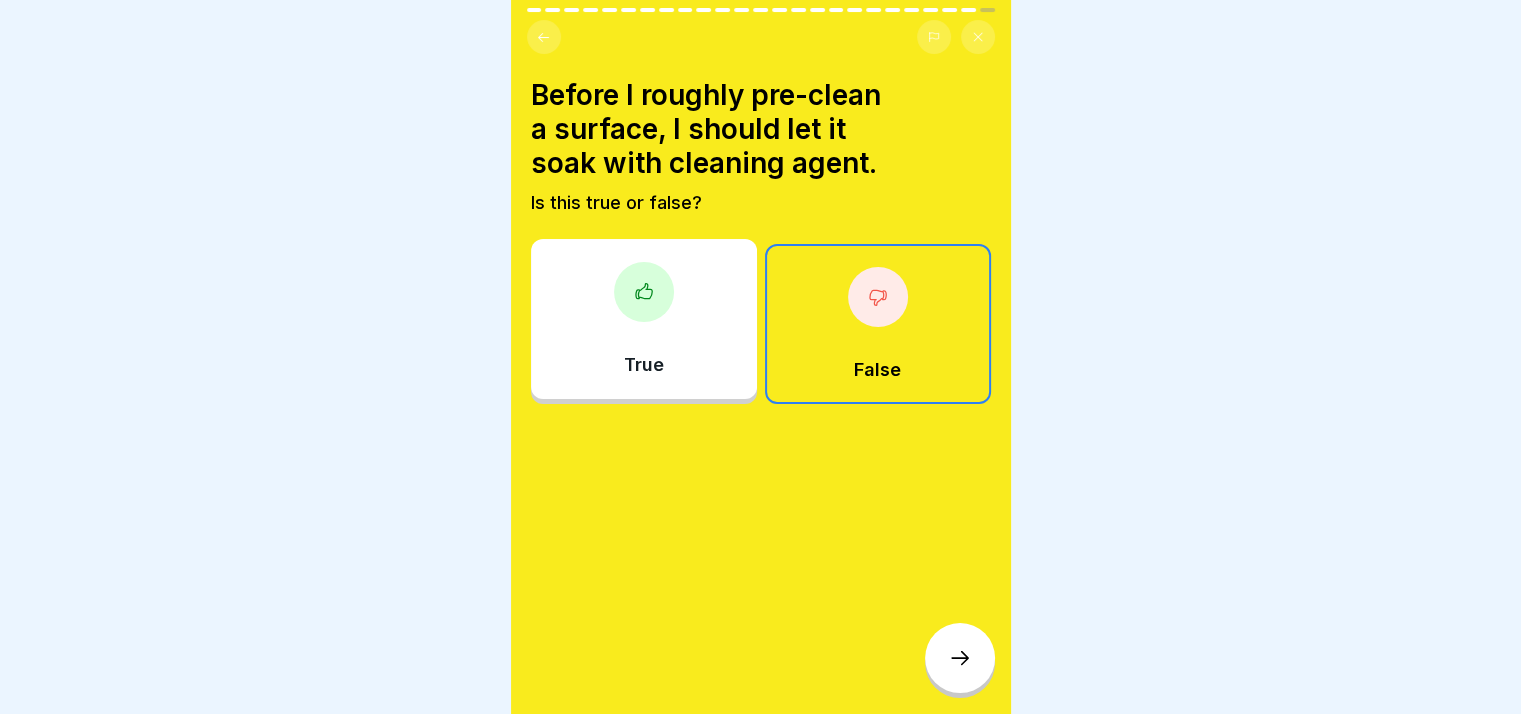 click at bounding box center (960, 658) 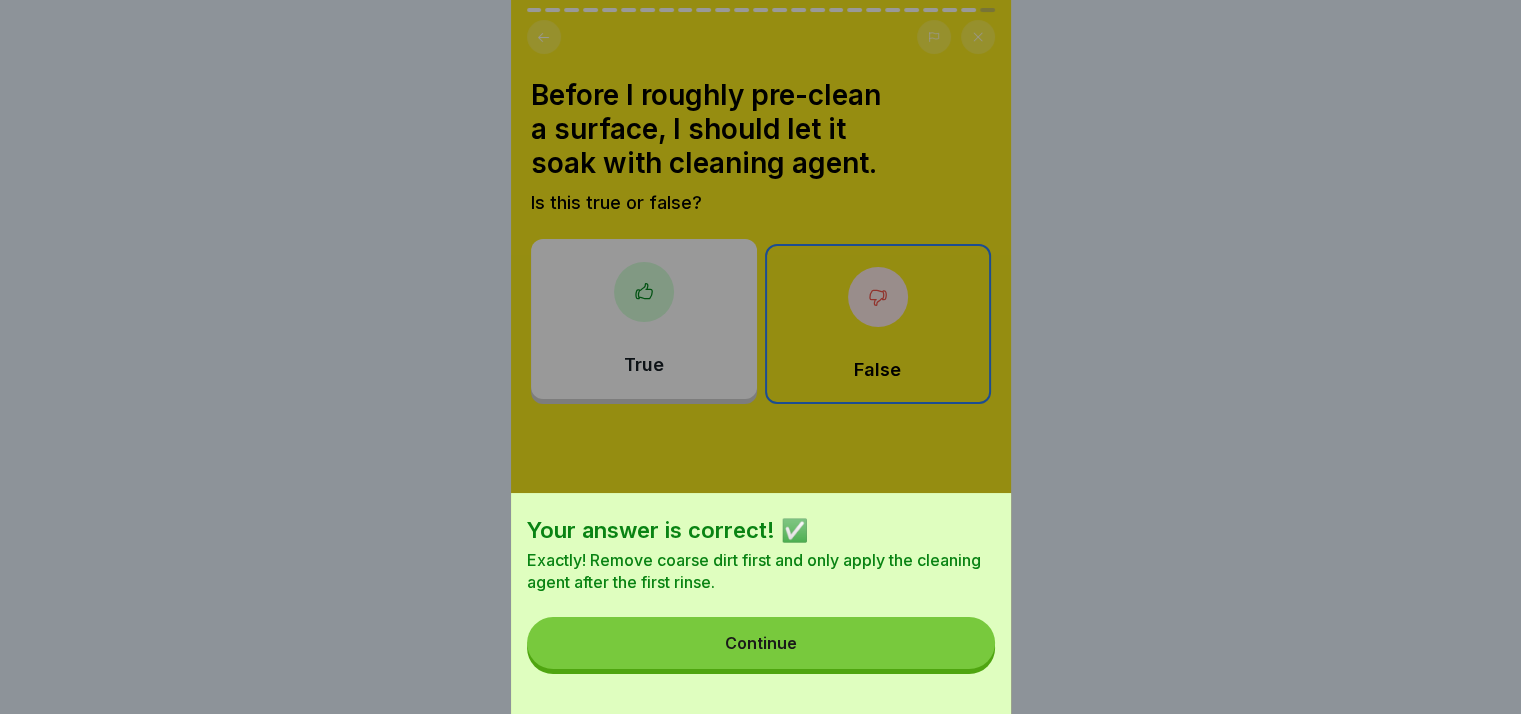 click on "Your answer is correct! ✅ Exactly! Remove coarse dirt first and only apply the cleaning agent after the first rinse.   Continue" at bounding box center [761, 603] 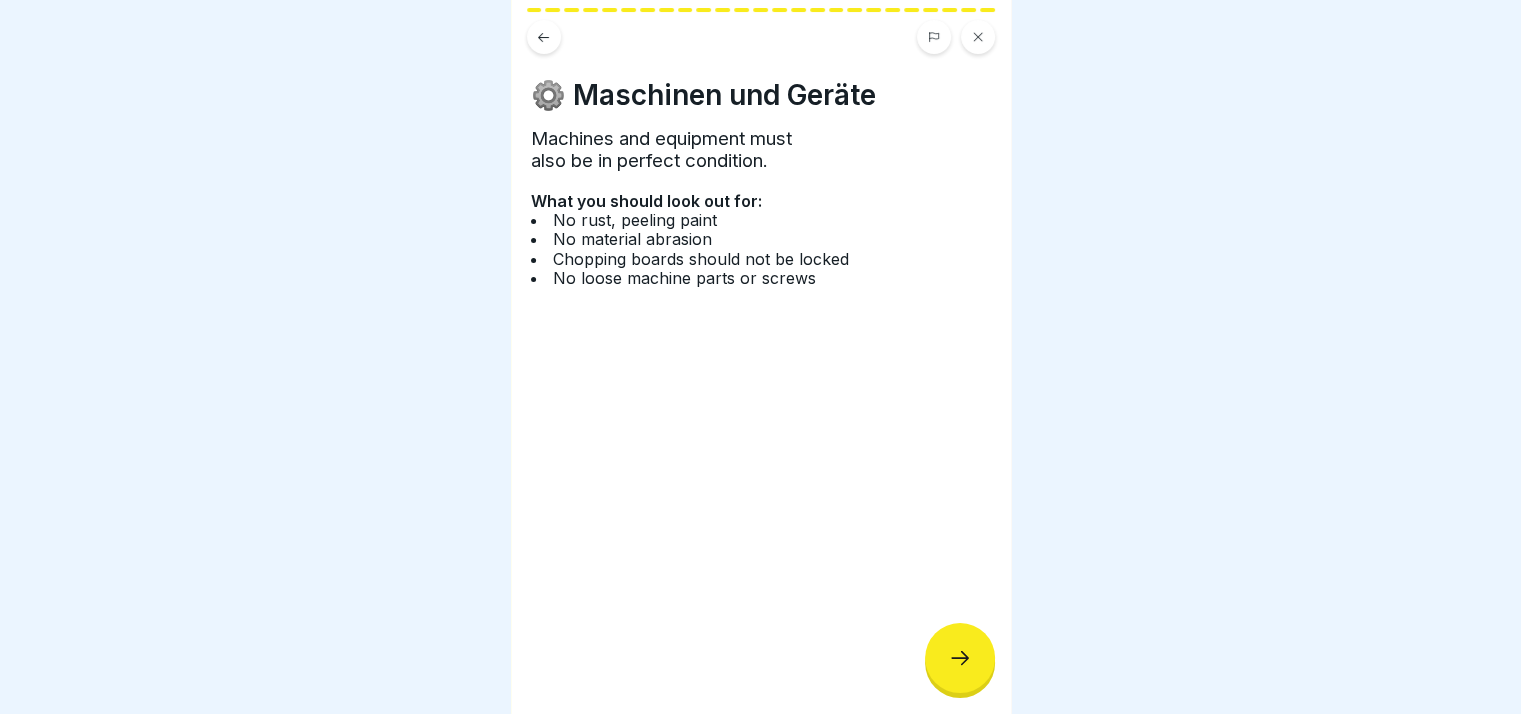 click at bounding box center [960, 658] 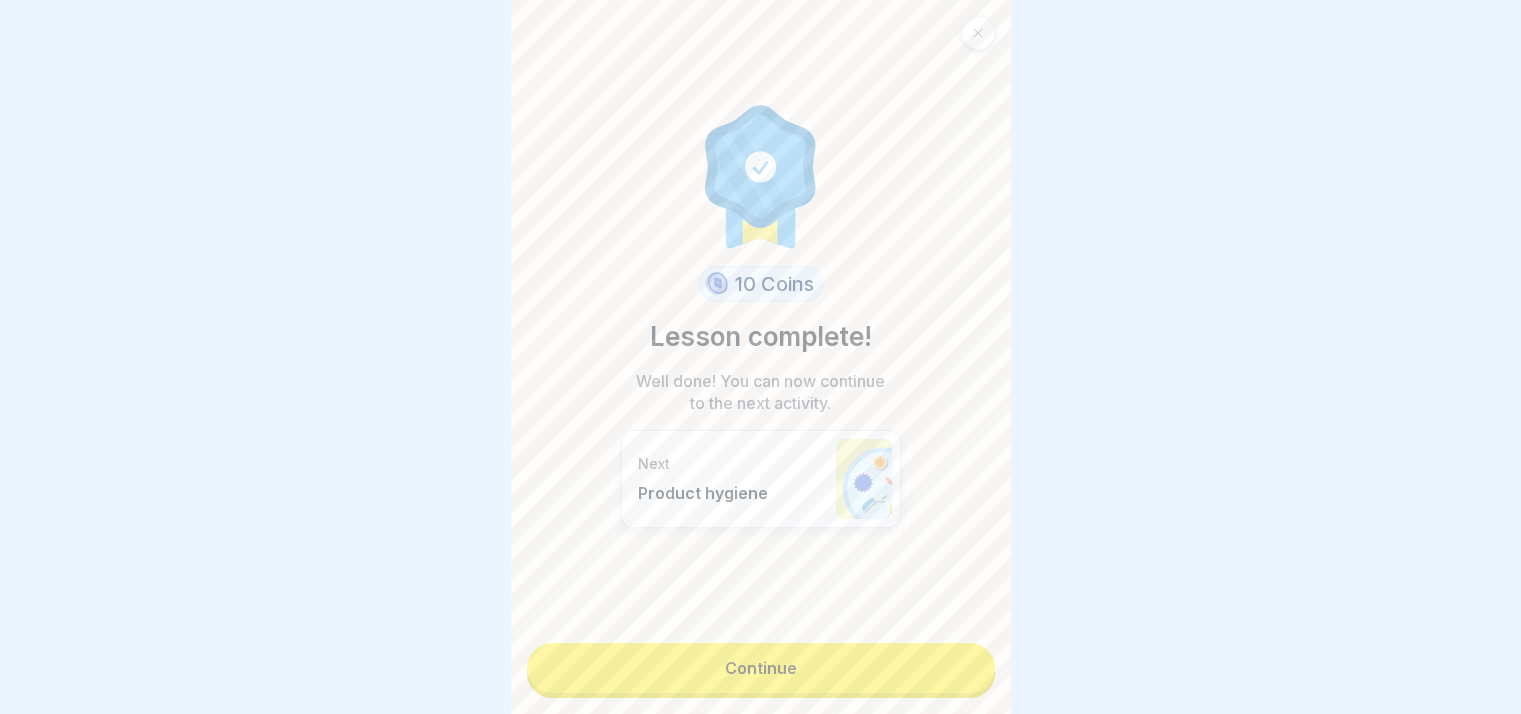 click on "Continue" at bounding box center [761, 668] 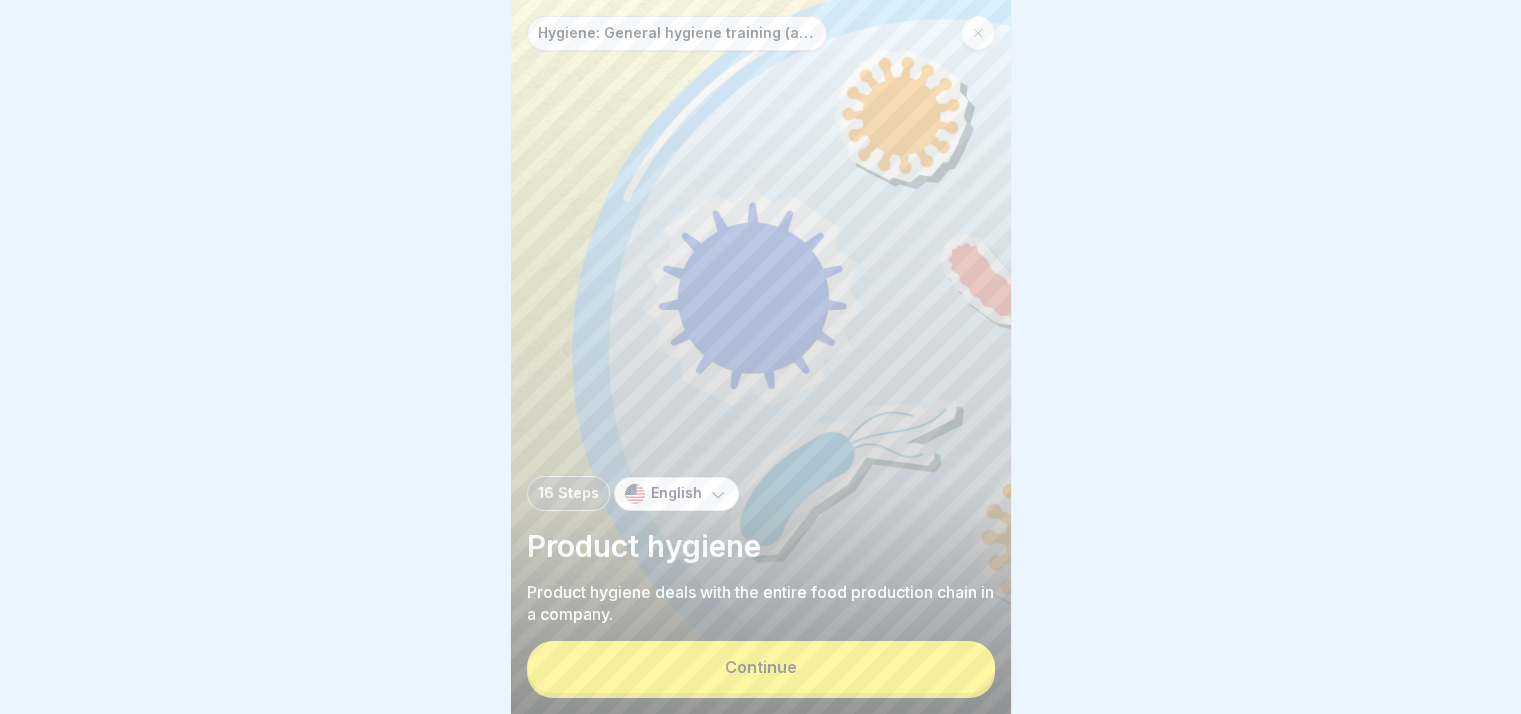 click on "Continue" at bounding box center [761, 667] 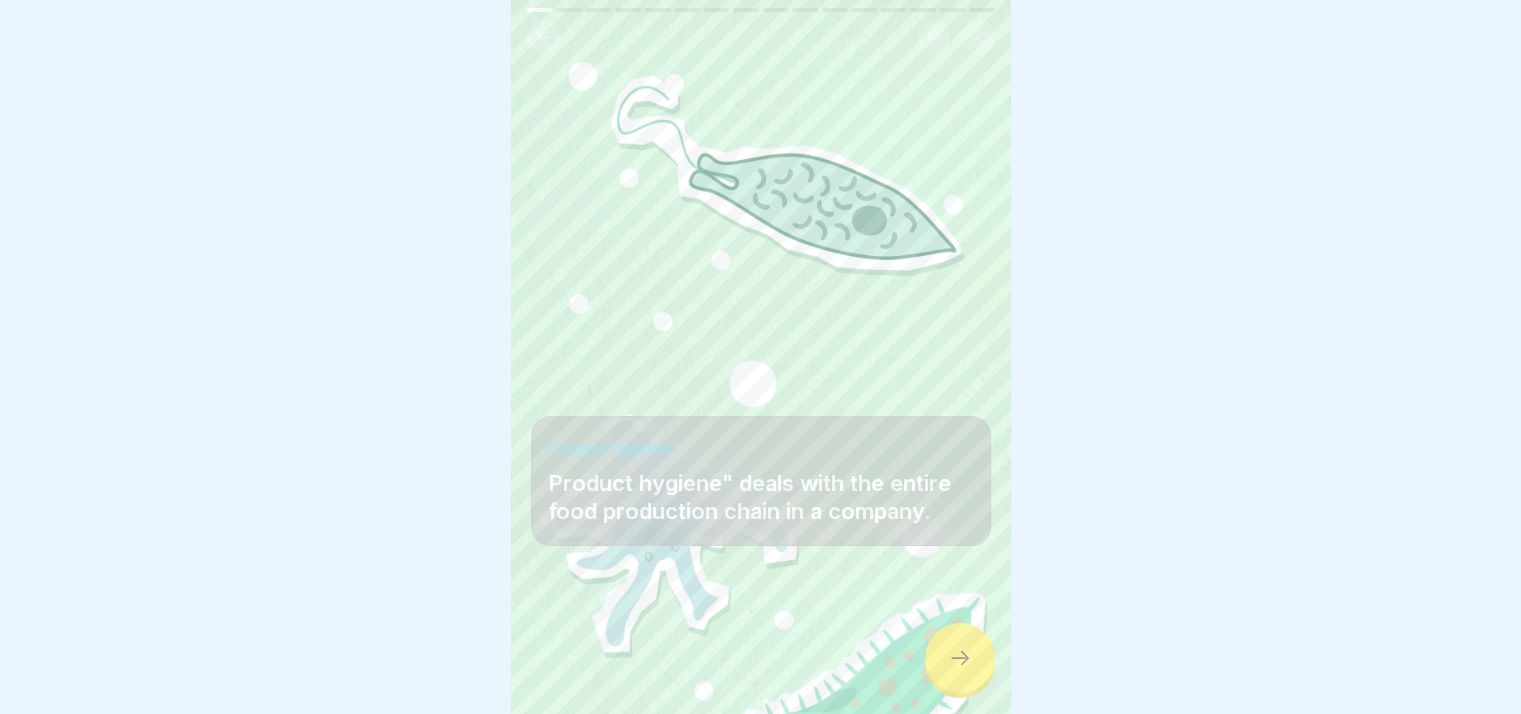 click at bounding box center [960, 658] 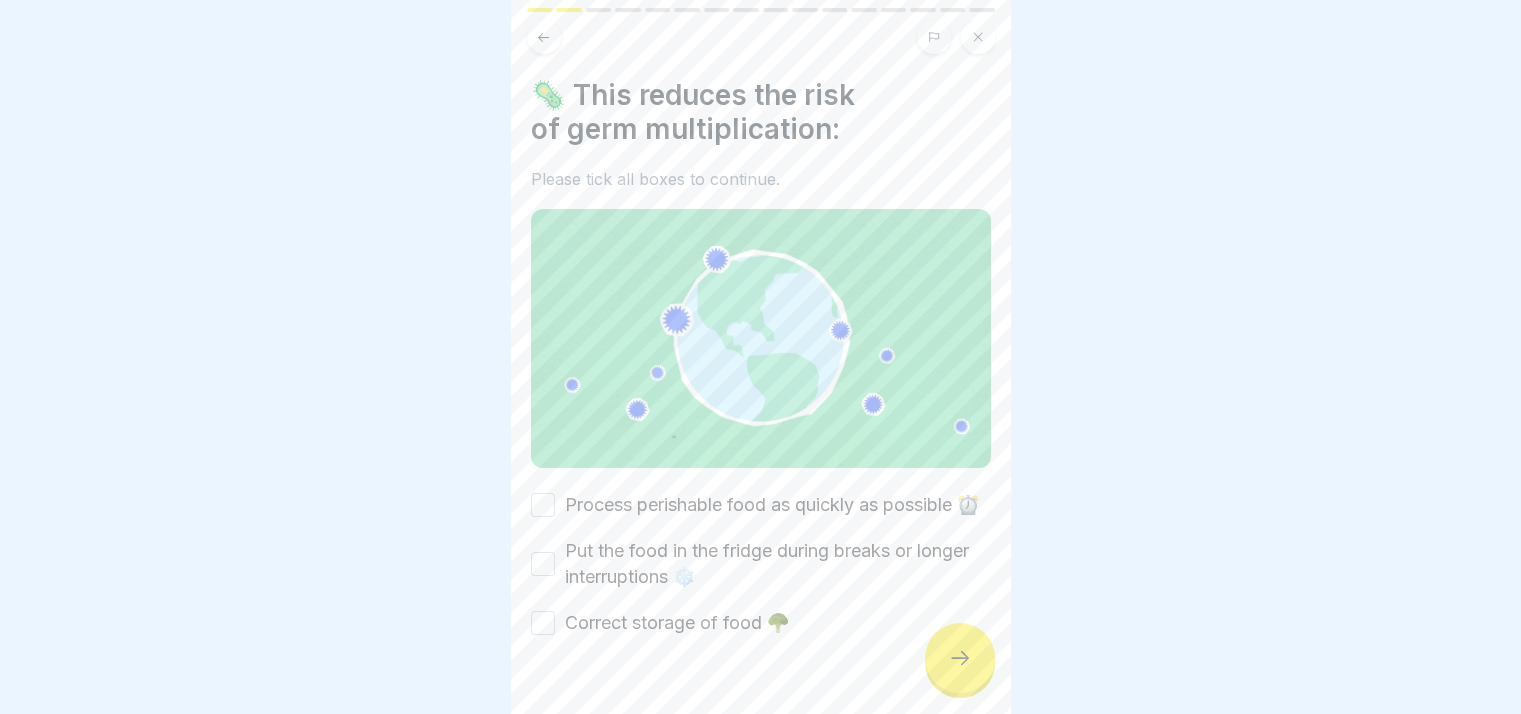 click at bounding box center [960, 658] 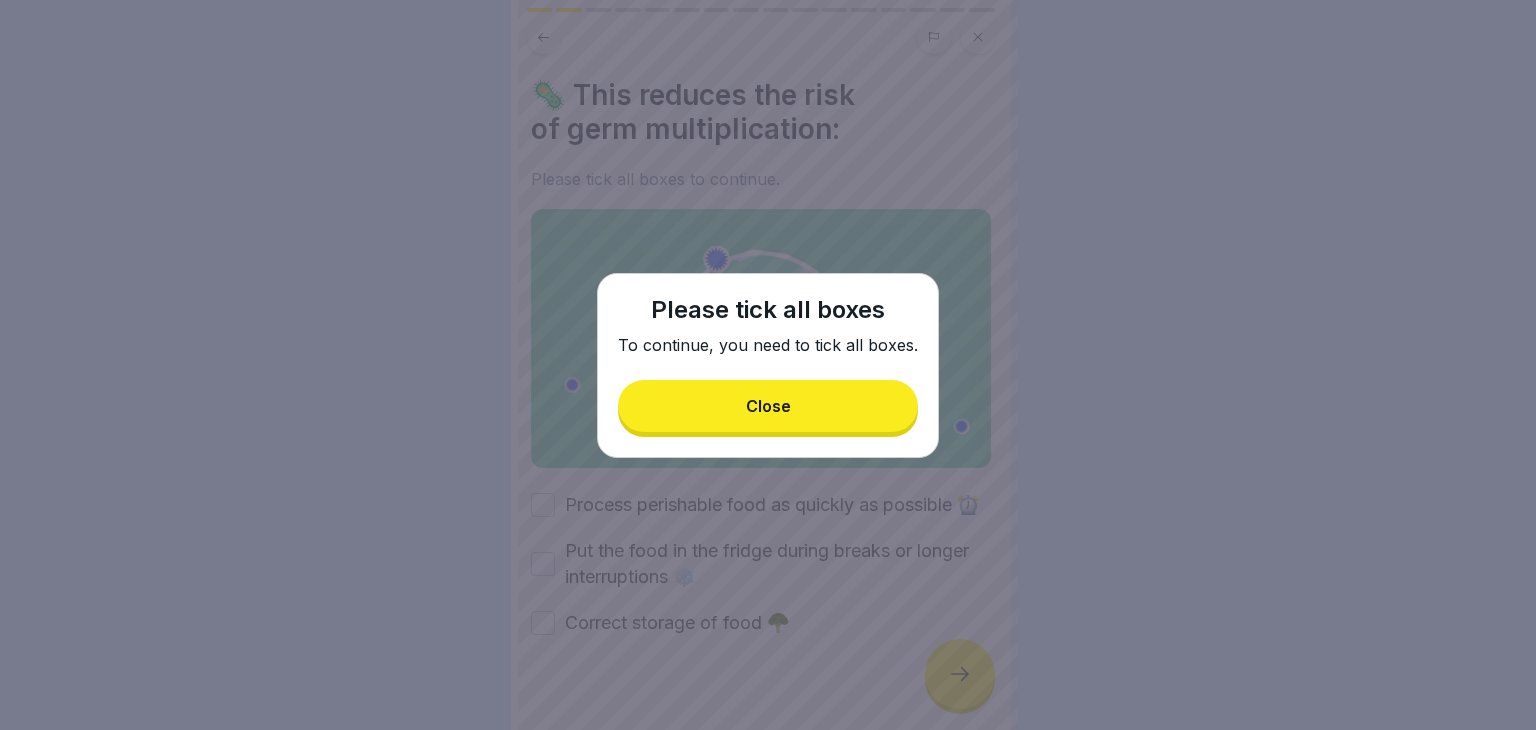 click on "Close" at bounding box center (768, 406) 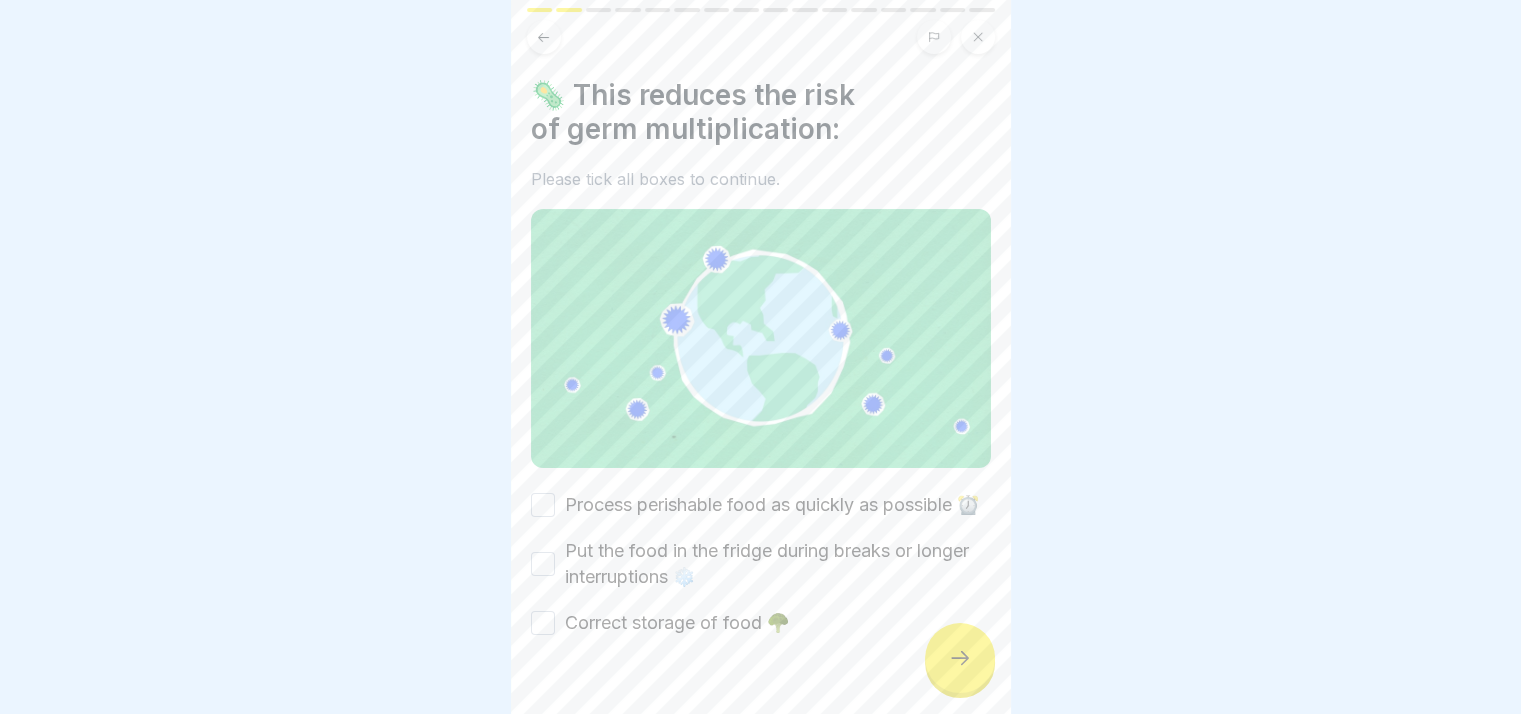 click on "Process perishable food as quickly as possible ⏰" at bounding box center [543, 505] 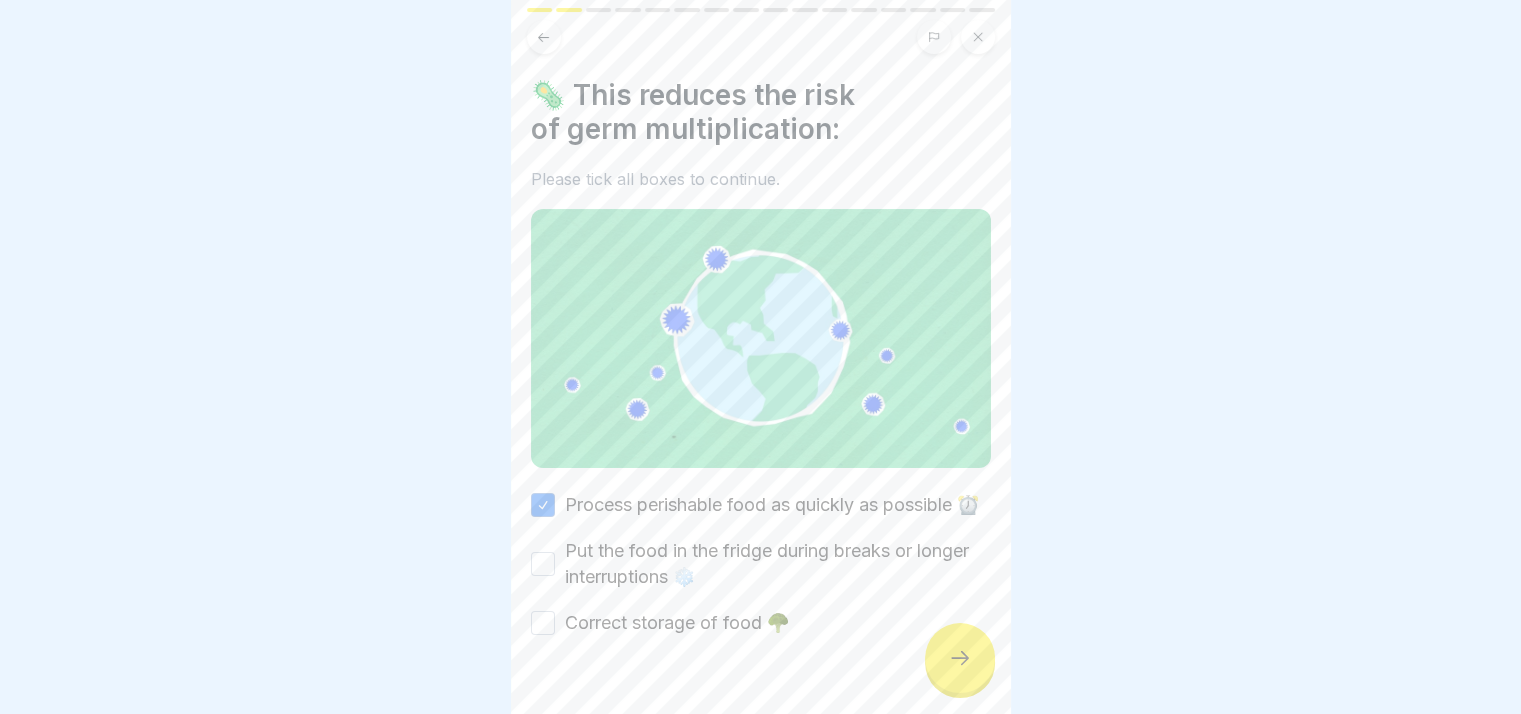 click on "Put the food in the fridge during breaks or longer interruptions ❄️" at bounding box center (543, 564) 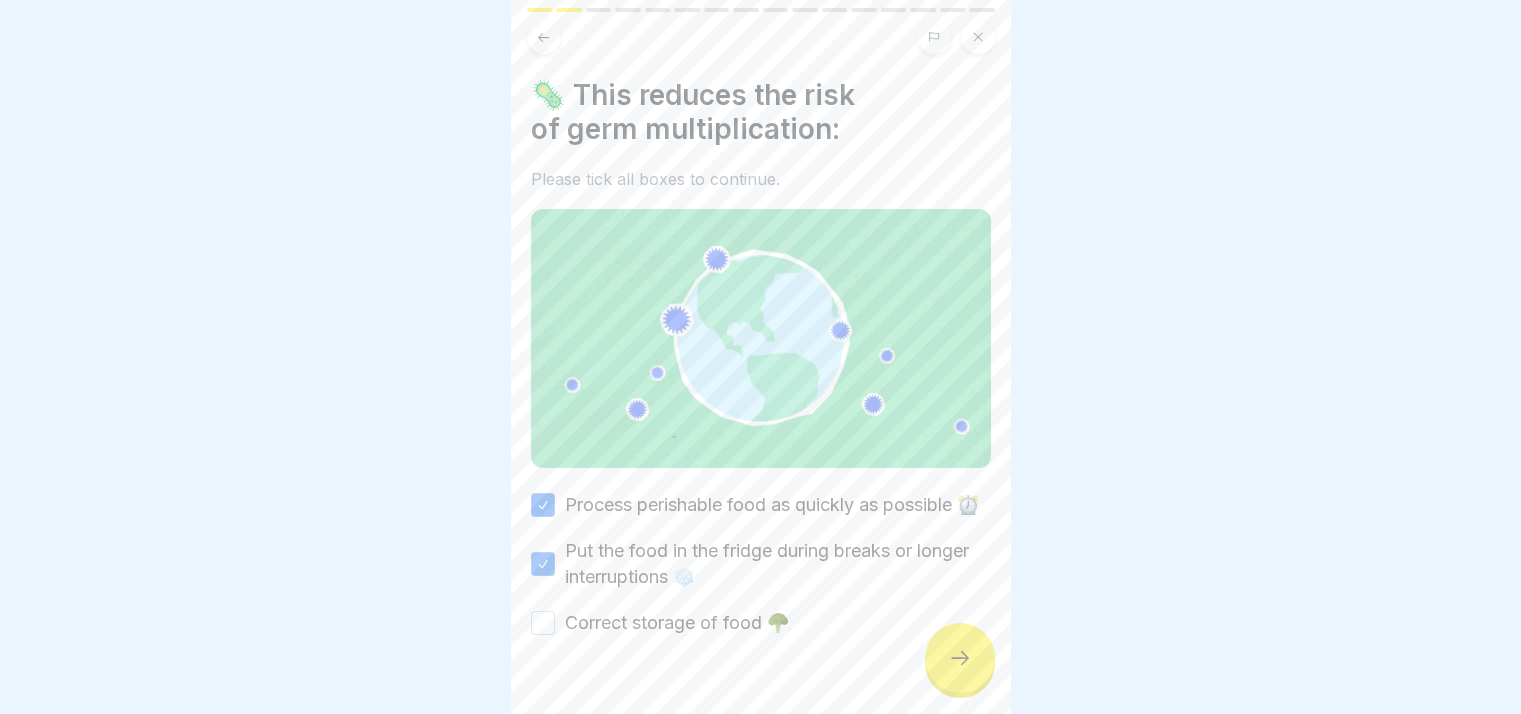 click on "Correct storage of food 🥦" at bounding box center [543, 623] 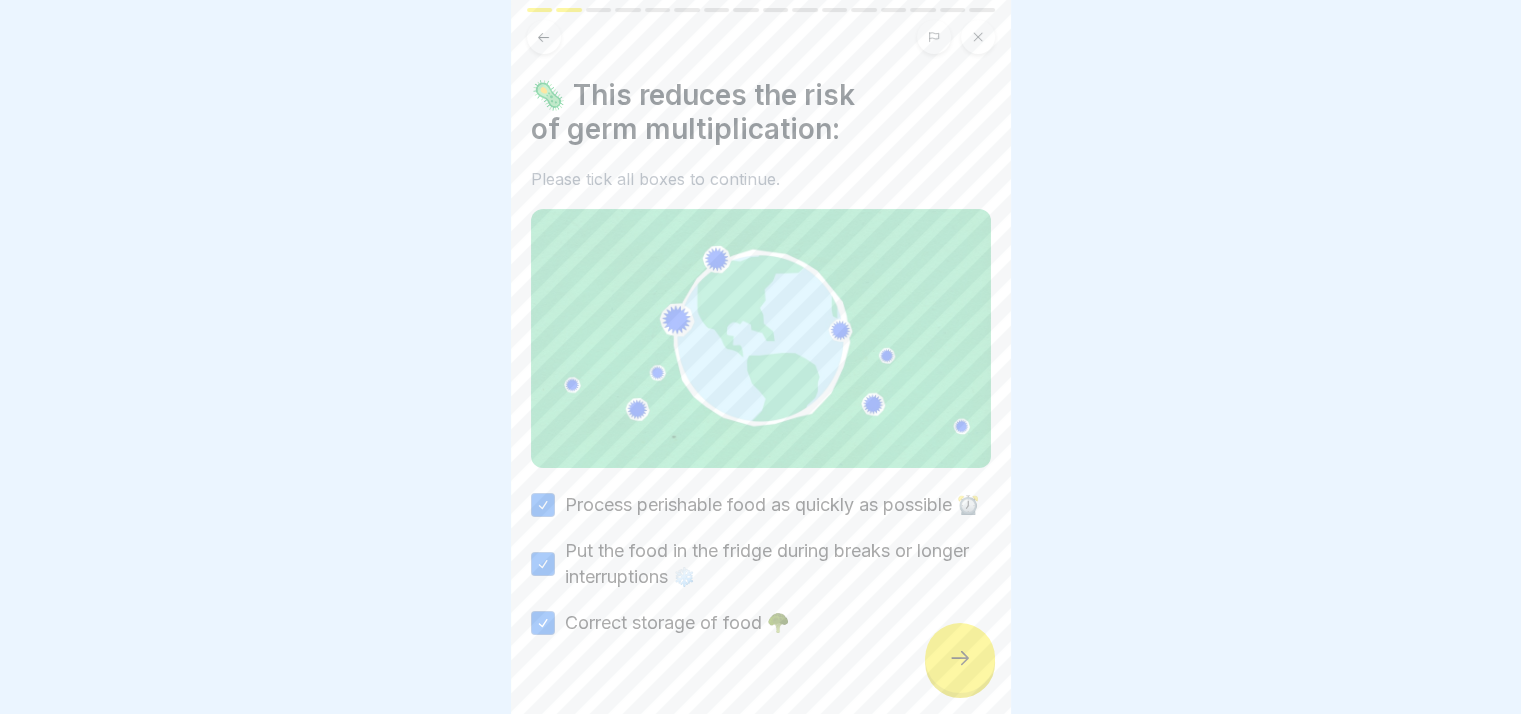 click at bounding box center (960, 658) 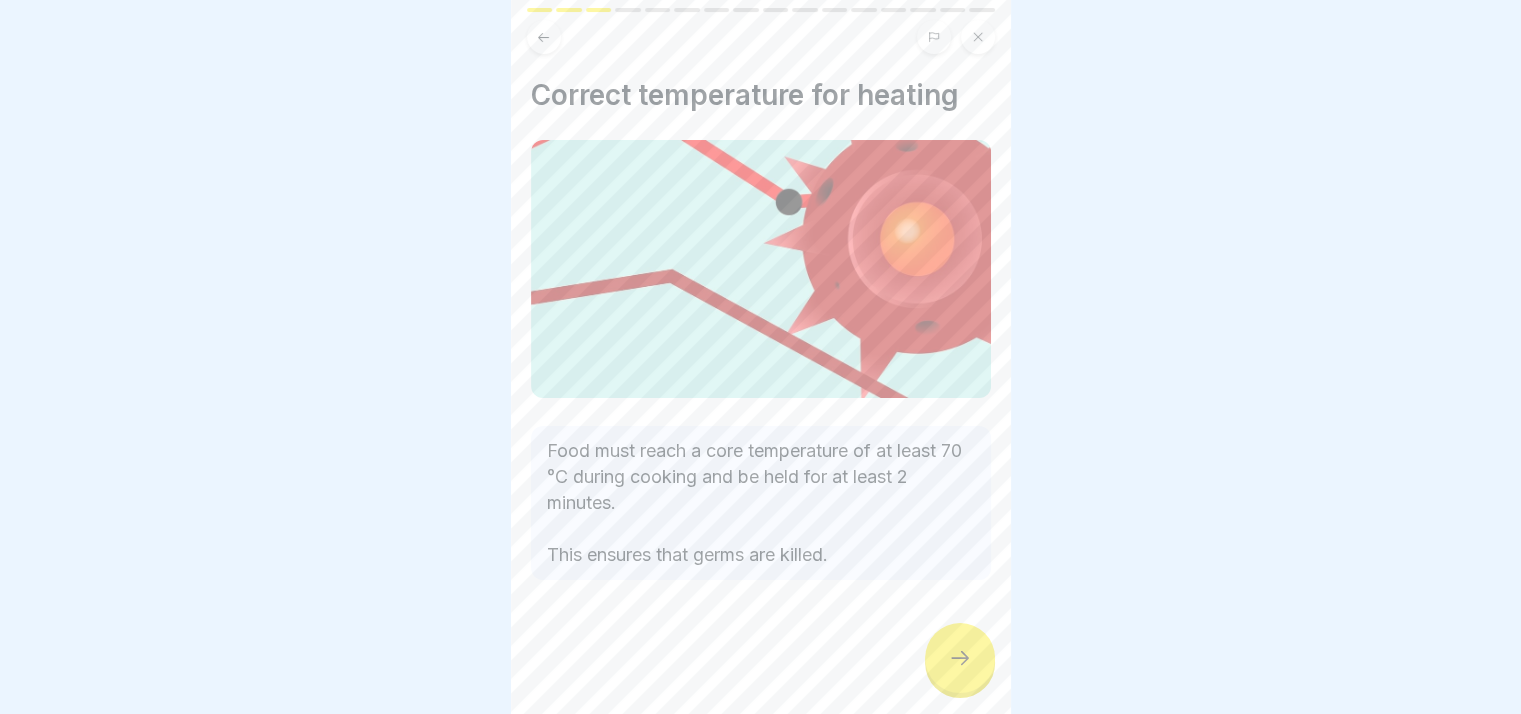 click at bounding box center [960, 658] 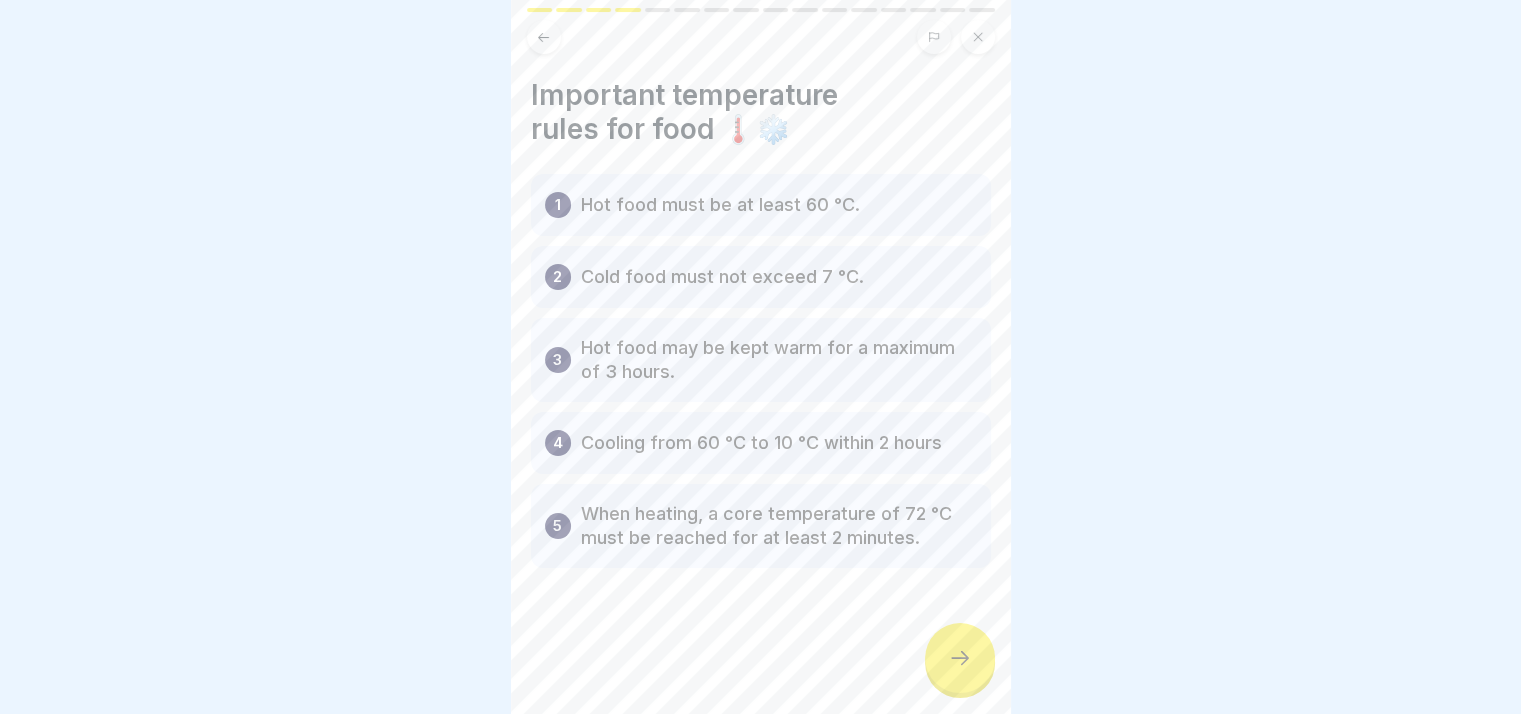 click at bounding box center (960, 658) 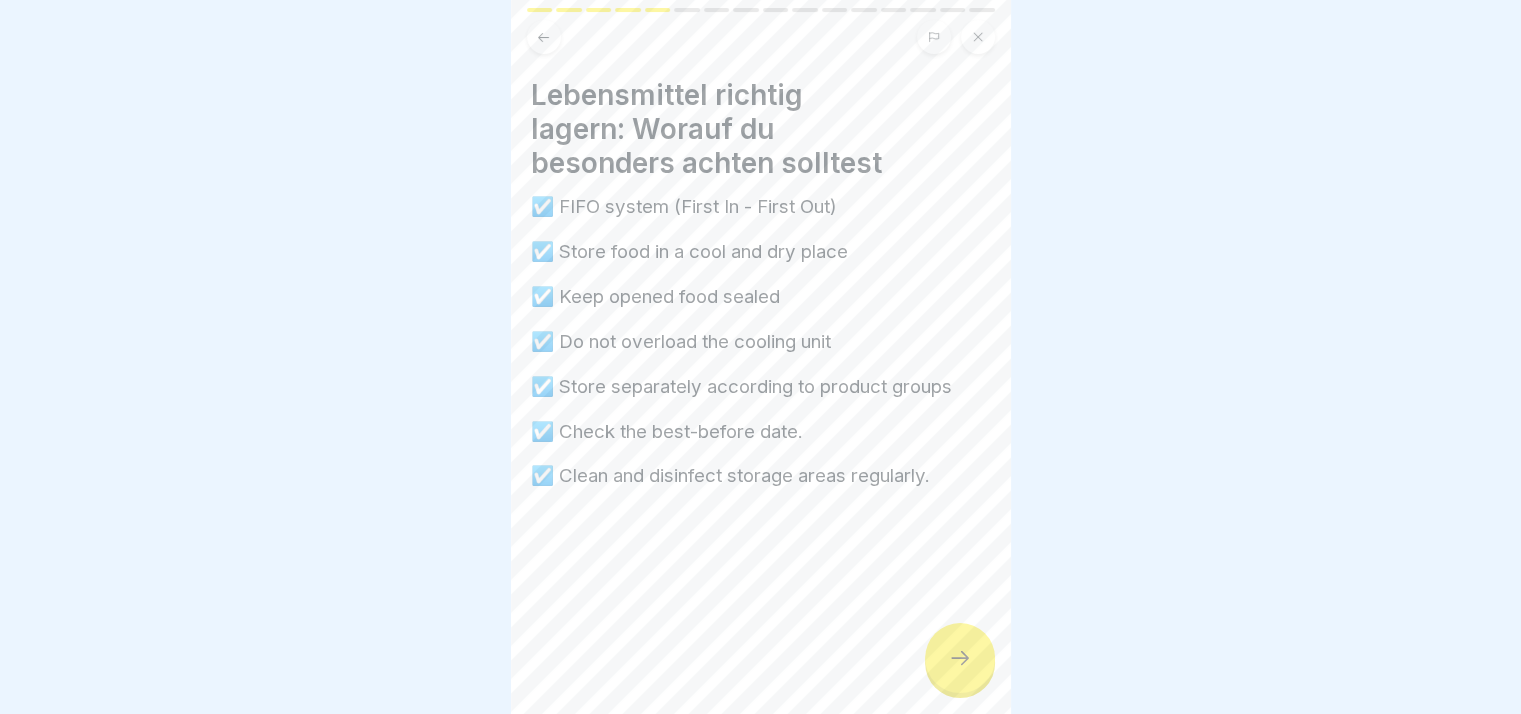 click at bounding box center (960, 658) 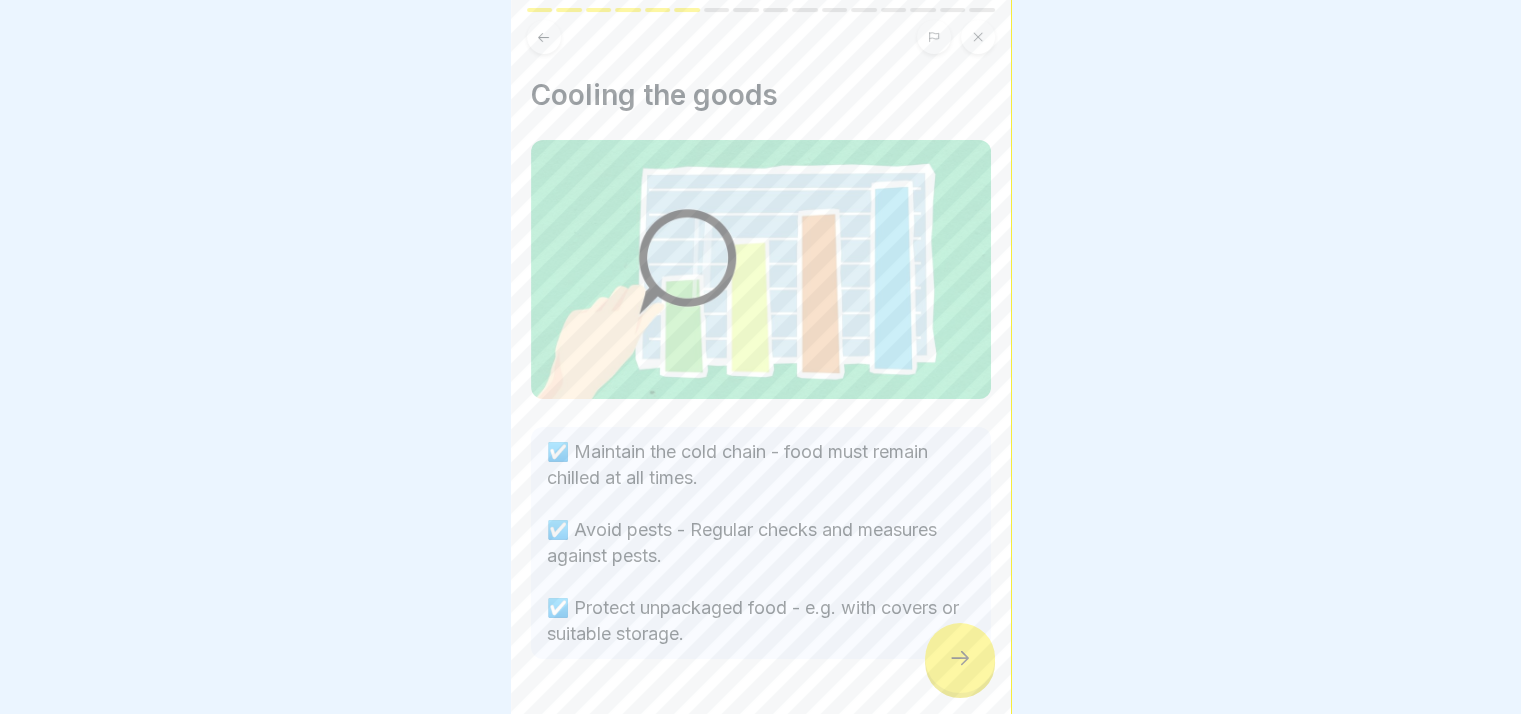 click at bounding box center (960, 658) 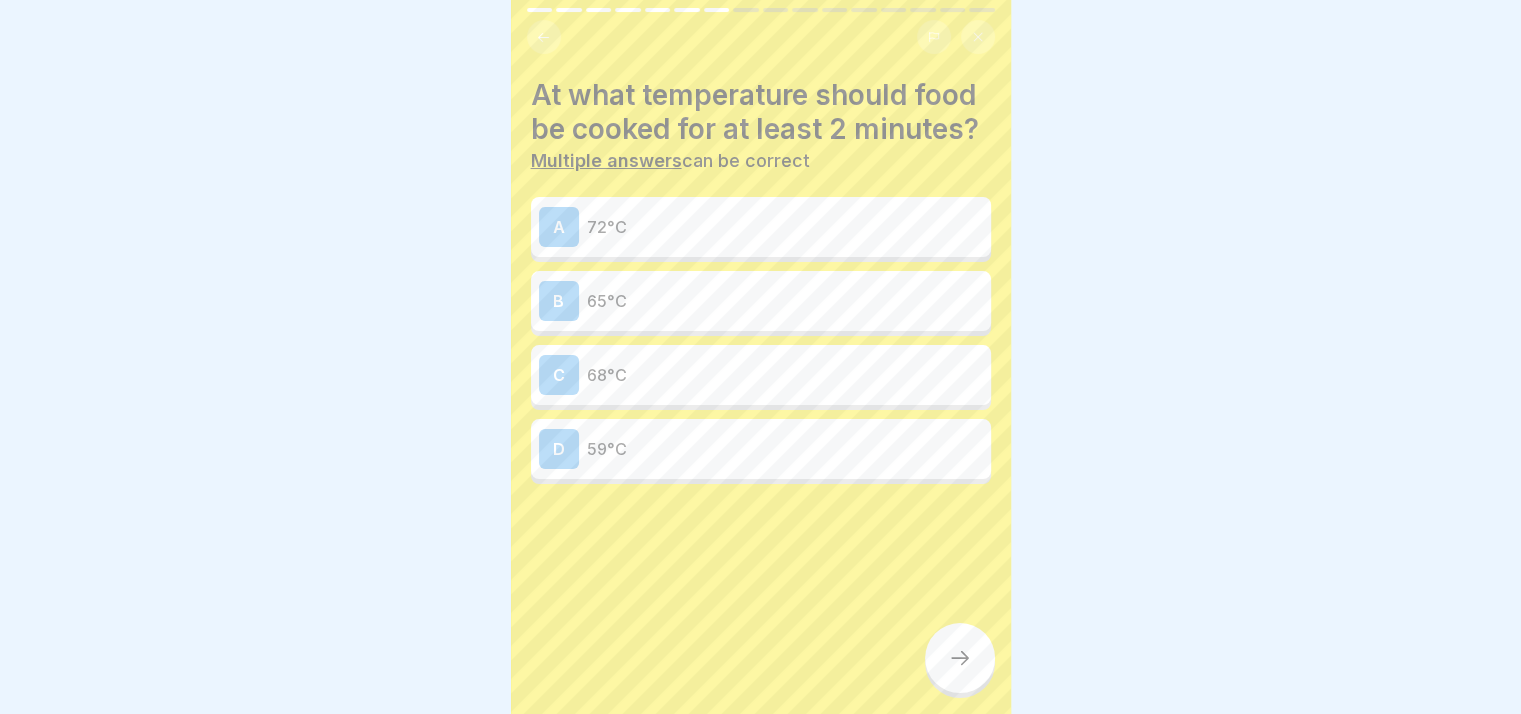 click on "72°C" at bounding box center (785, 227) 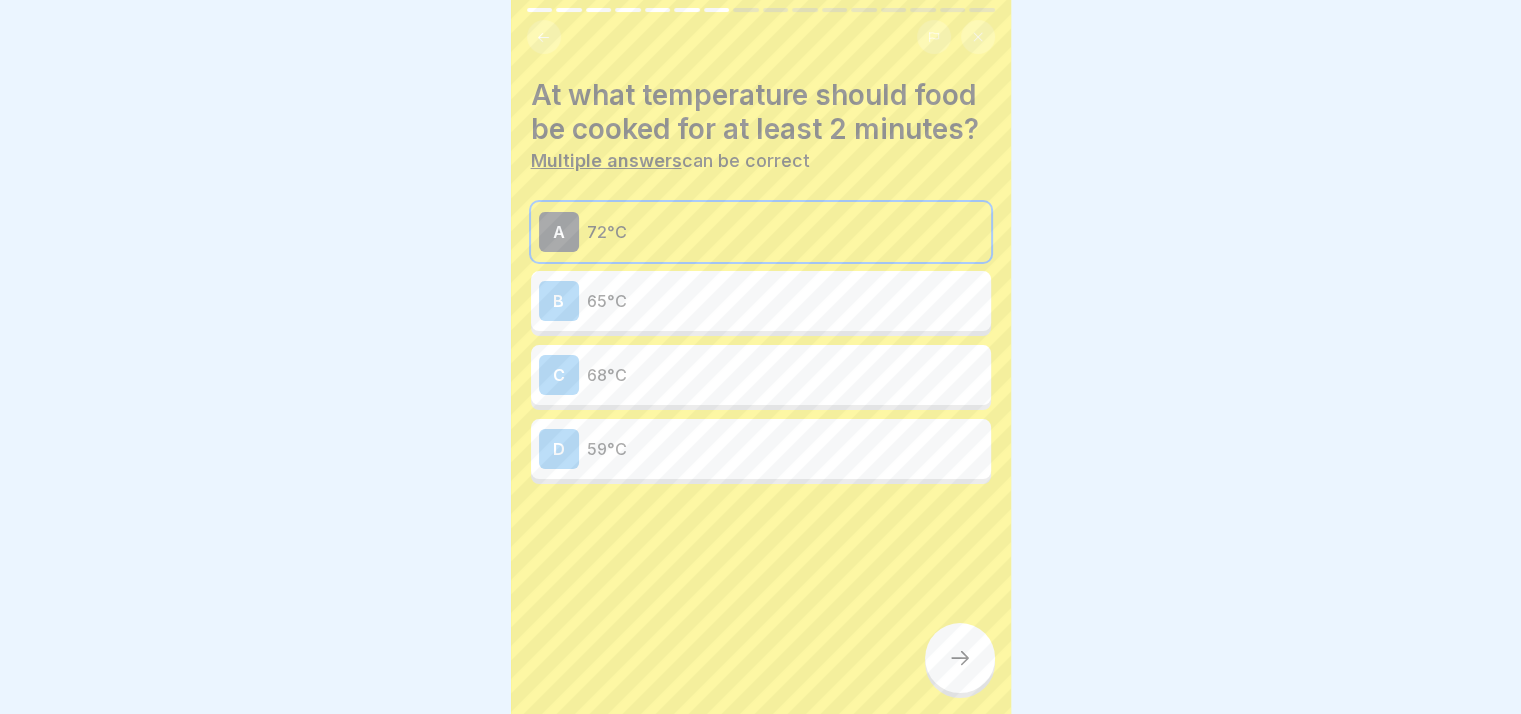 click on "B 65°C" at bounding box center (761, 301) 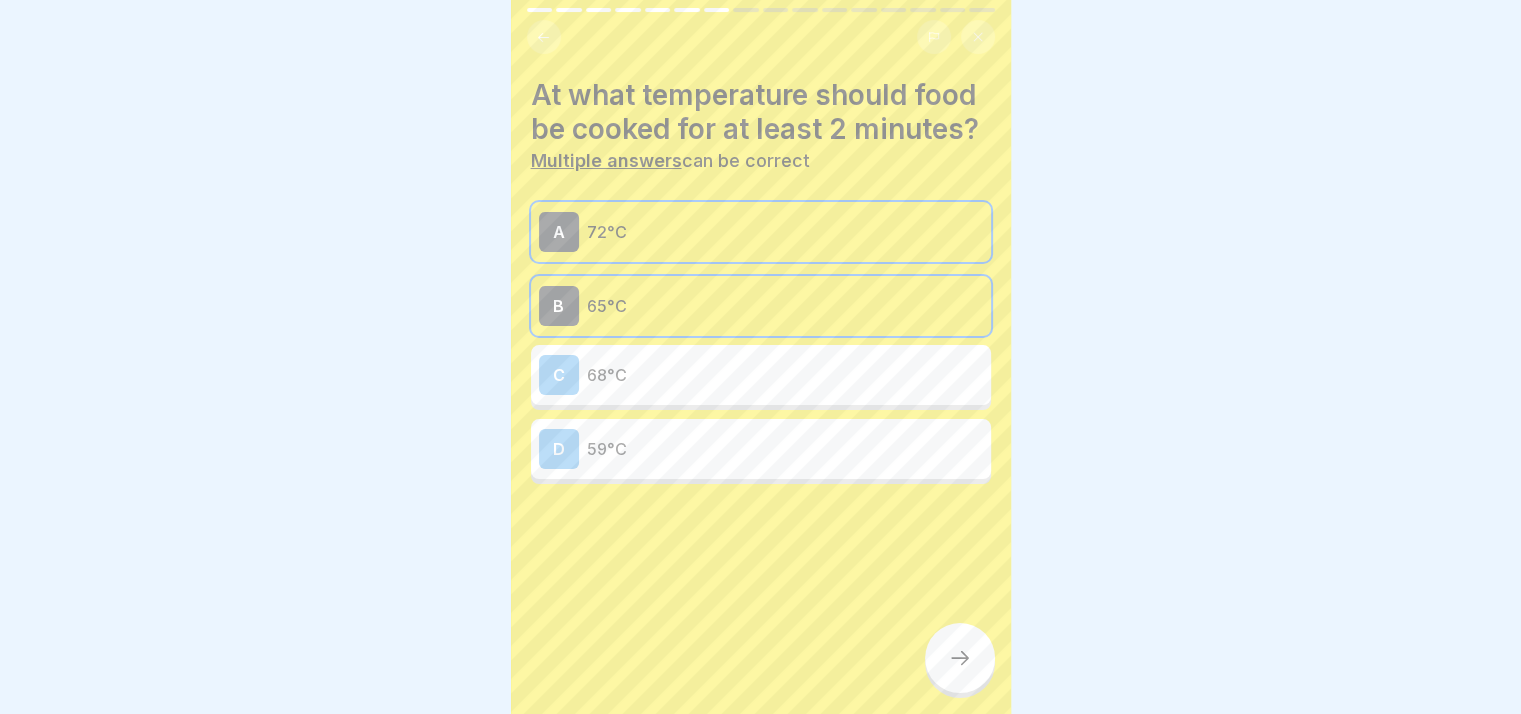 click at bounding box center [960, 658] 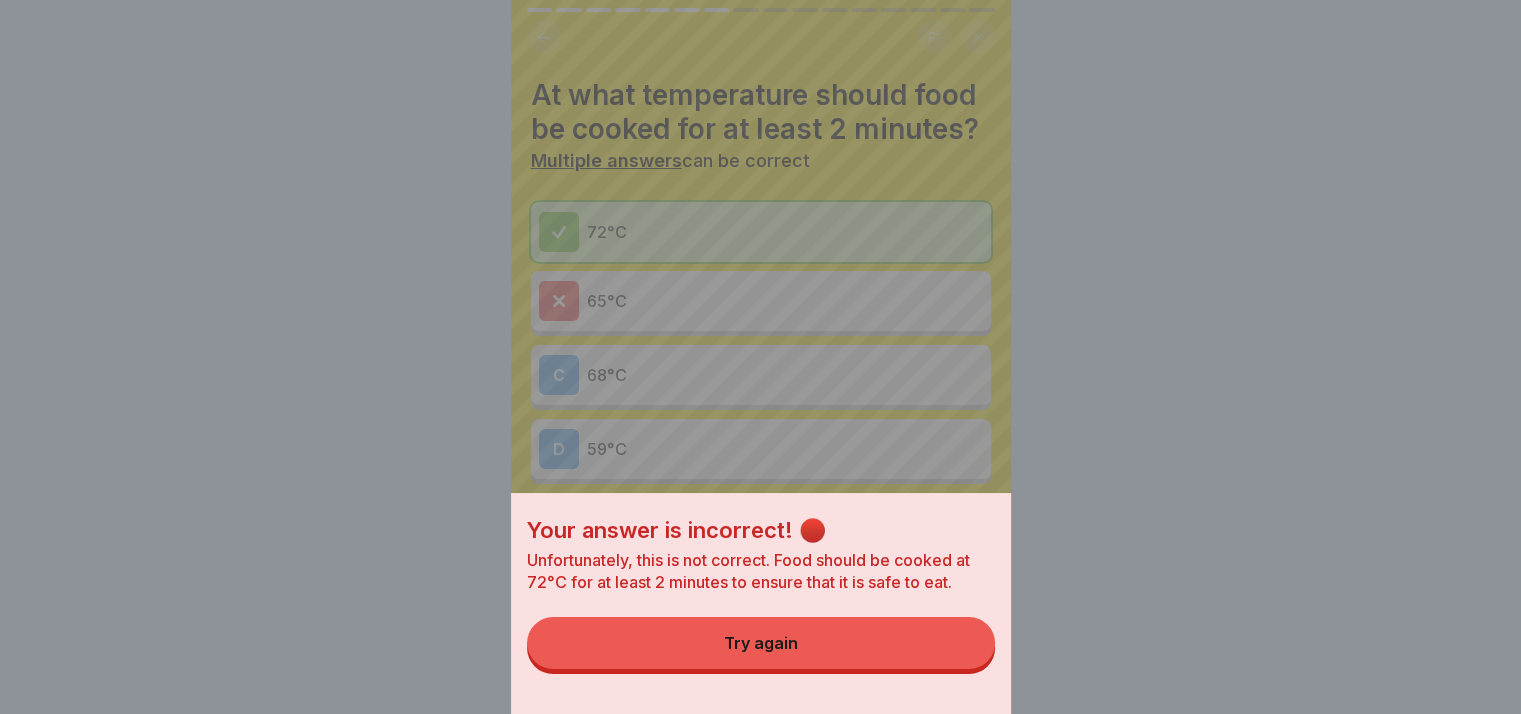 click on "Try again" at bounding box center [761, 643] 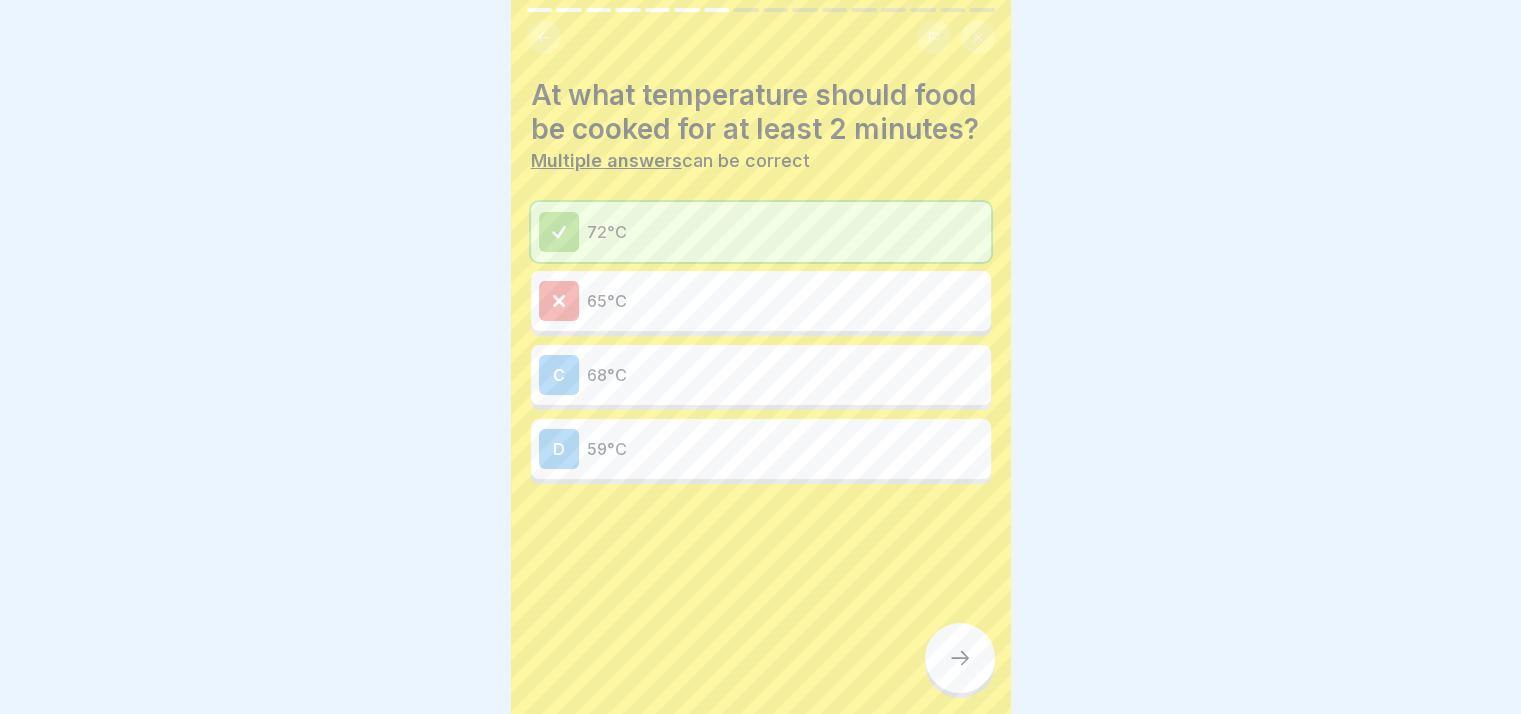 click on "C 68°C" at bounding box center (761, 375) 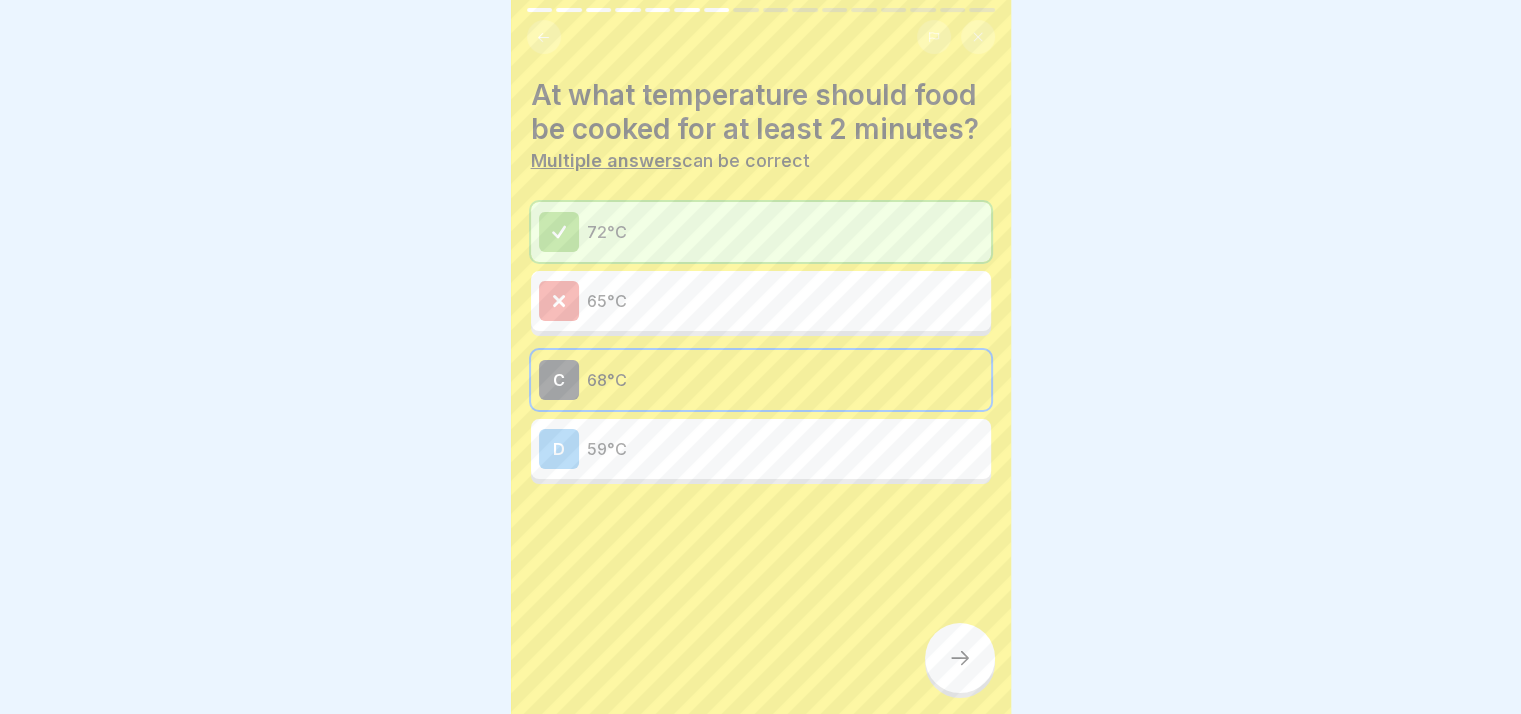 click at bounding box center [960, 658] 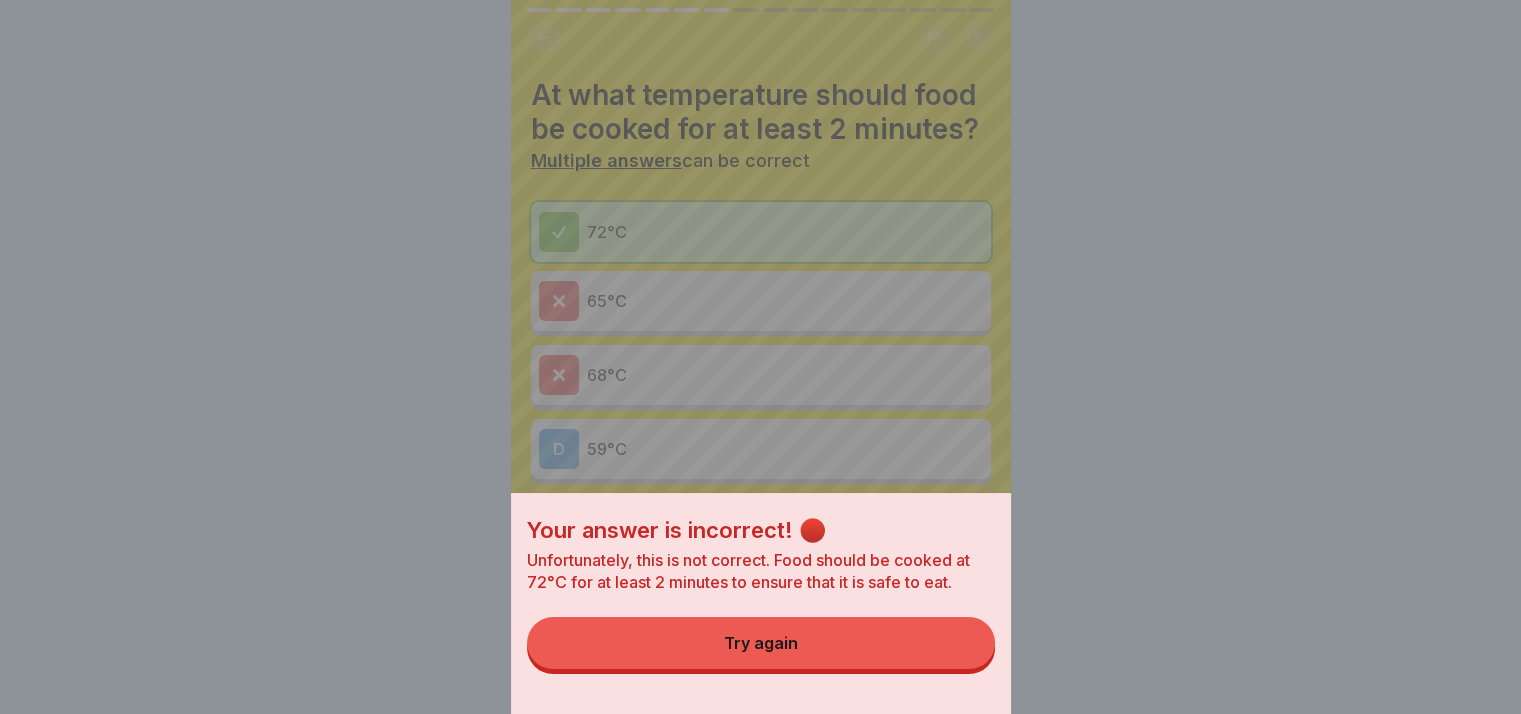 click on "Your answer is incorrect! 🔴 Unfortunately, this is not correct. Food should be cooked at 72°C for at least 2 minutes to ensure that it is safe to eat.   Try again" at bounding box center (761, 603) 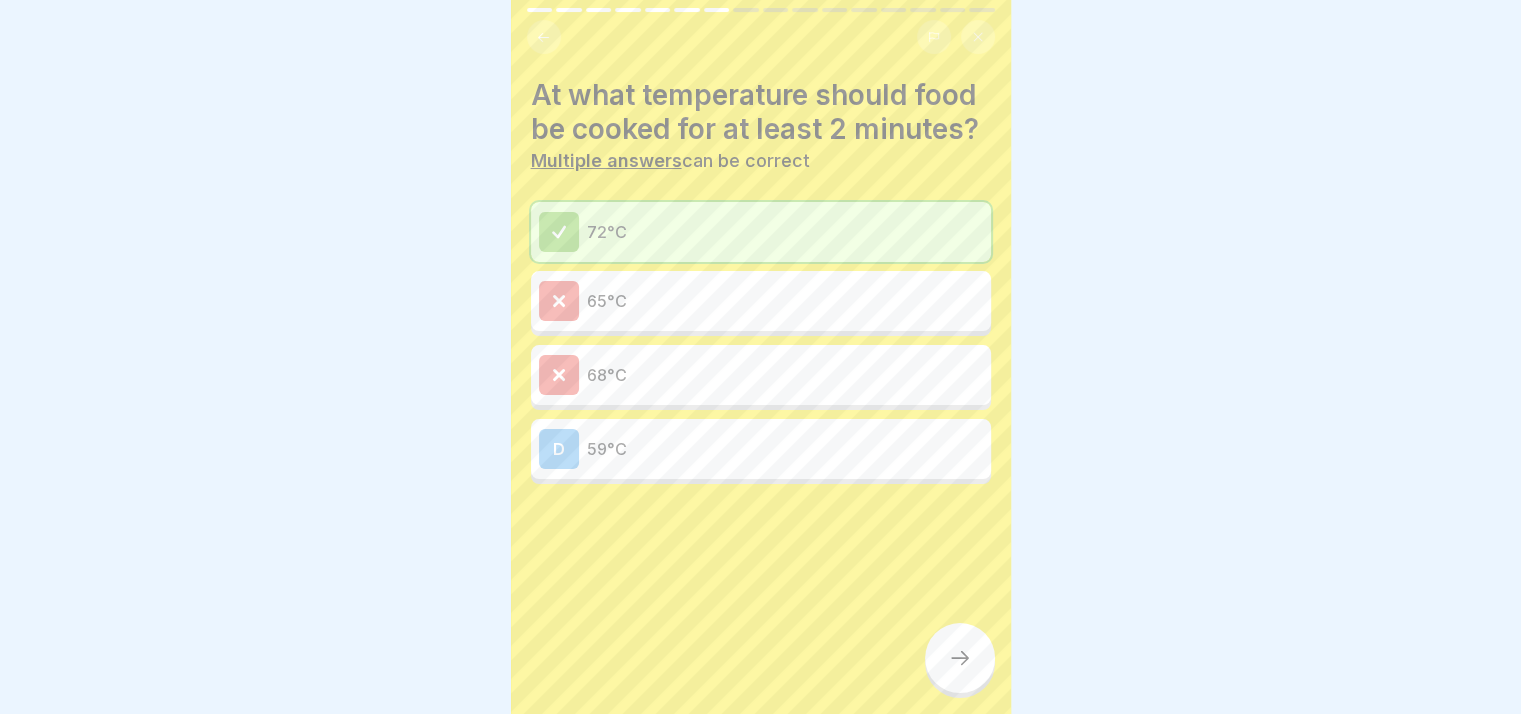 click on "59°C" at bounding box center (785, 449) 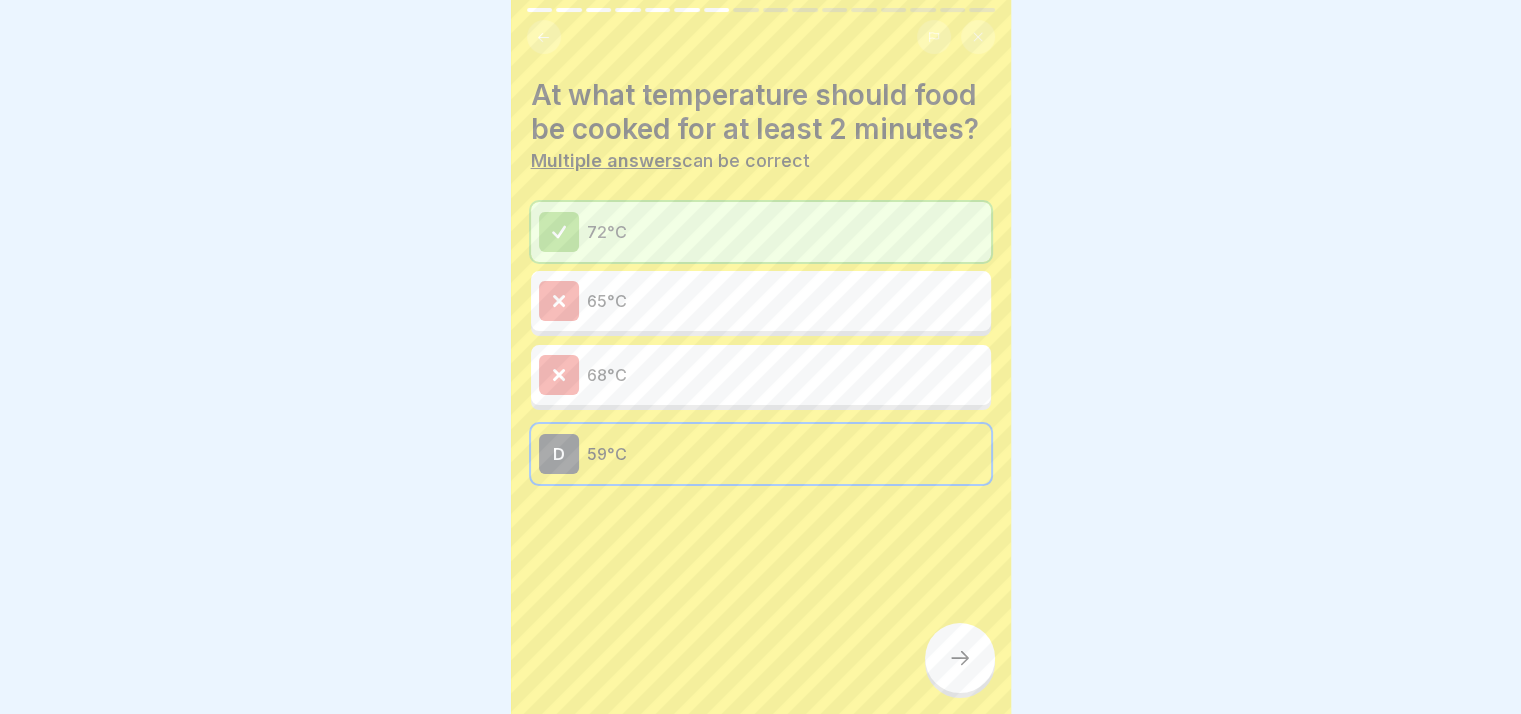 click at bounding box center [960, 658] 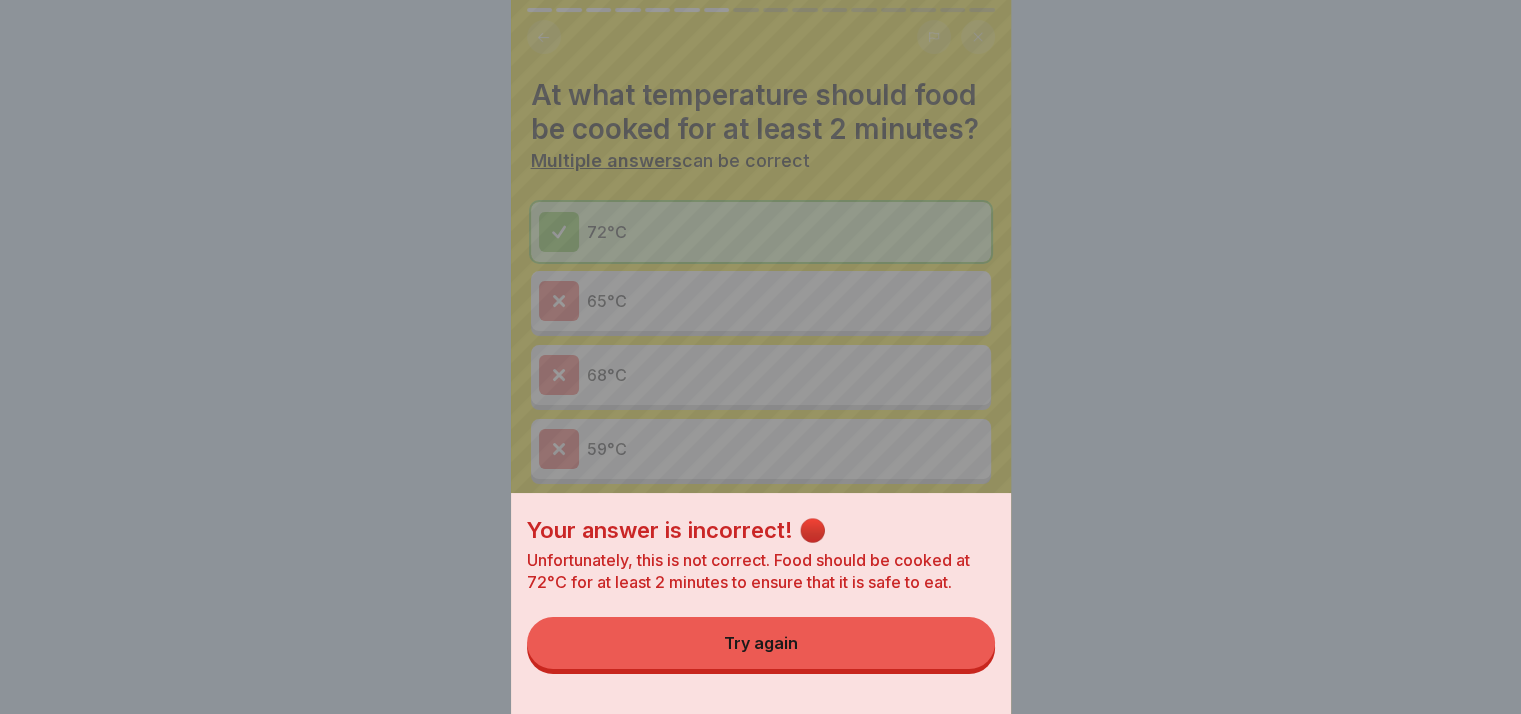 click on "Try again" at bounding box center (761, 643) 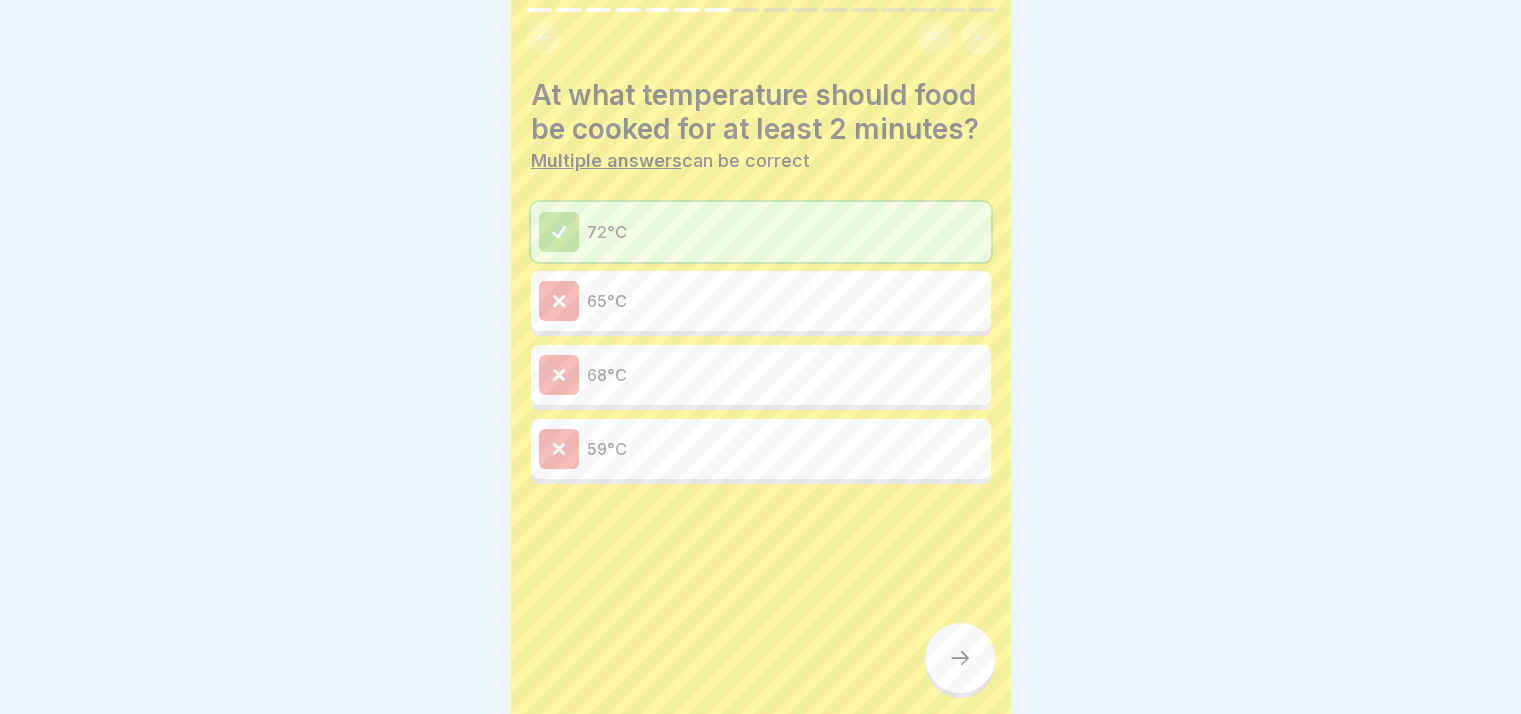 click 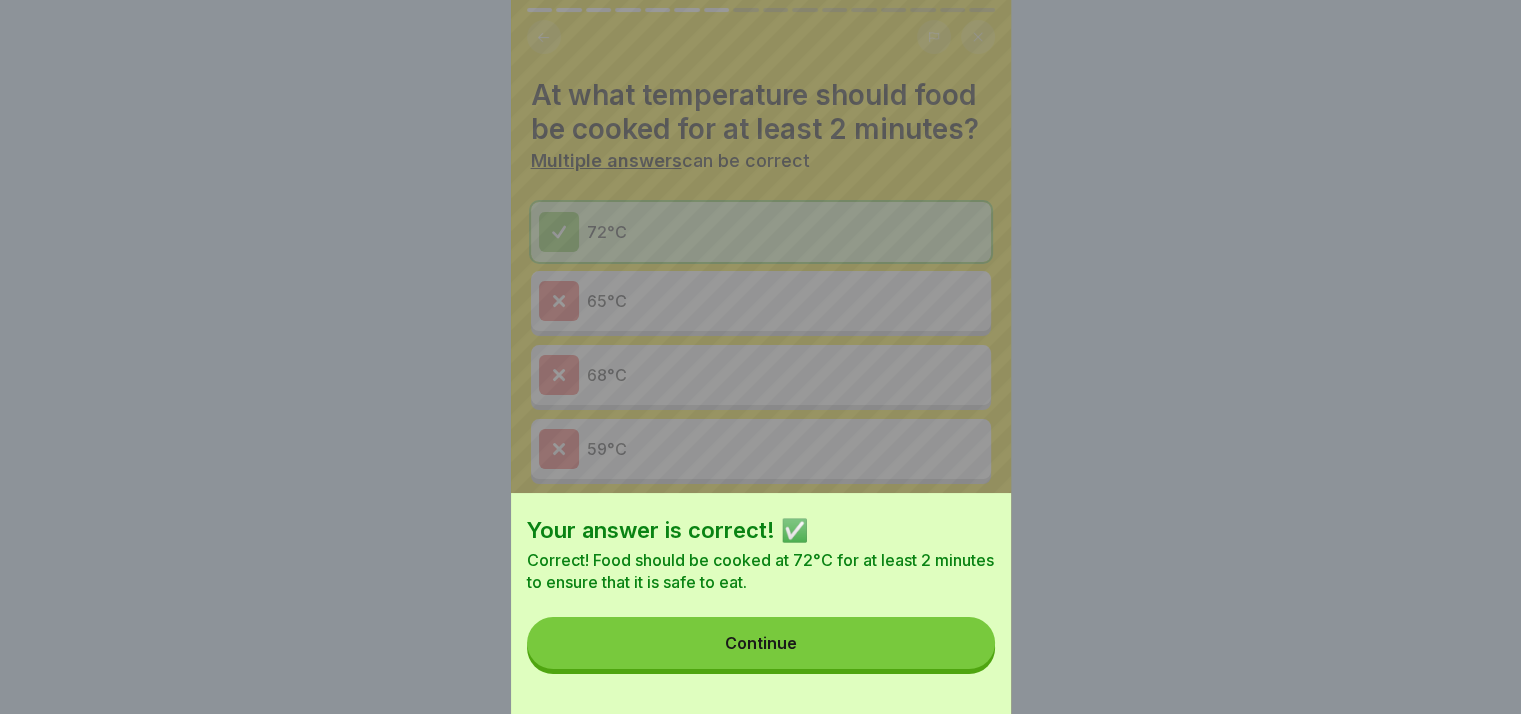 click on "Continue" at bounding box center [761, 643] 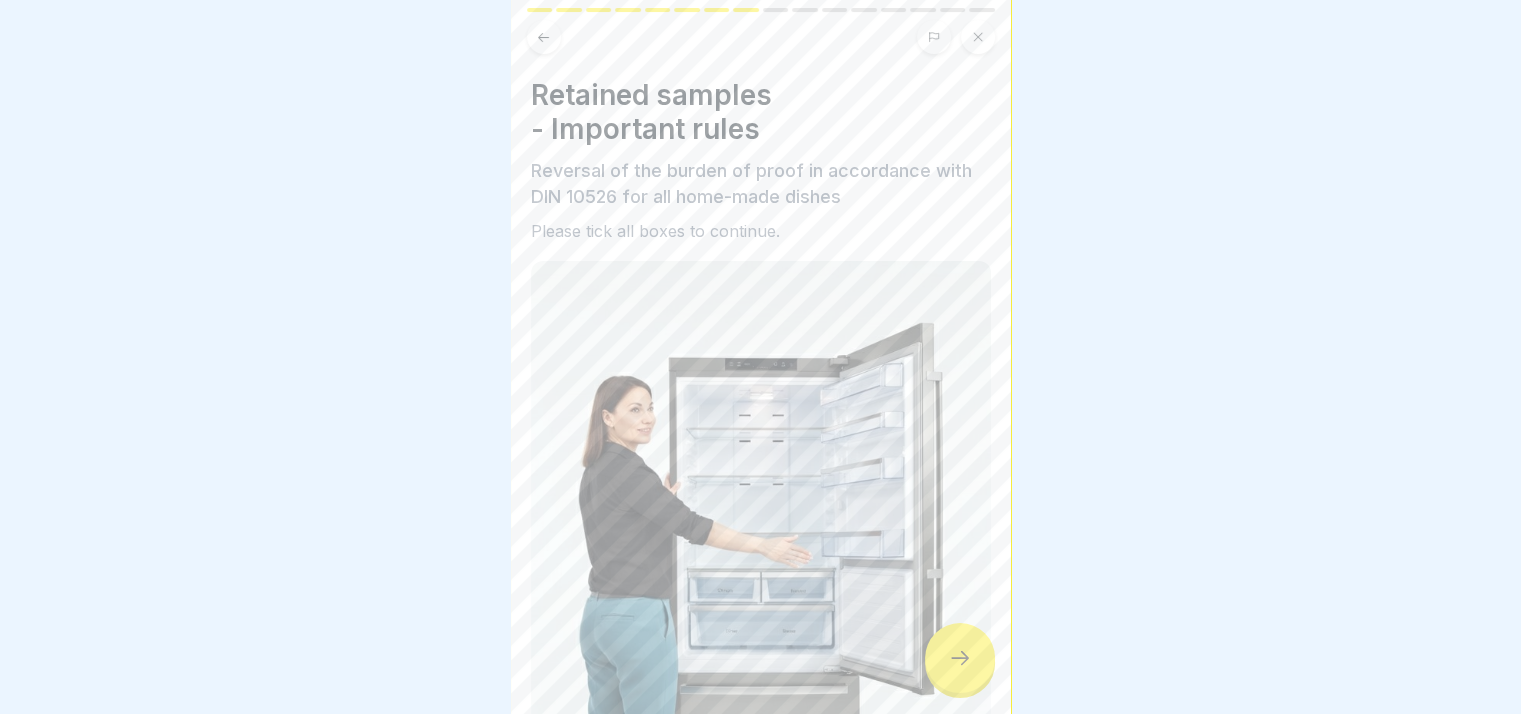 click at bounding box center (761, 503) 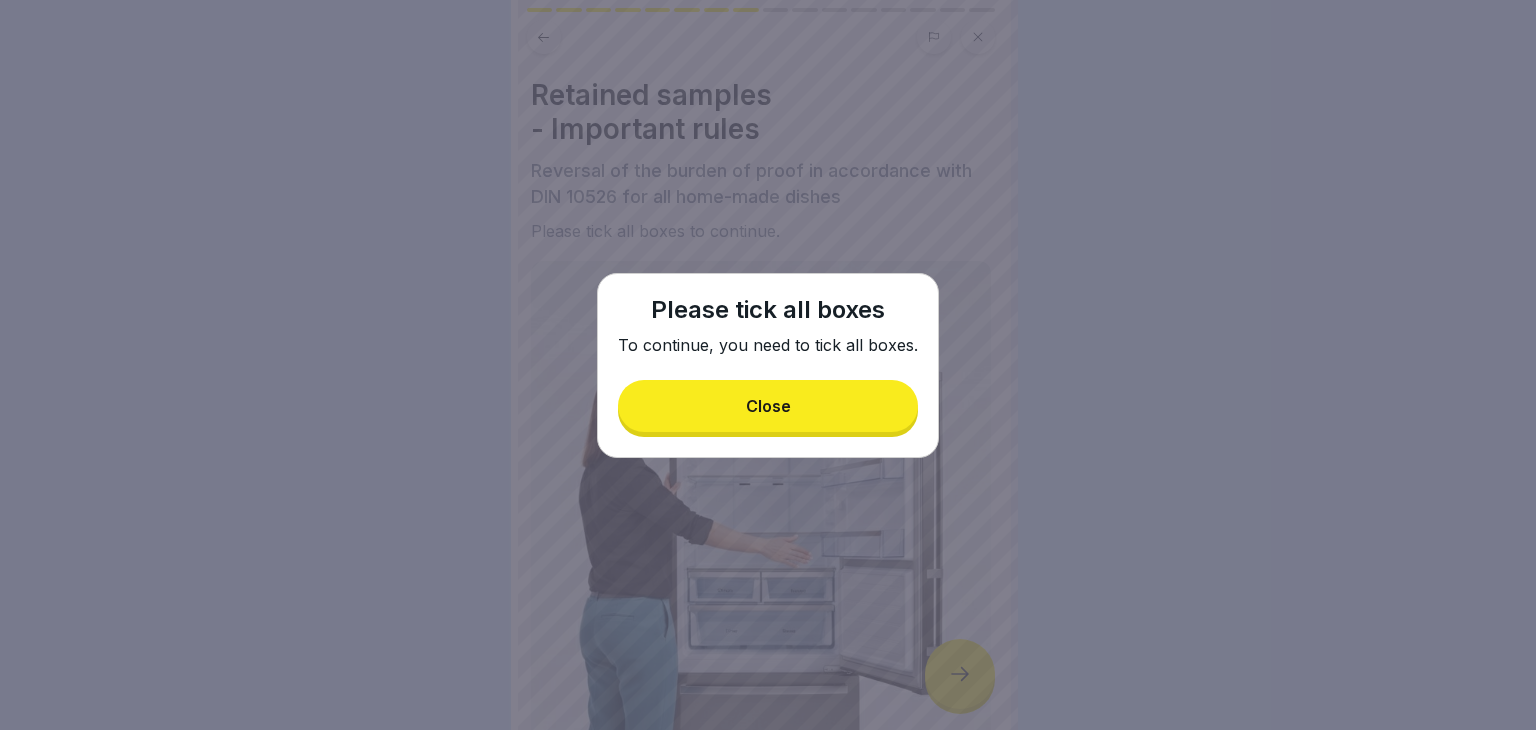click on "Close" at bounding box center (768, 406) 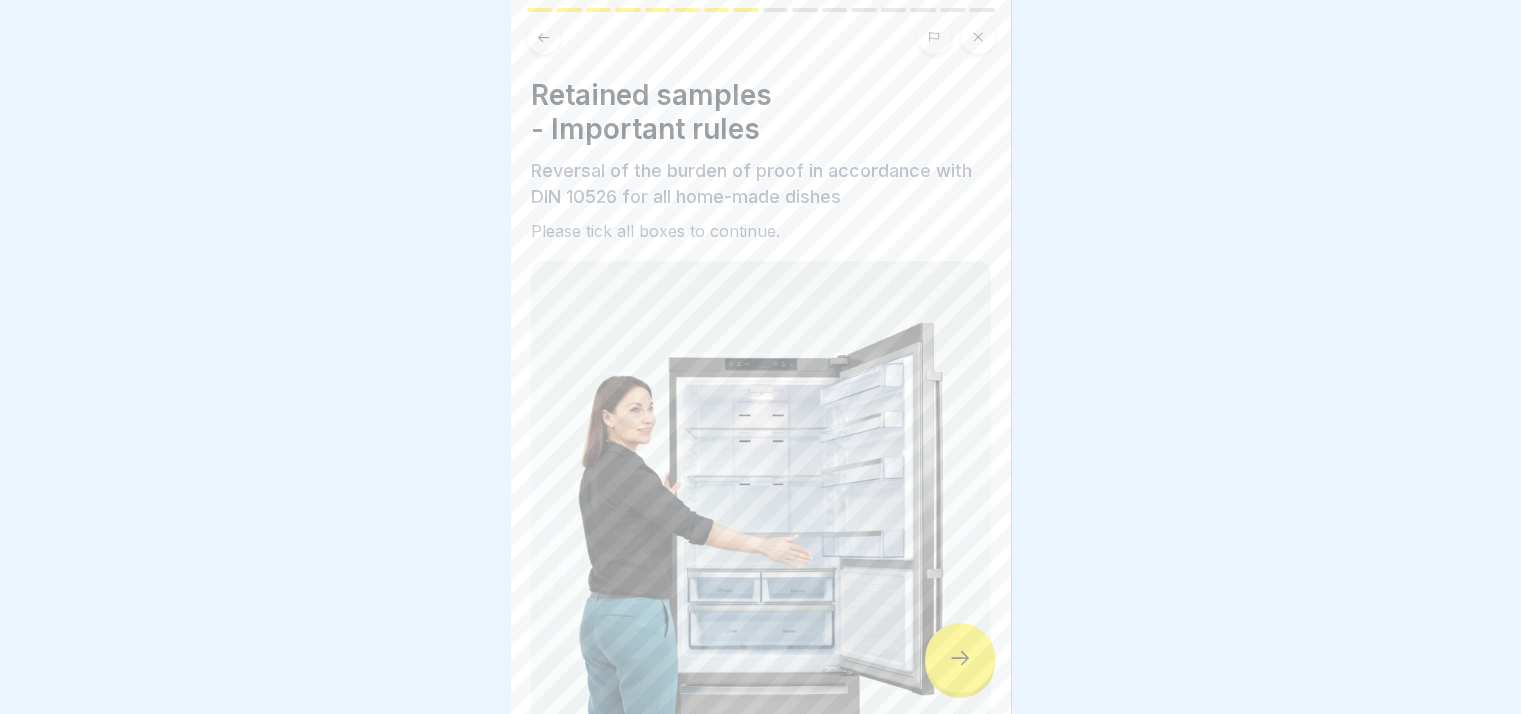 scroll, scrollTop: 462, scrollLeft: 0, axis: vertical 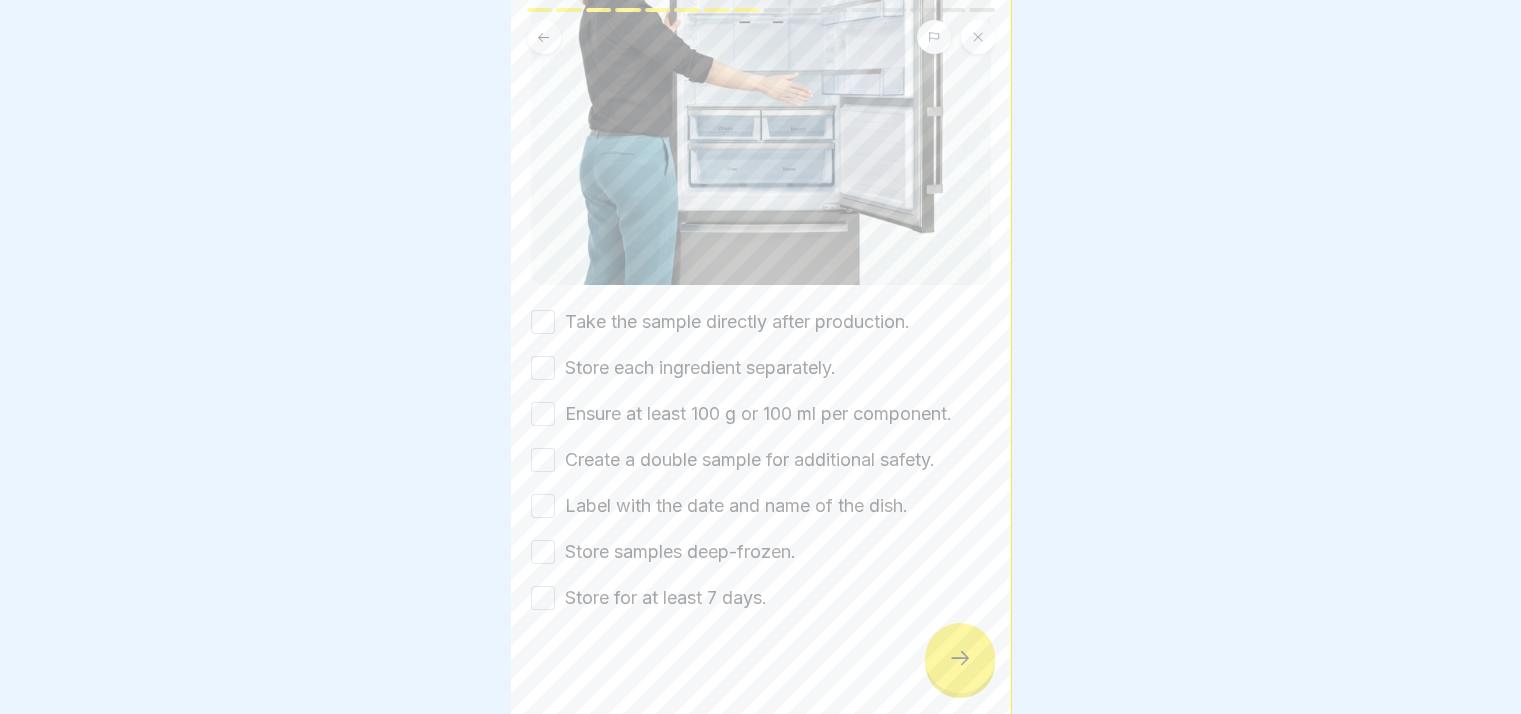 click on "Take the sample directly after production." at bounding box center (543, 322) 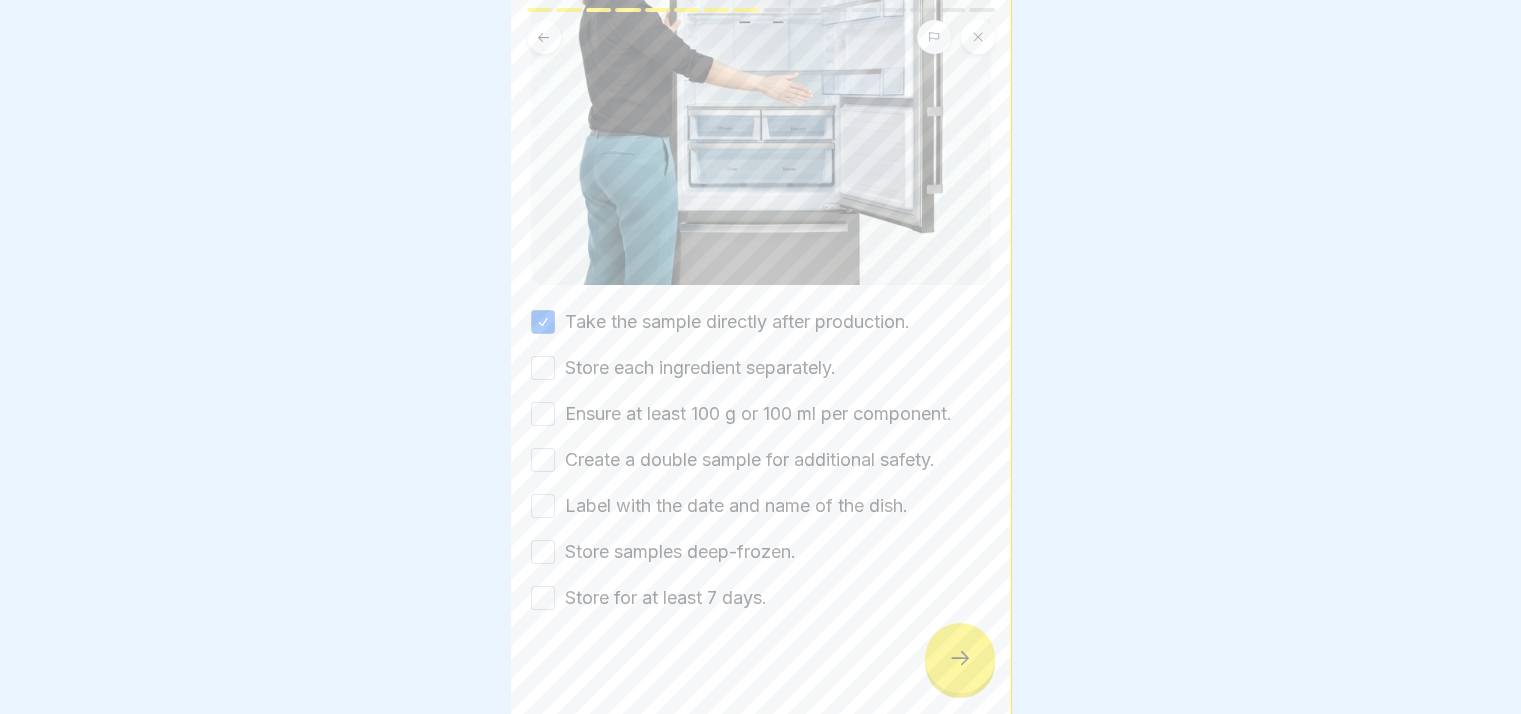 click on "Store each ingredient separately." at bounding box center [543, 368] 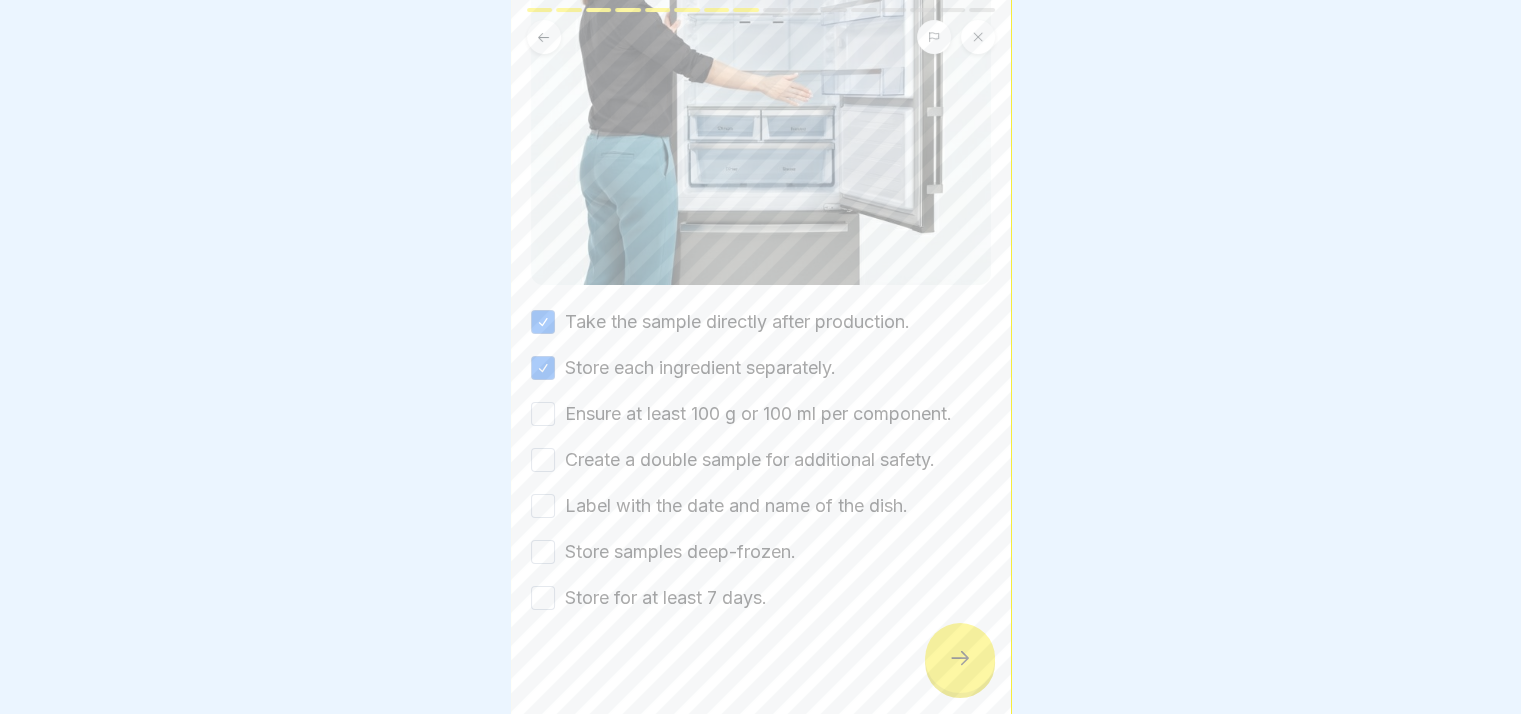 drag, startPoint x: 550, startPoint y: 379, endPoint x: 545, endPoint y: 440, distance: 61.204575 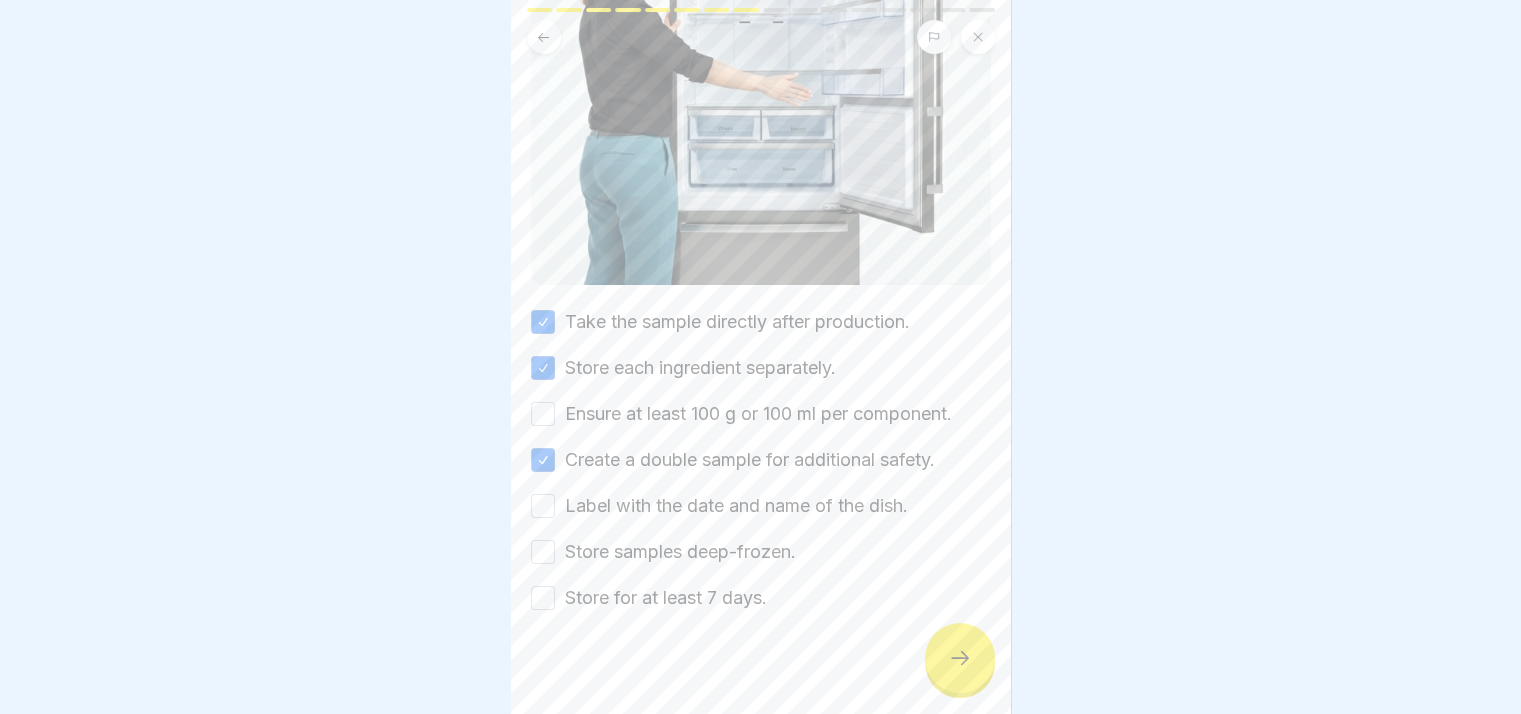 click on "Ensure at least 100 g or 100 ml per component." at bounding box center [543, 414] 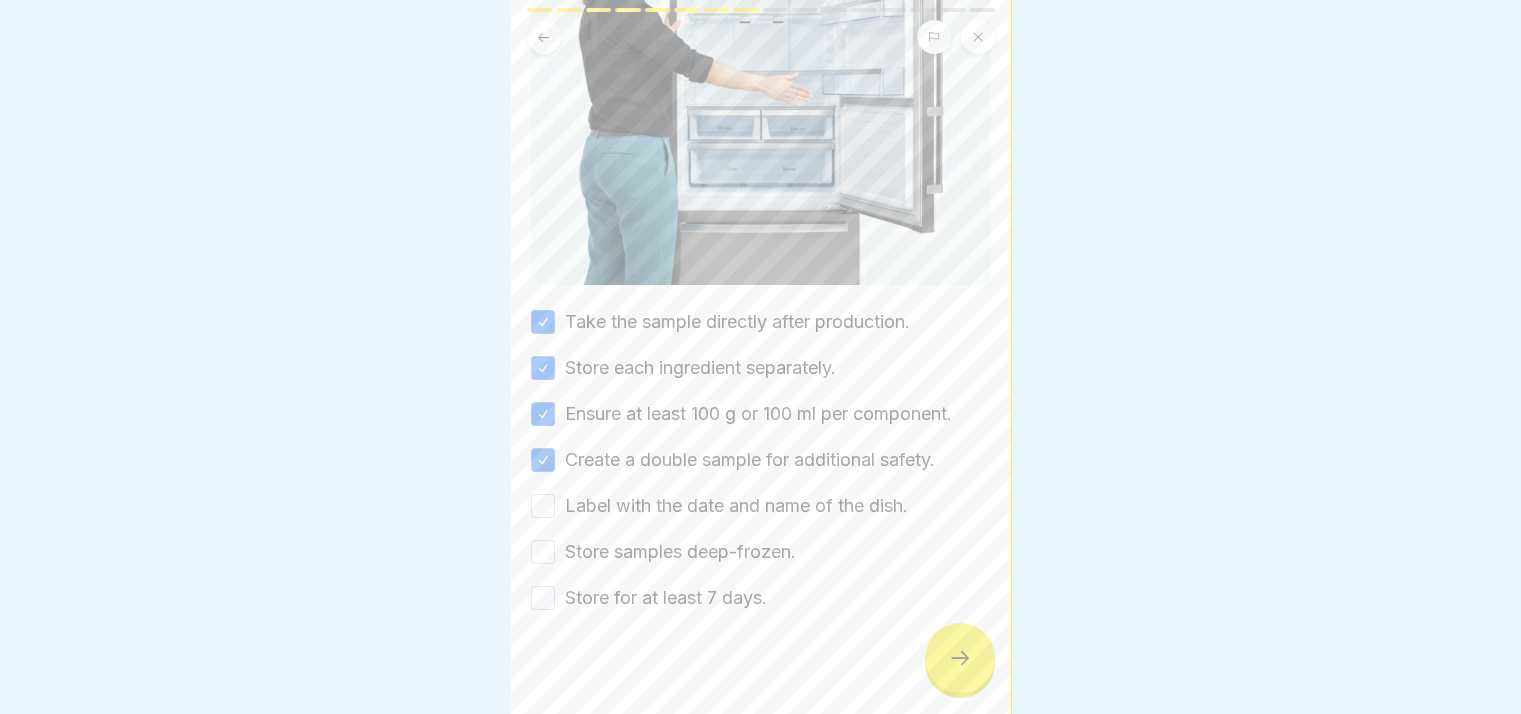 click on "Label with the date and name of the dish." at bounding box center [543, 506] 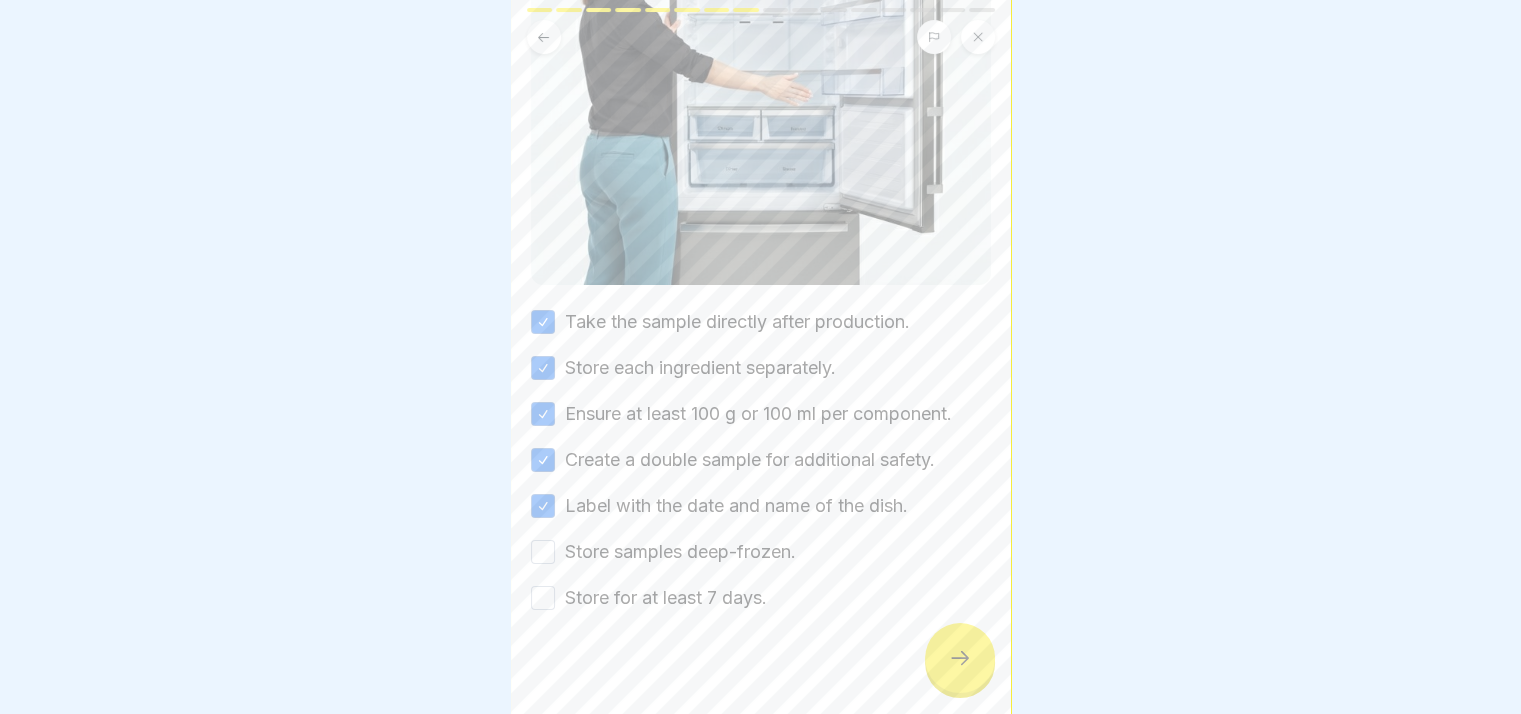 click on "Store samples deep-frozen." at bounding box center (543, 552) 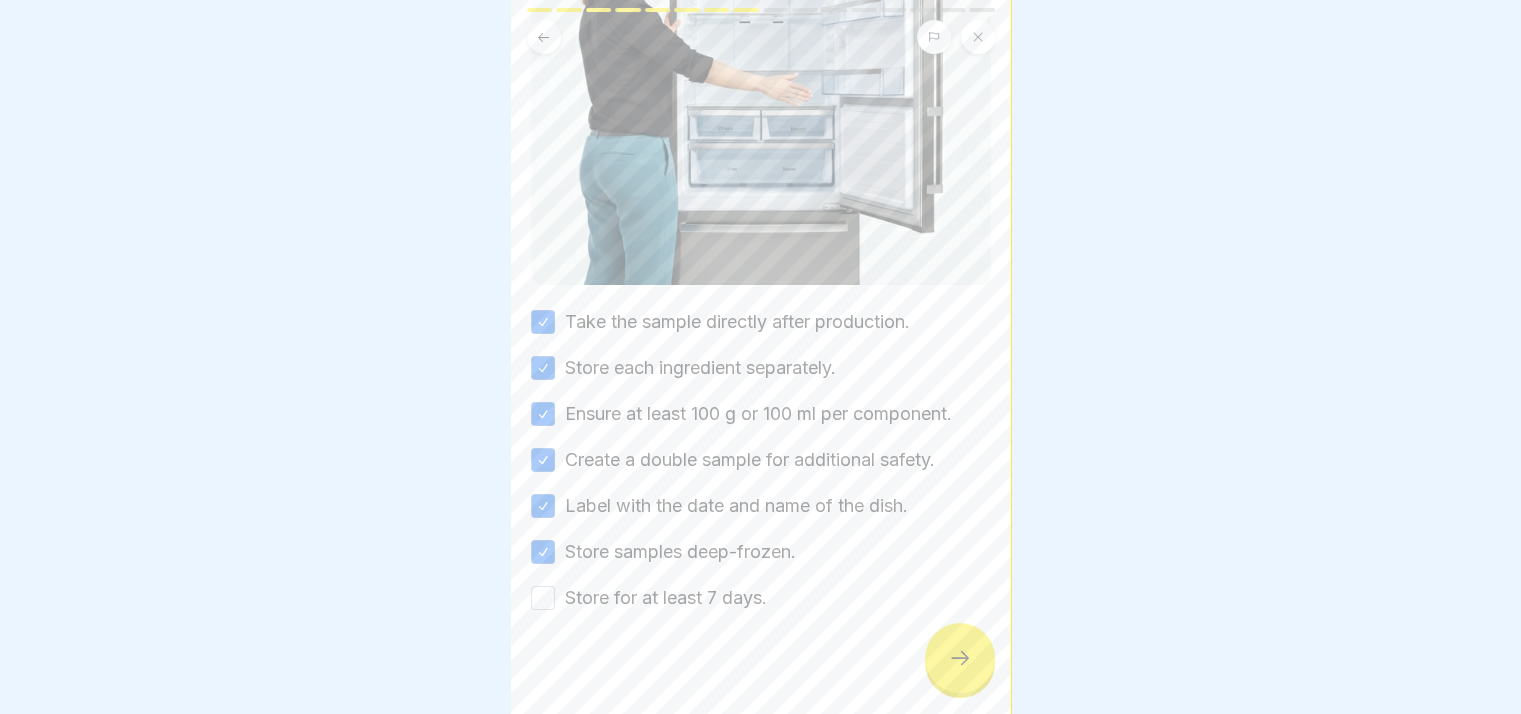 click on "Store for at least 7 days." at bounding box center (543, 598) 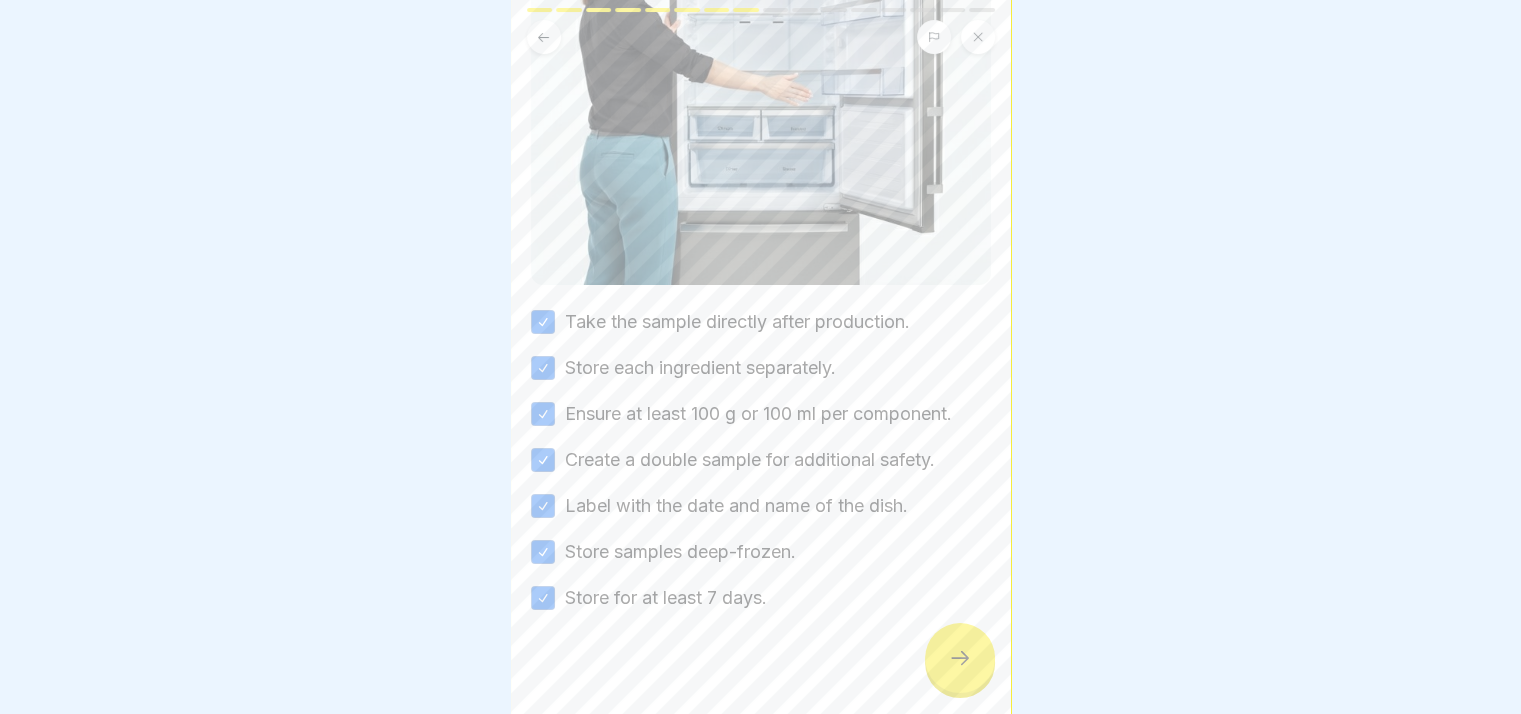 click 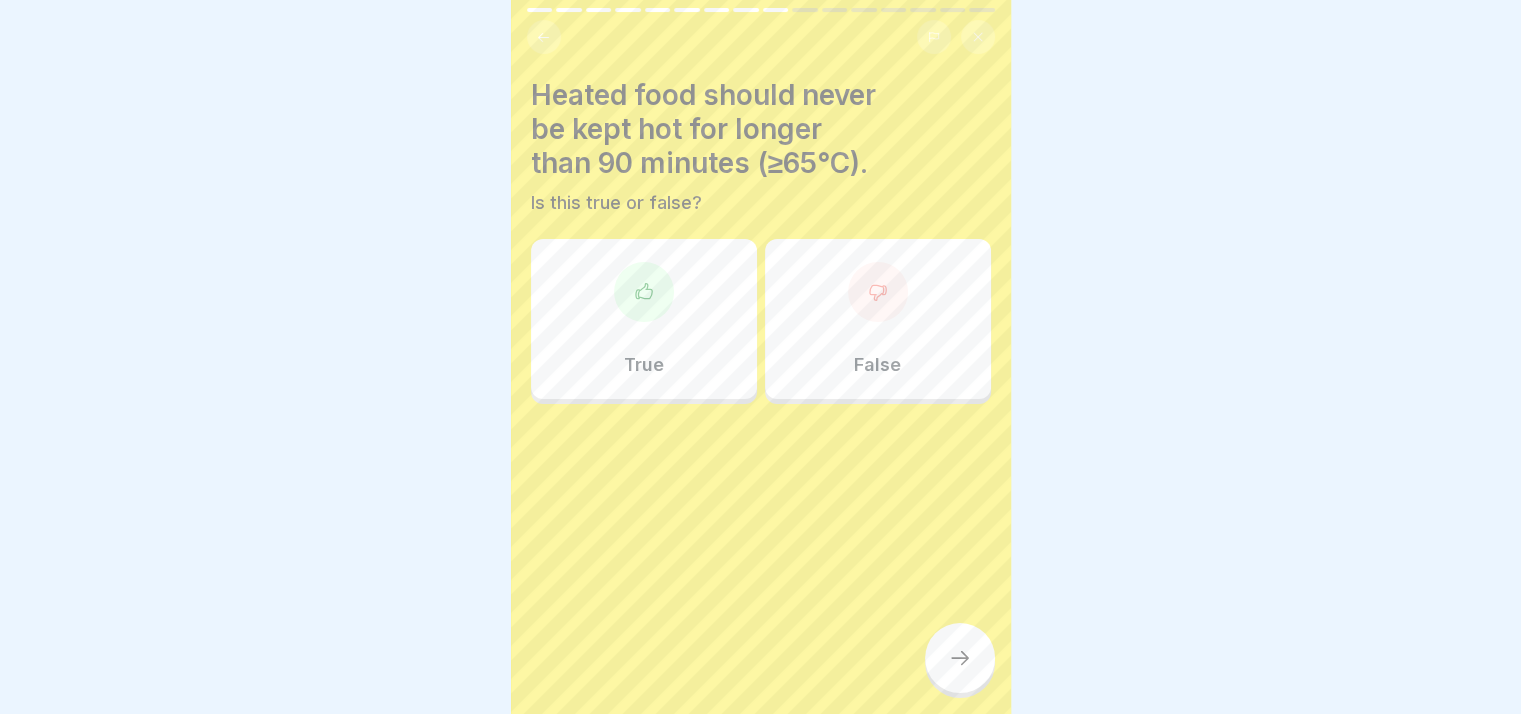 click at bounding box center (644, 292) 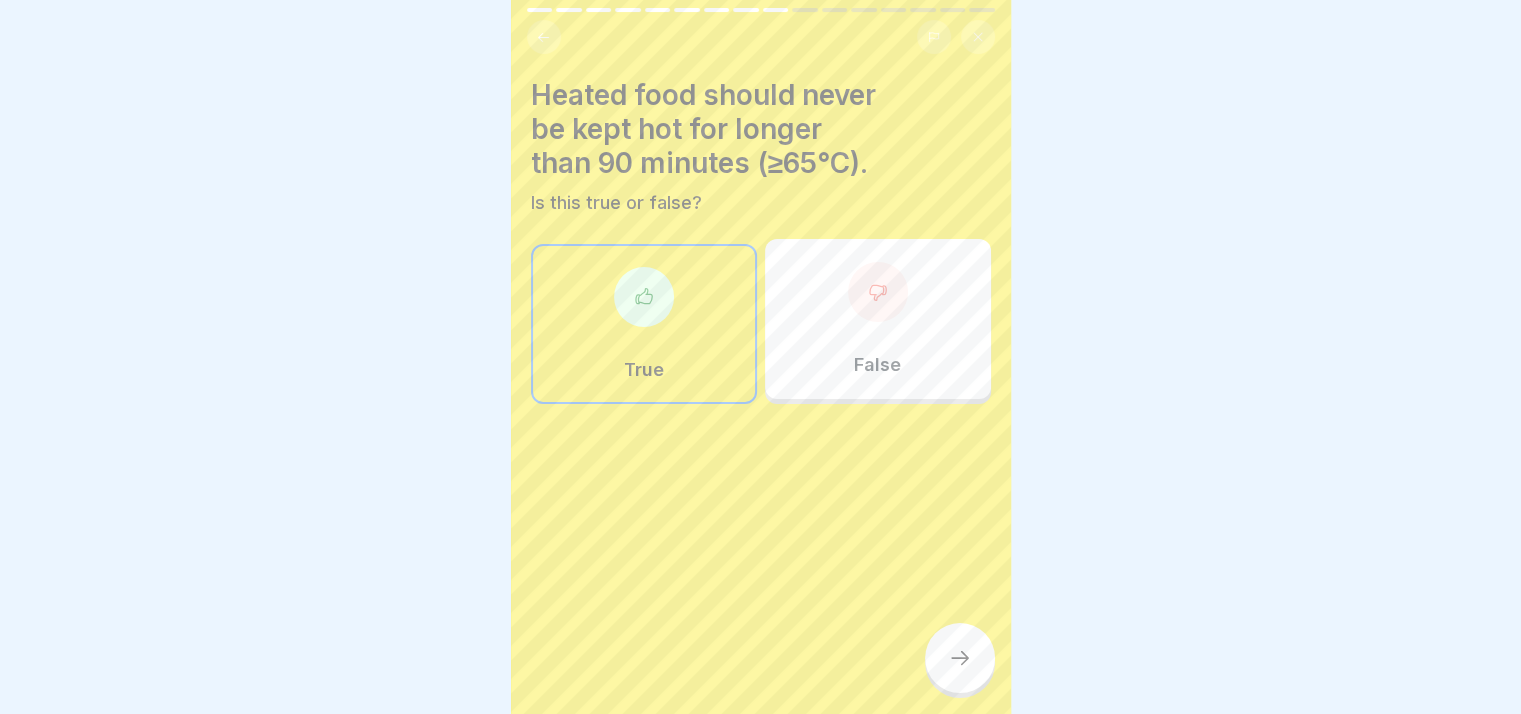 click at bounding box center [960, 658] 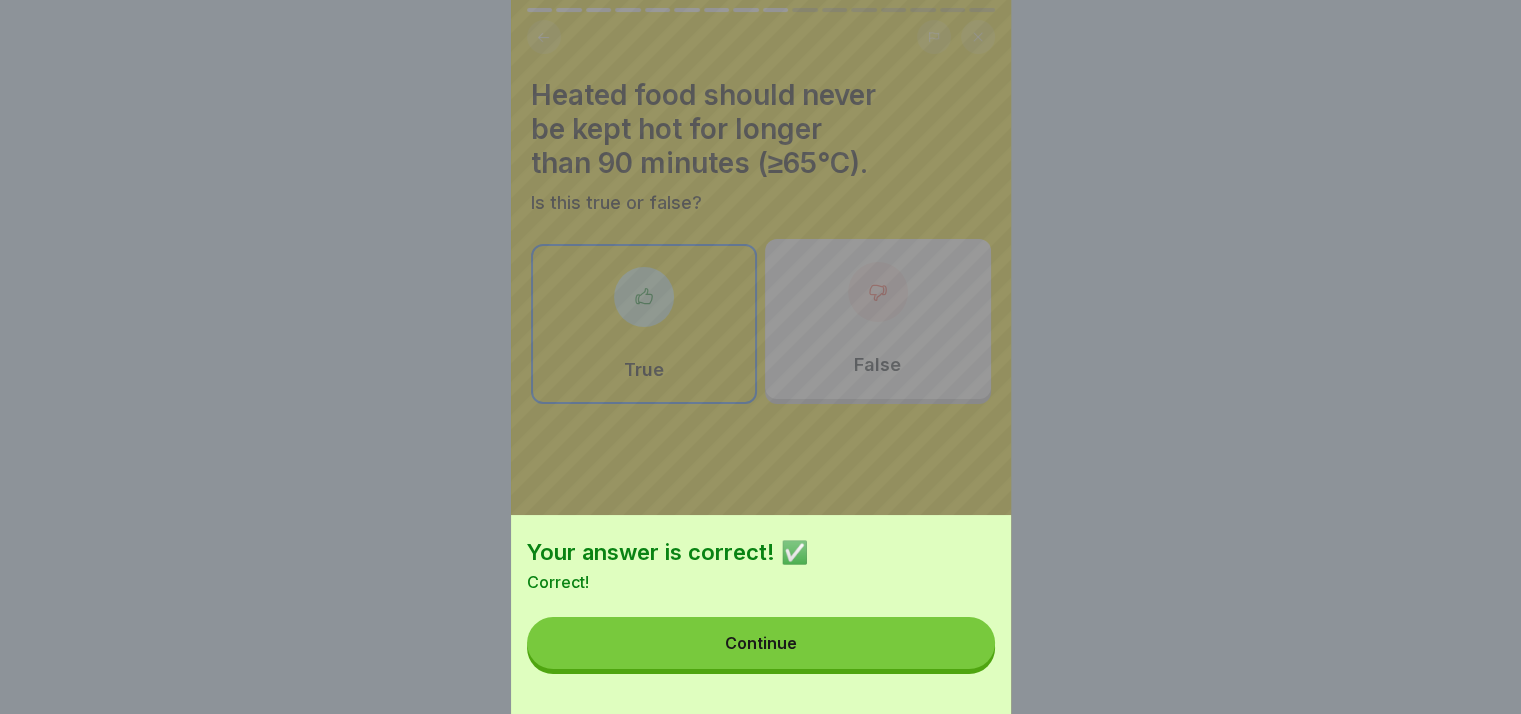 click on "Continue" at bounding box center (761, 643) 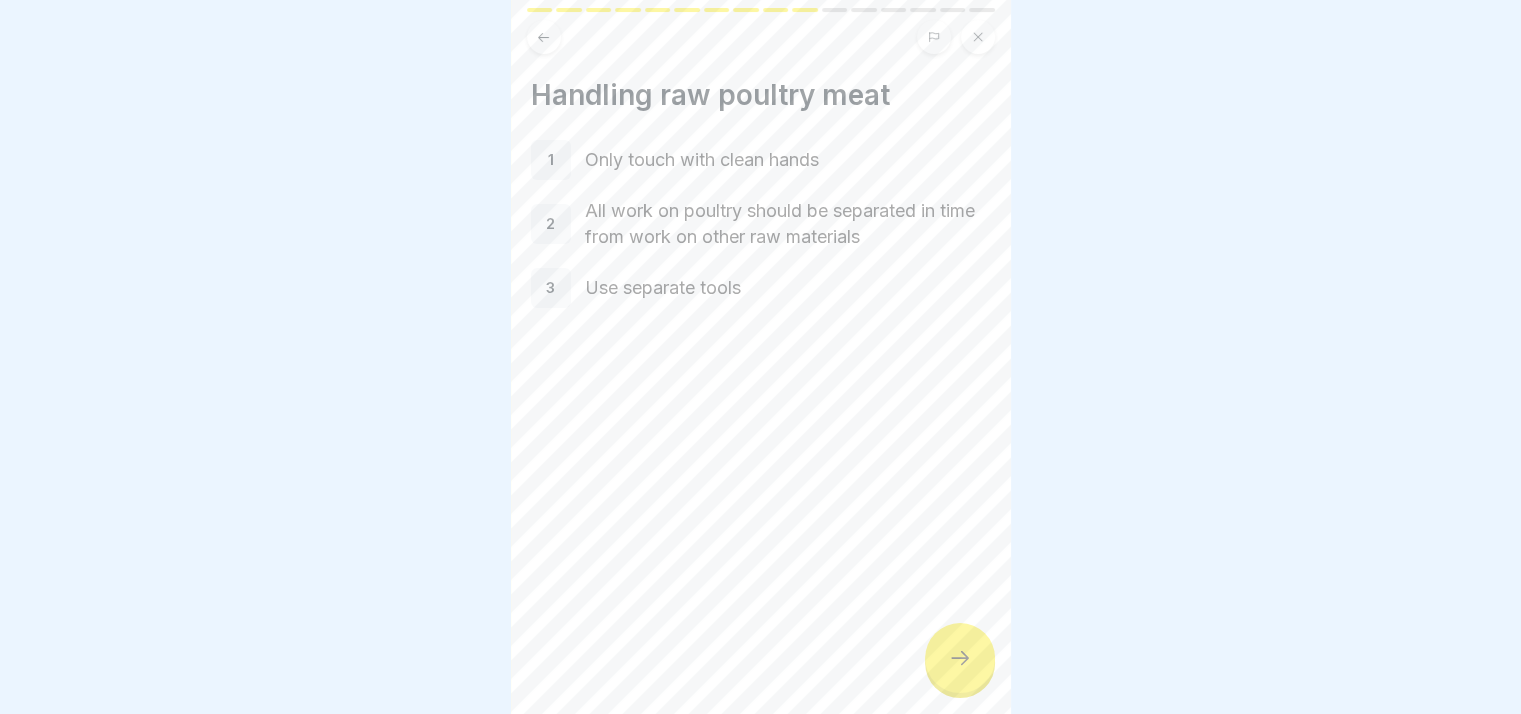 click at bounding box center [960, 658] 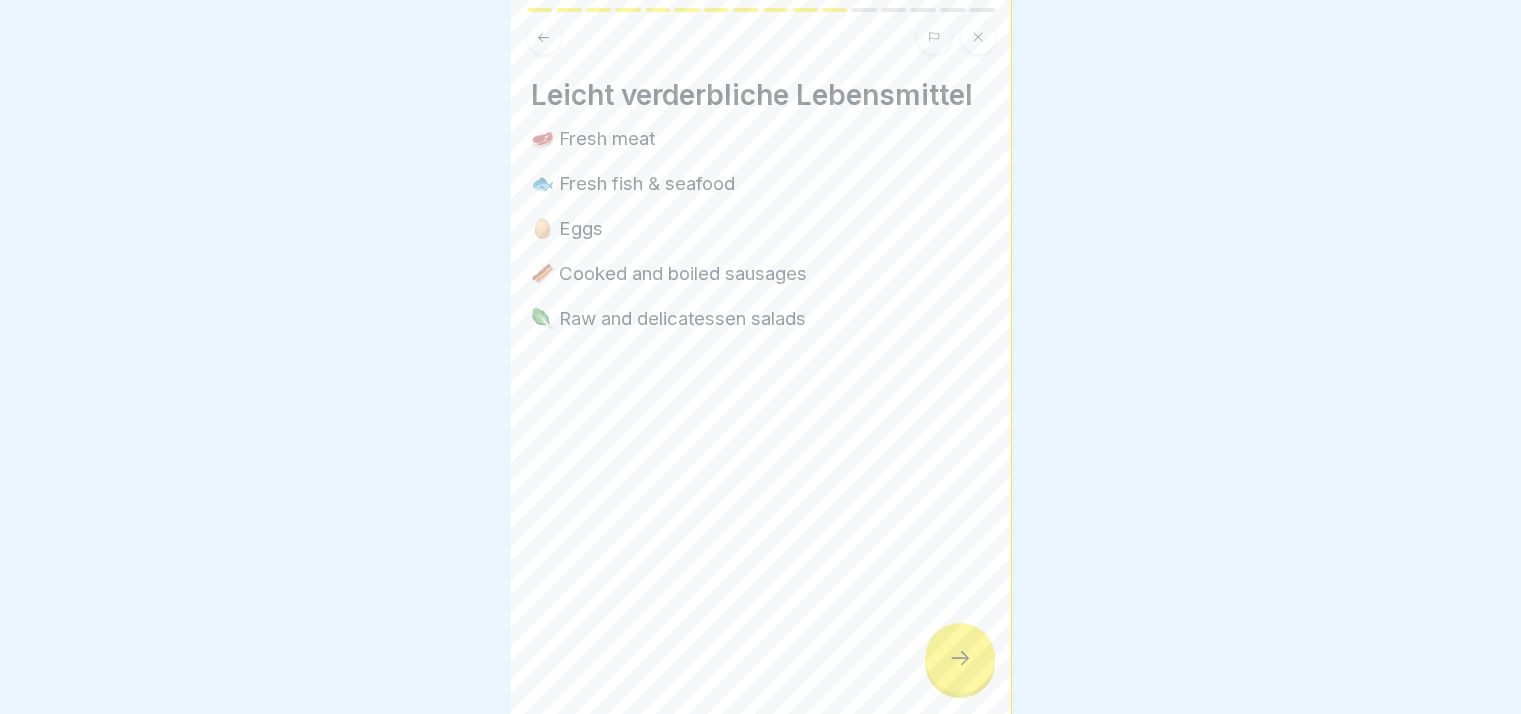 click at bounding box center [960, 658] 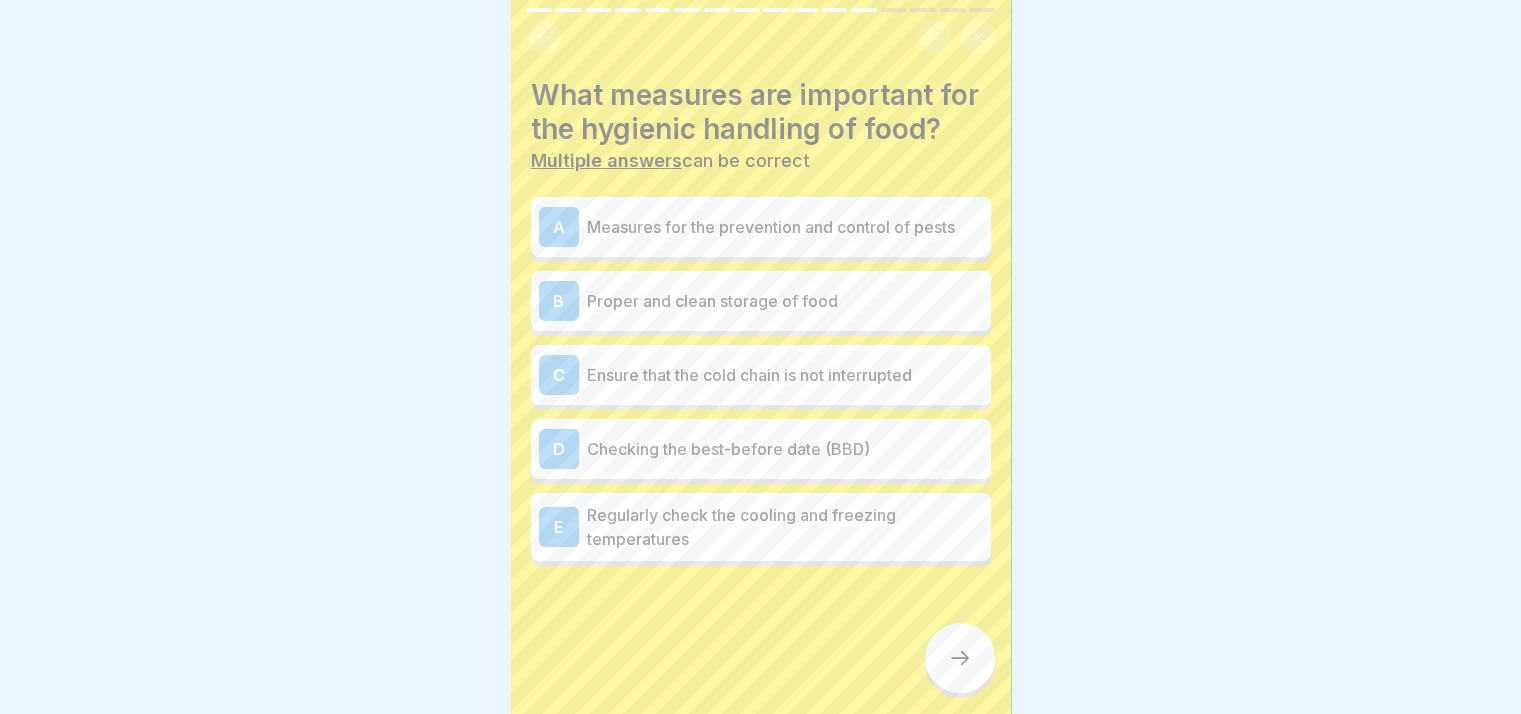 click on "A Measures for the prevention and control of pests" at bounding box center [761, 227] 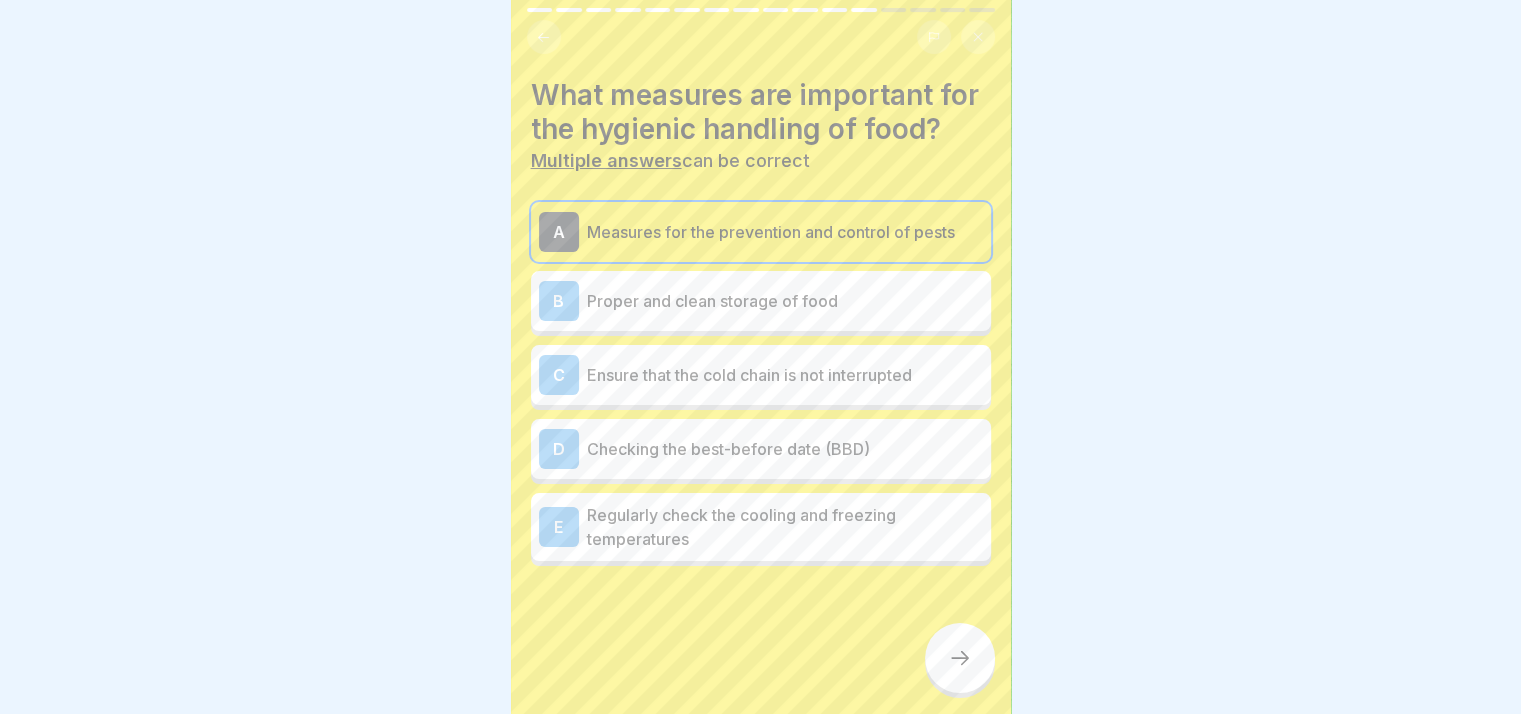 click on "Measures for the prevention and control of pests" at bounding box center (785, 232) 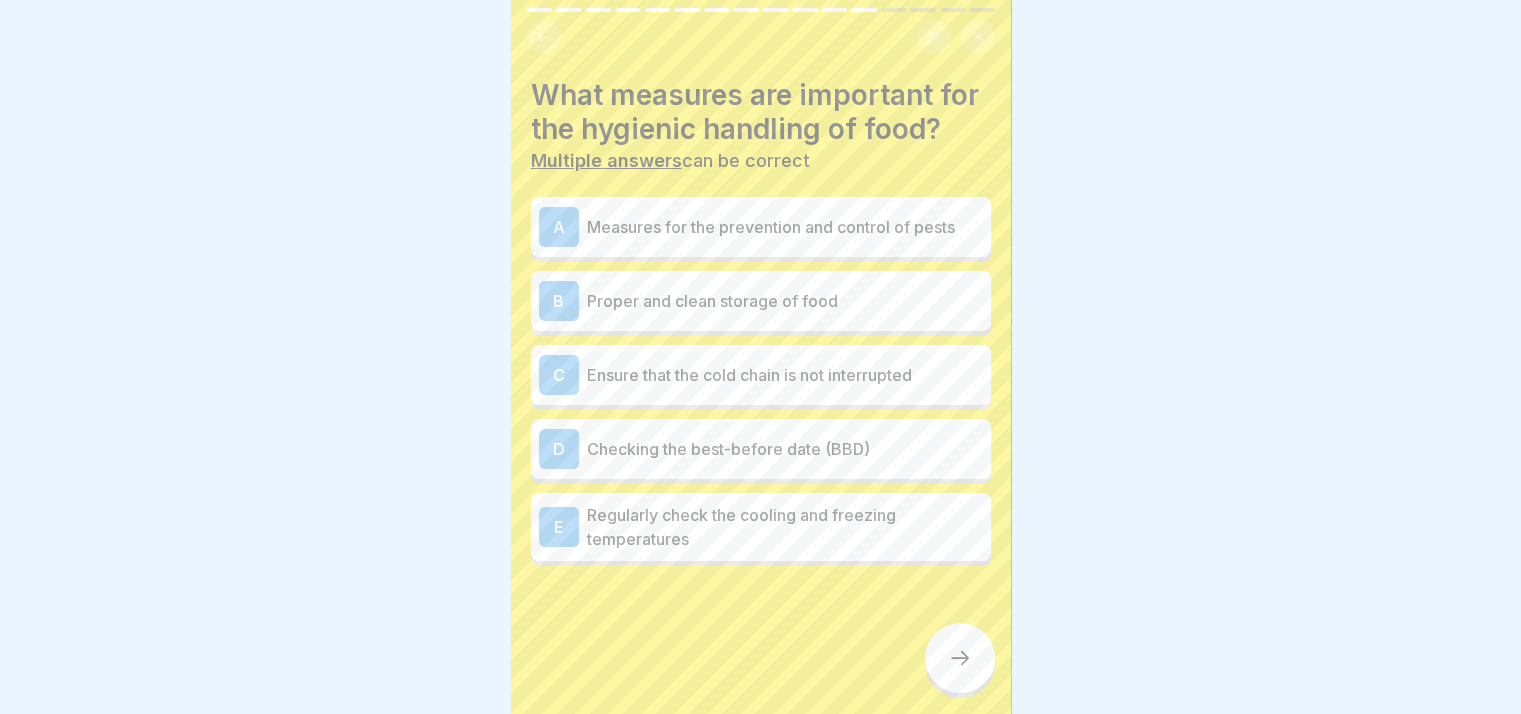 click on "A Measures for the prevention and control of pests" at bounding box center [761, 227] 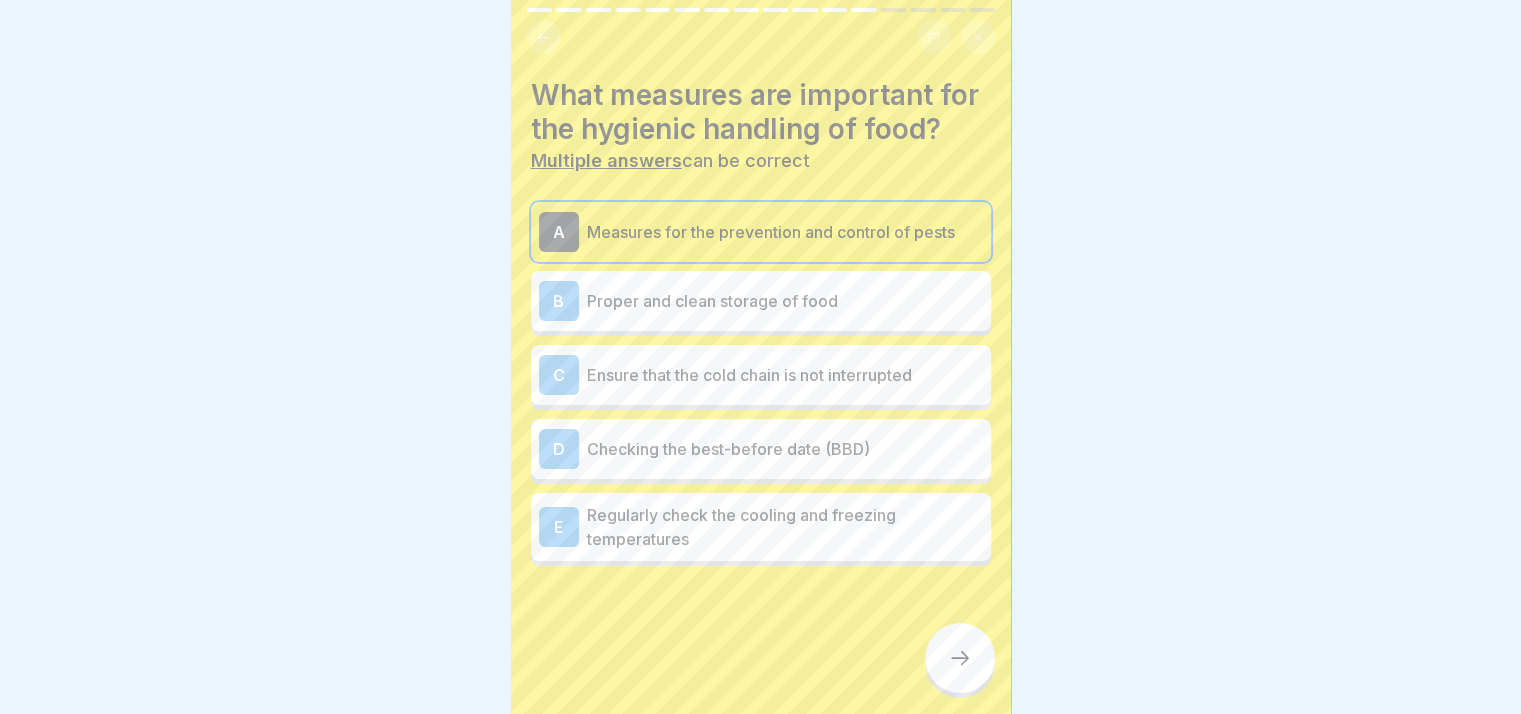 click on "Proper and clean storage of food" at bounding box center [785, 301] 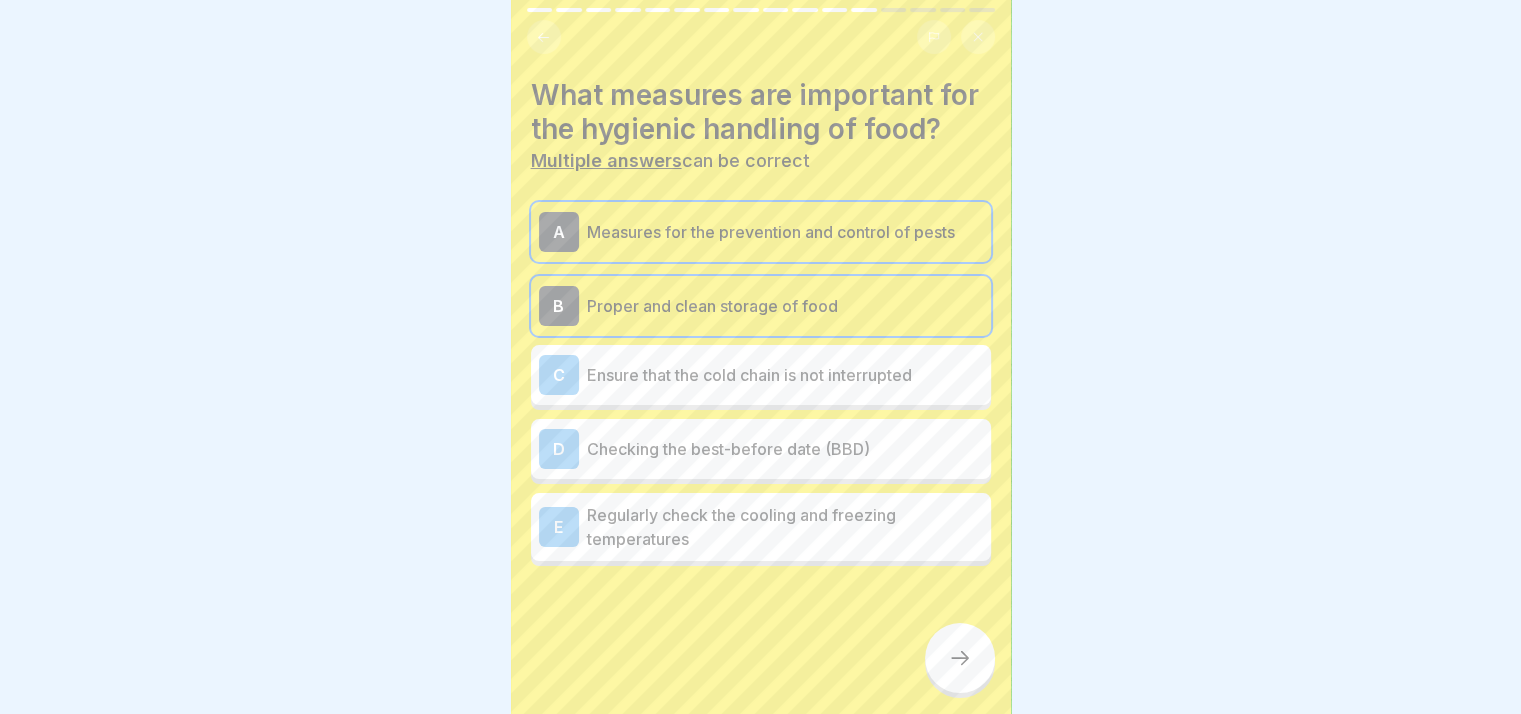 click on "Checking the best-before date (BBD)" at bounding box center [785, 449] 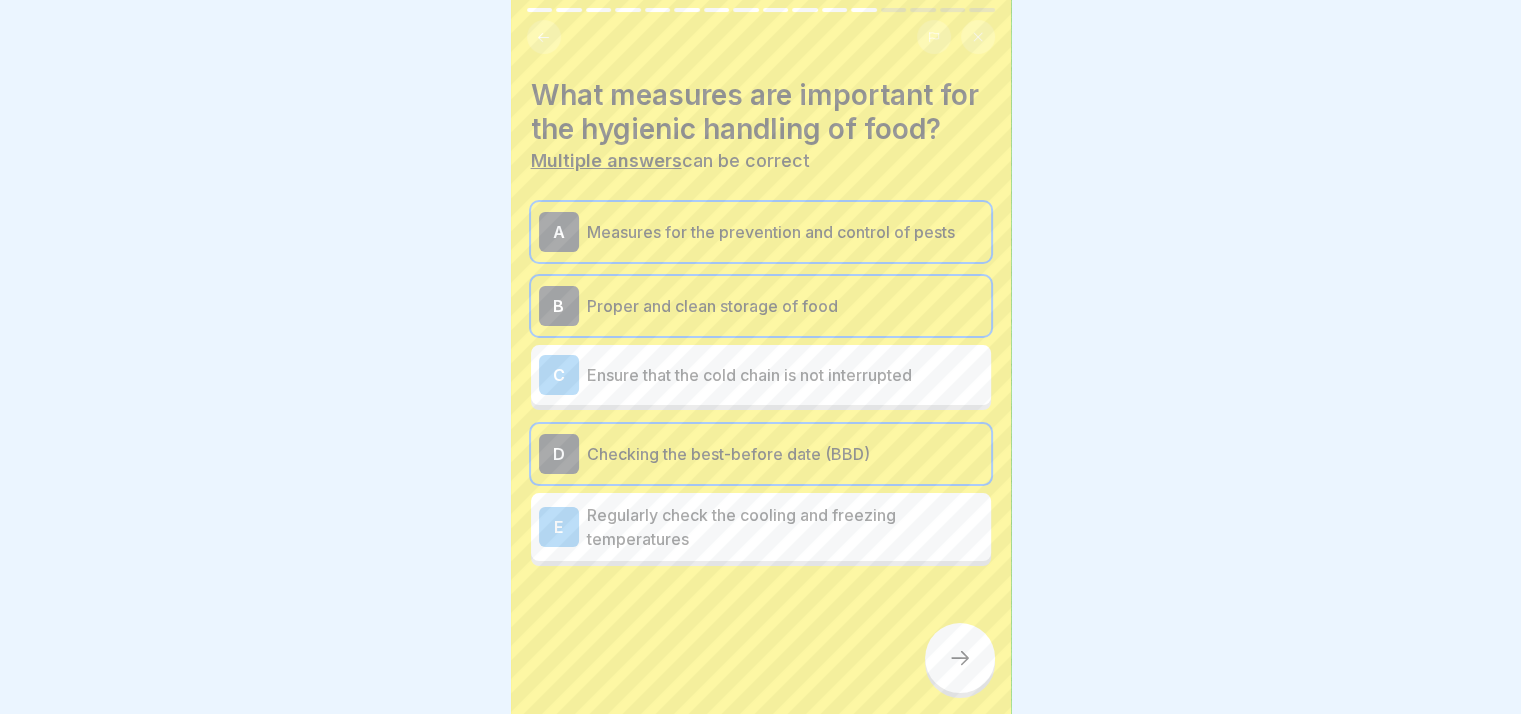 click on "Regularly check the cooling and freezing temperatures" at bounding box center [785, 527] 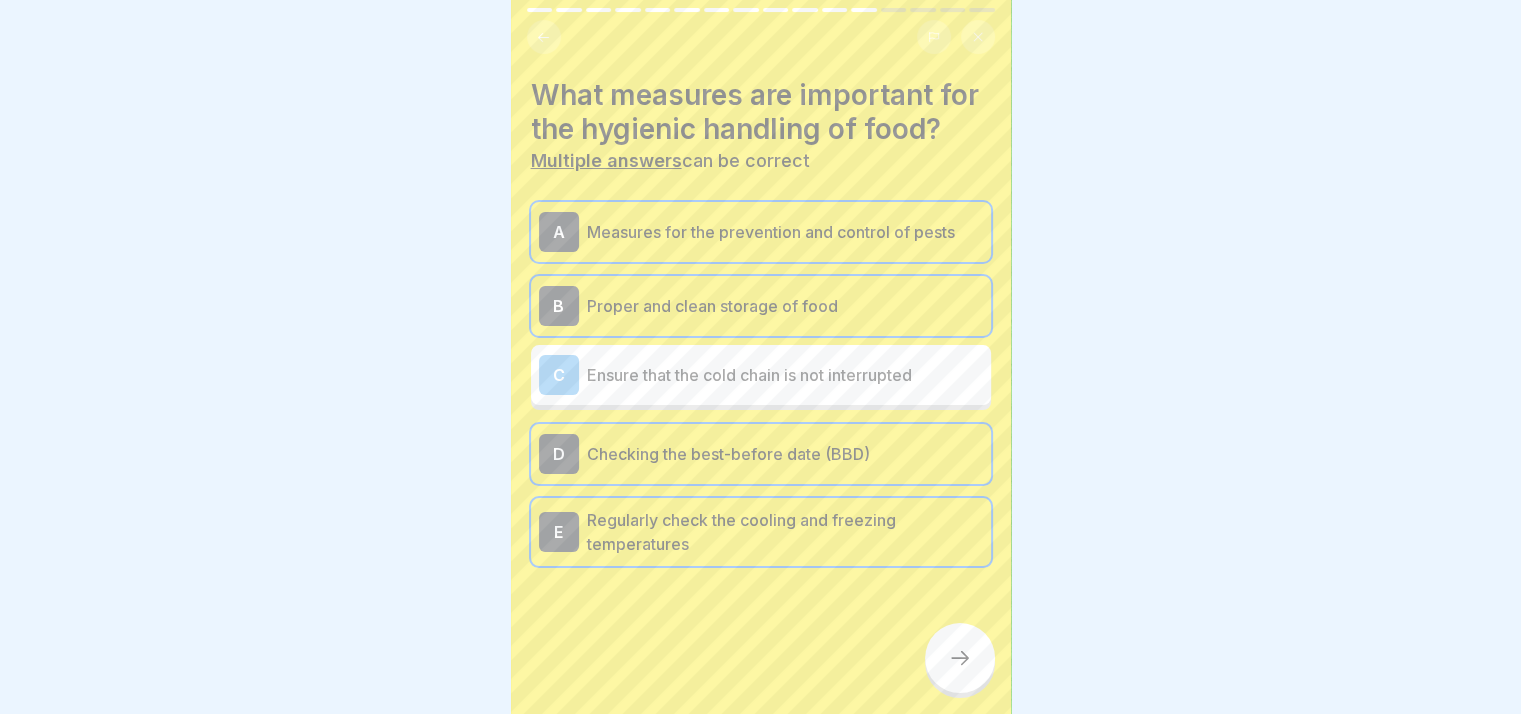 click 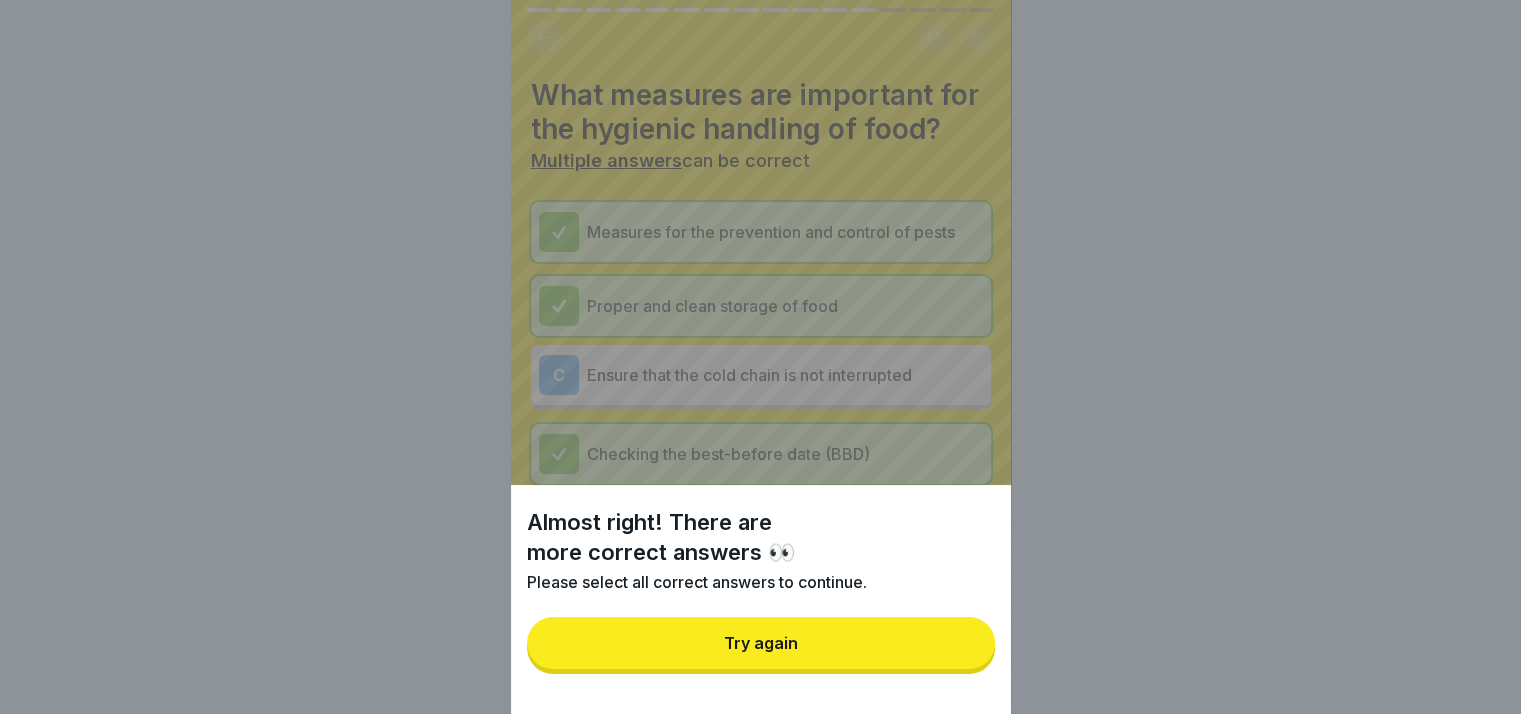 click on "Try again" at bounding box center [761, 643] 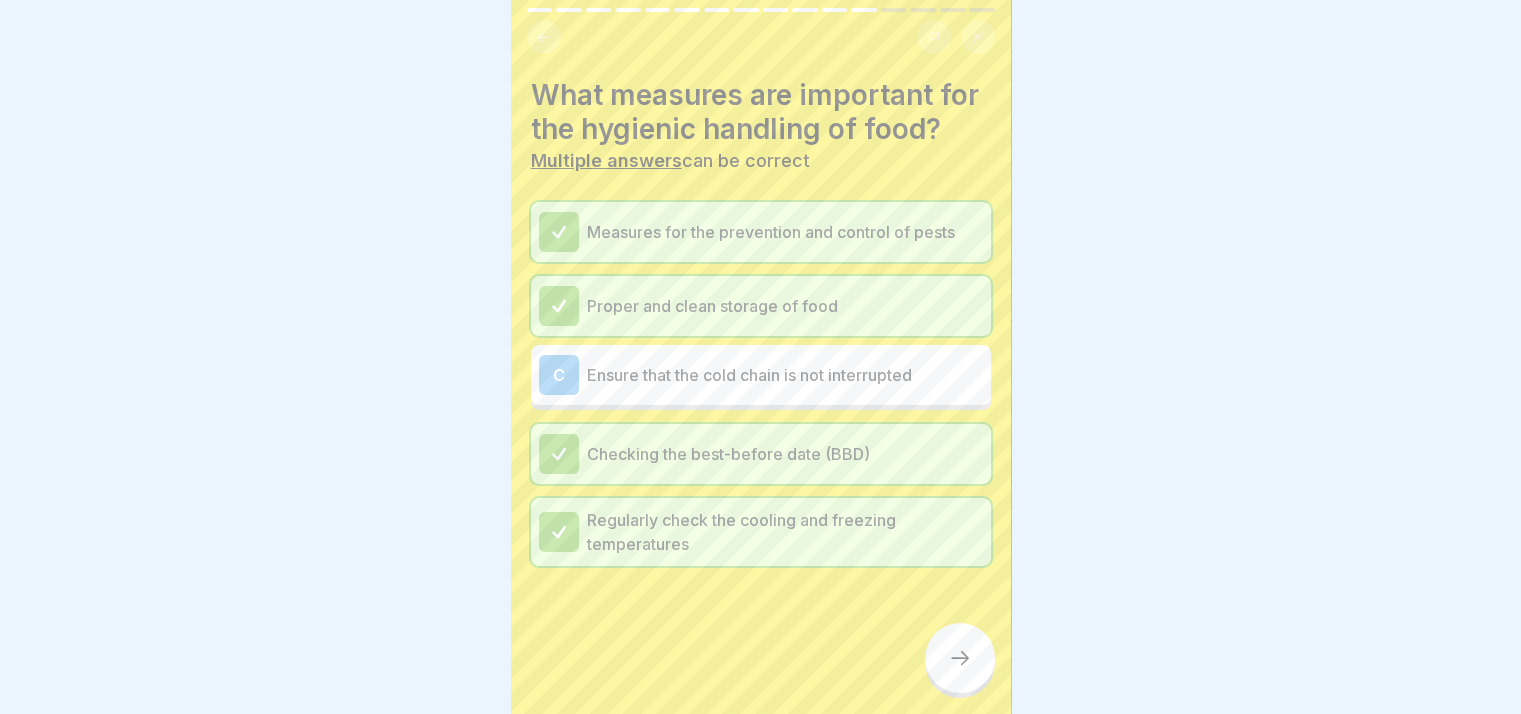click on "Ensure that the cold chain is not interrupted" at bounding box center (785, 375) 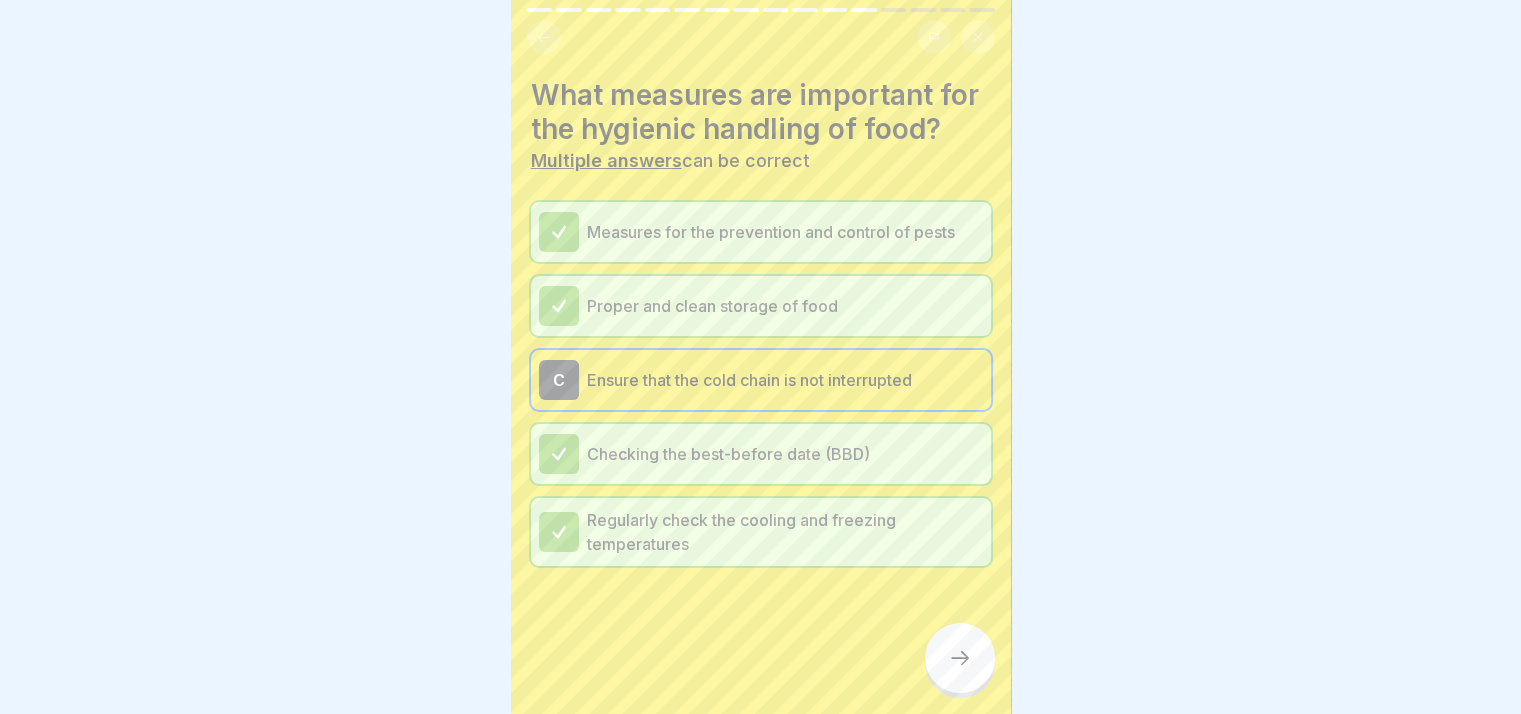 click at bounding box center (960, 658) 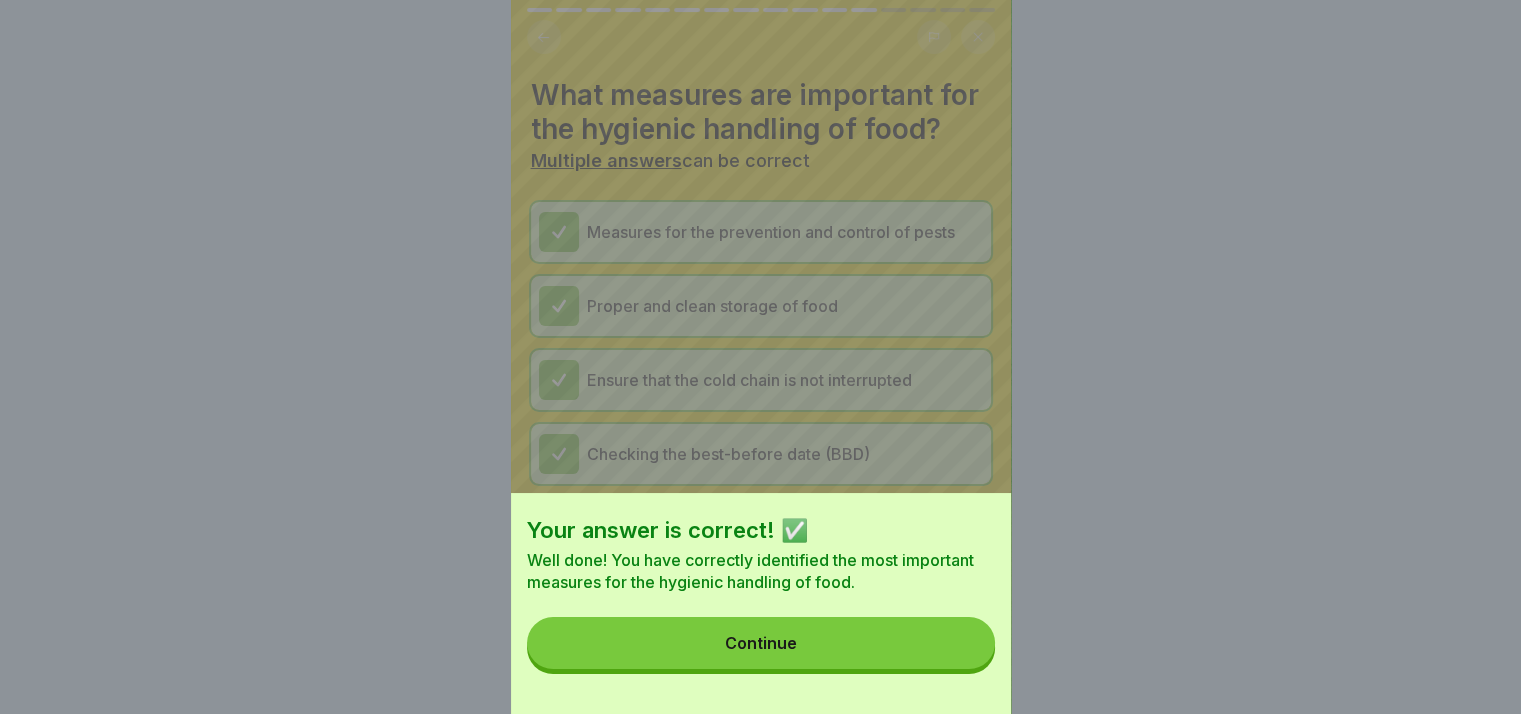 click on "Continue" at bounding box center (761, 643) 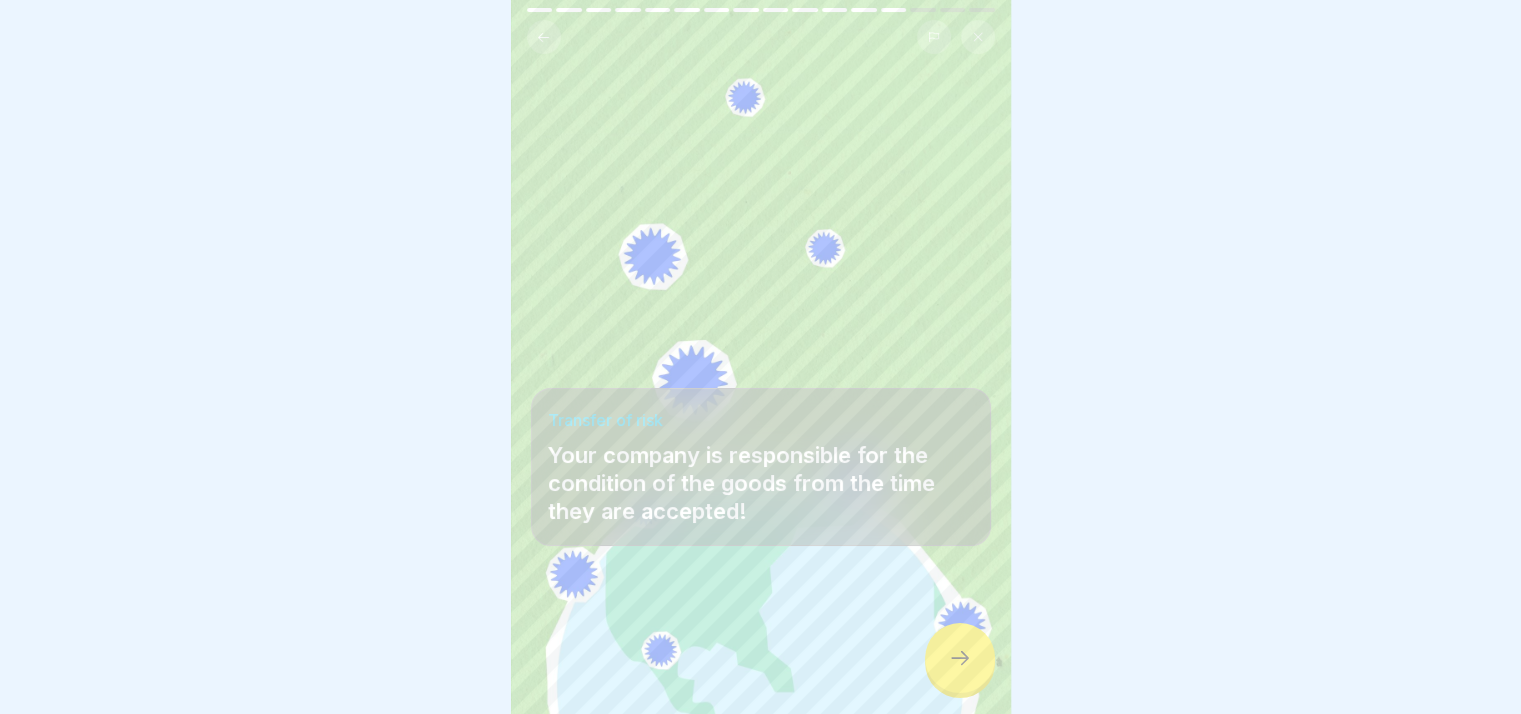 click at bounding box center (960, 658) 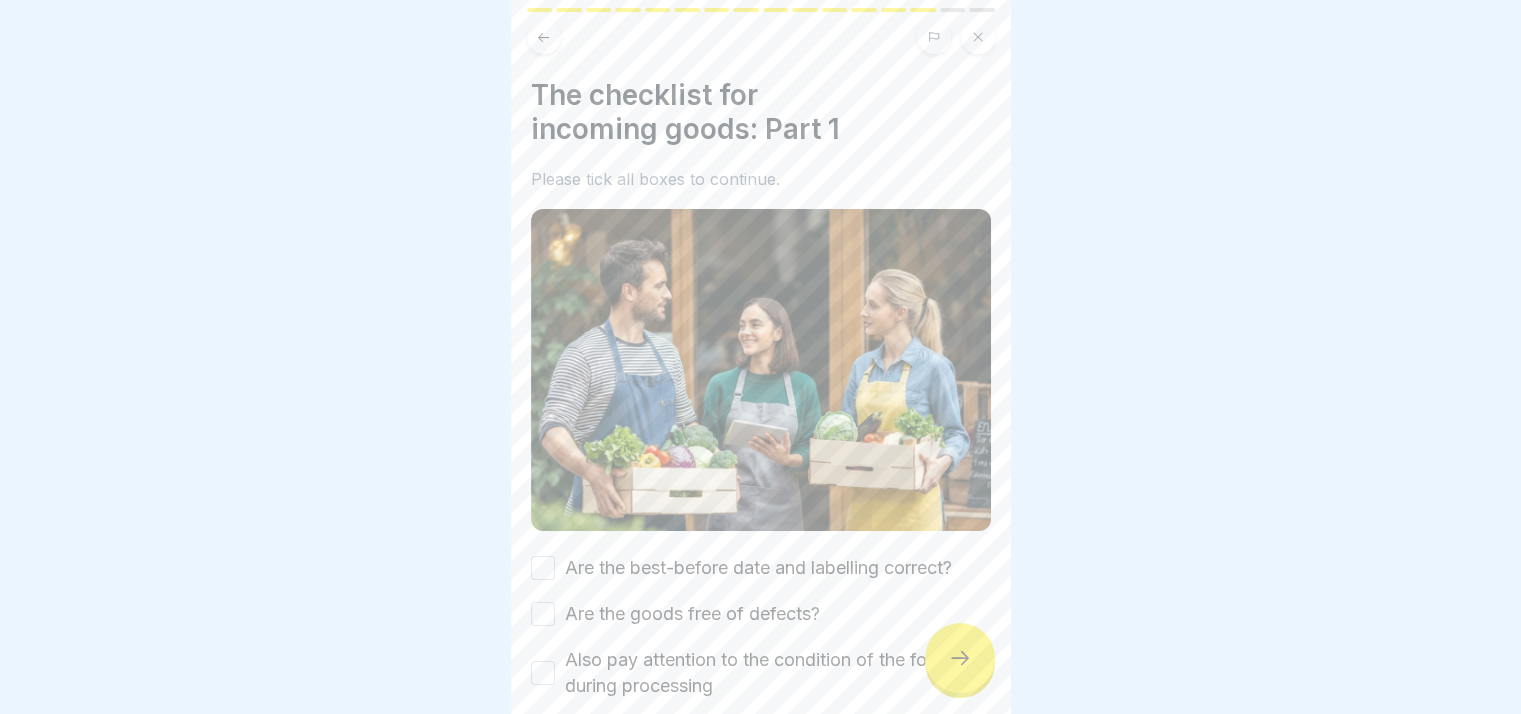 click at bounding box center (960, 658) 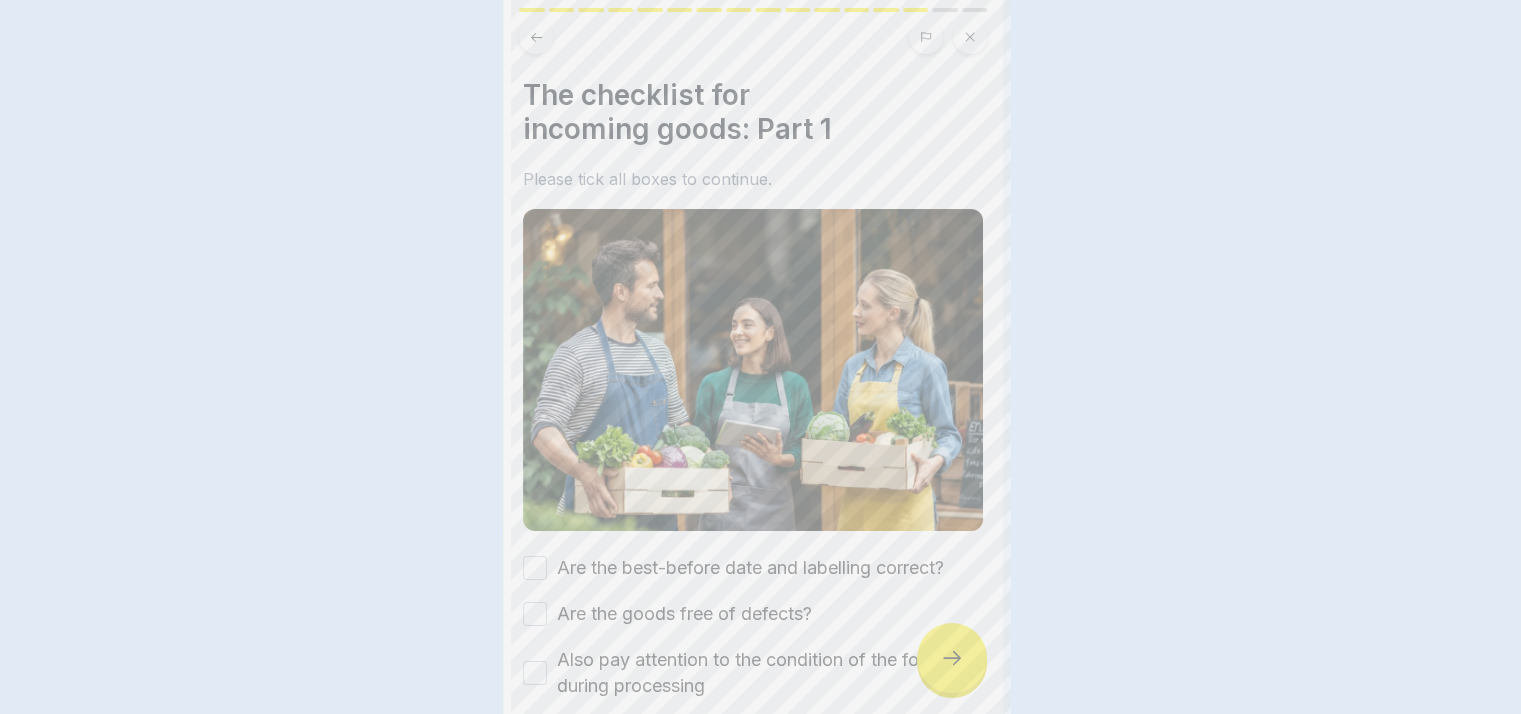 scroll, scrollTop: 0, scrollLeft: 0, axis: both 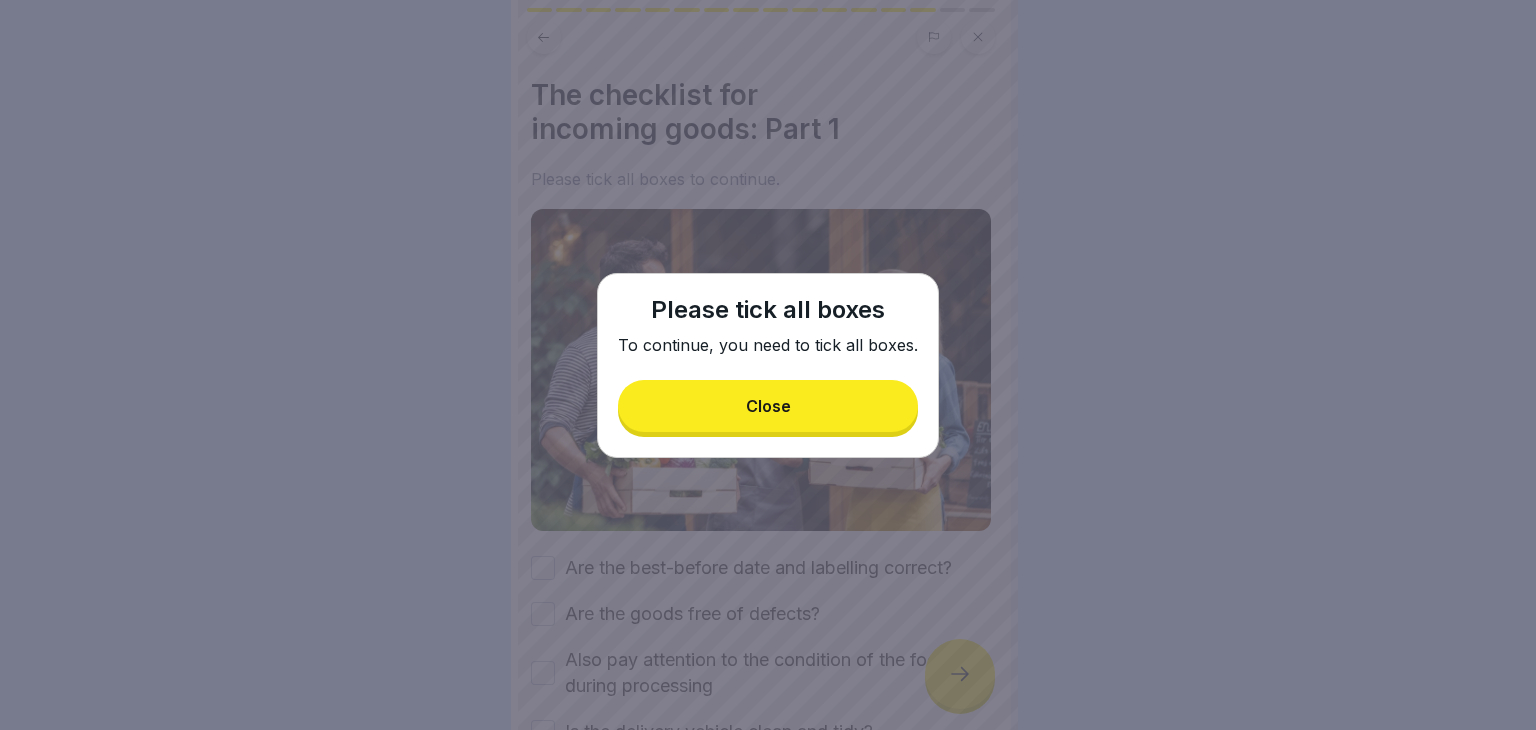click on "Close" at bounding box center (768, 406) 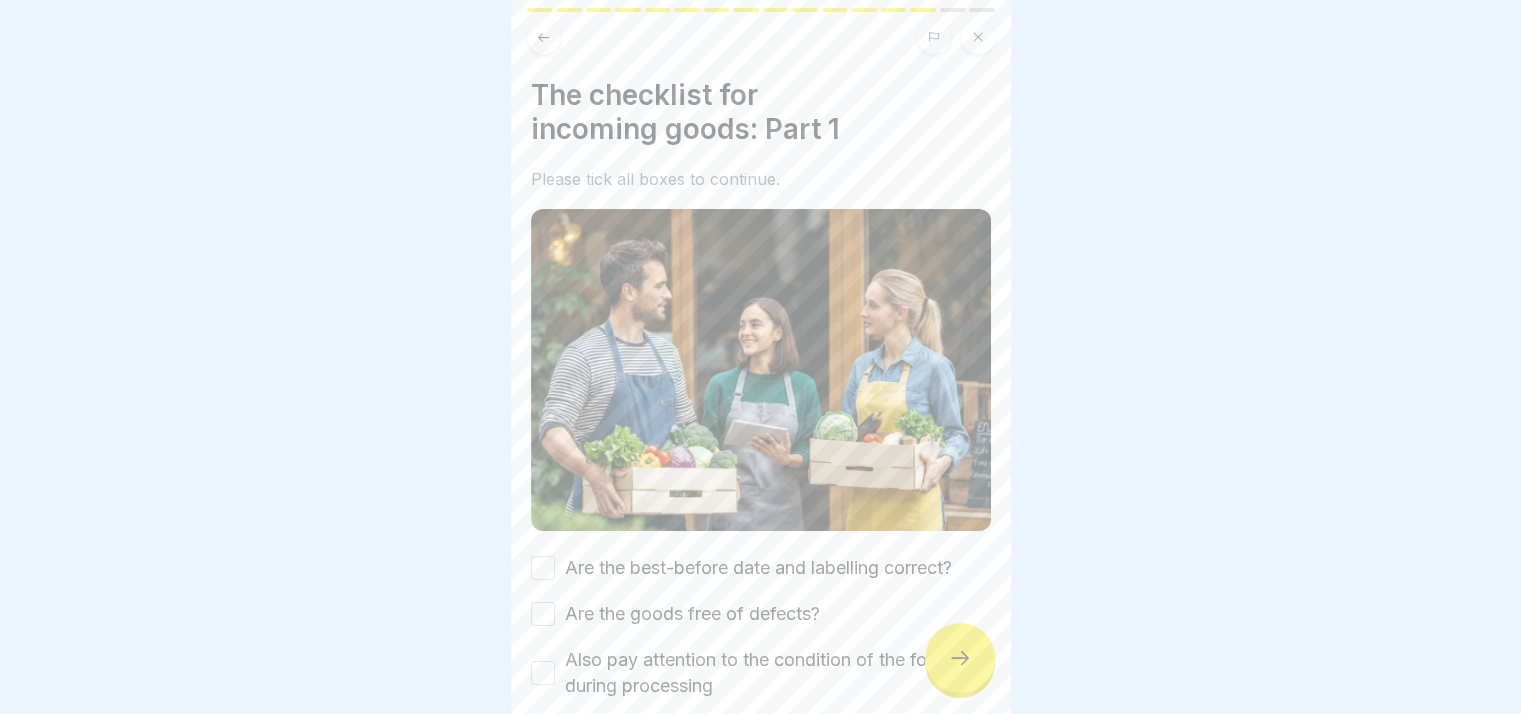 click on "Are the best-before date and labelling correct?" at bounding box center (543, 568) 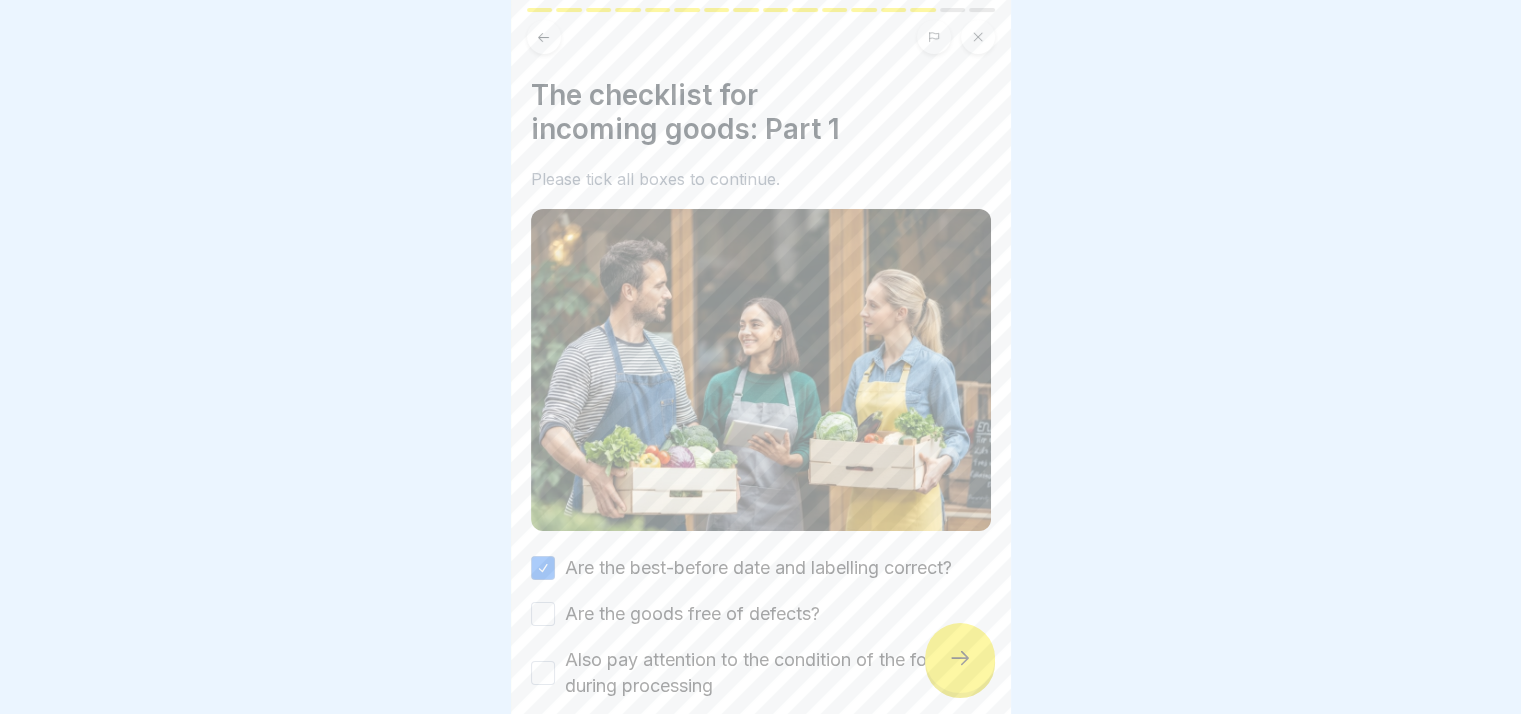 click on "Are the goods free of defects?" at bounding box center [543, 614] 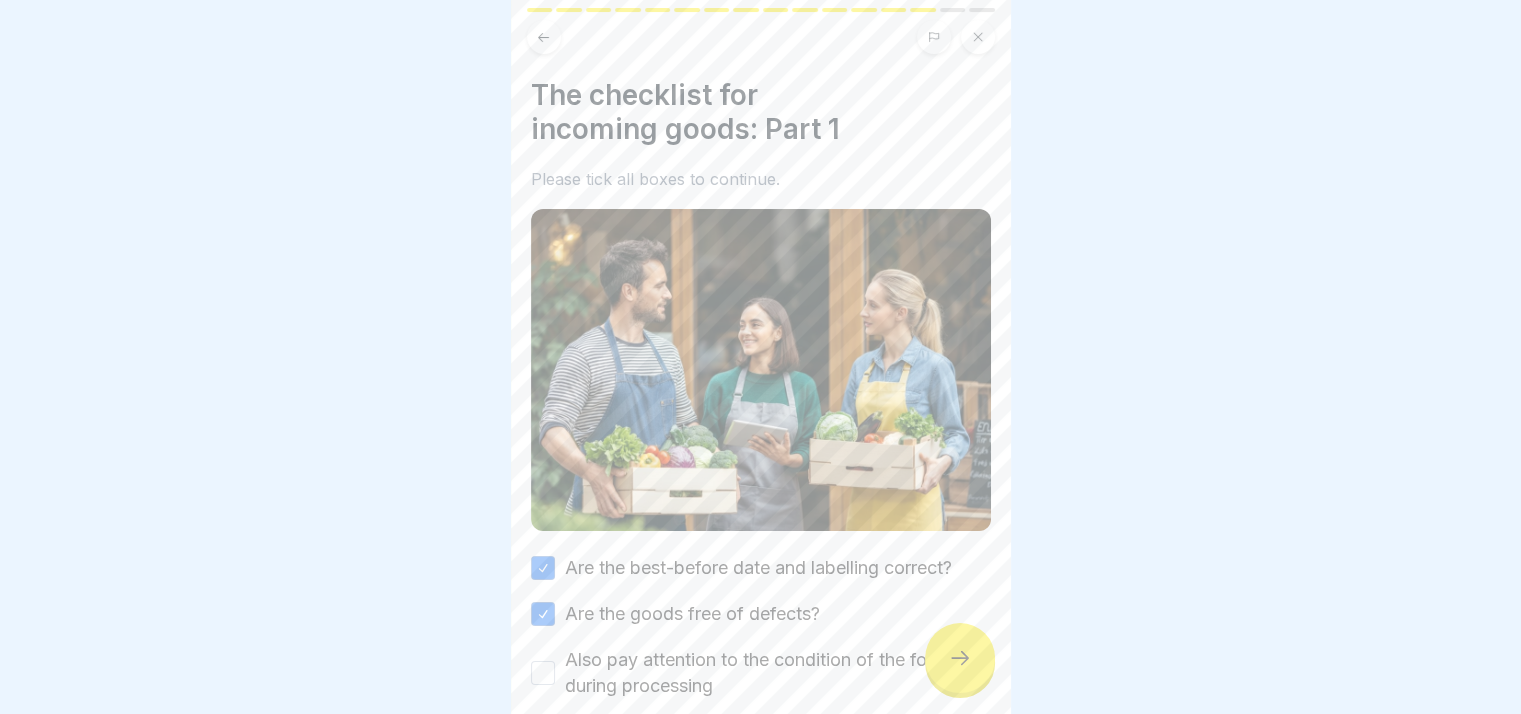 scroll, scrollTop: 140, scrollLeft: 0, axis: vertical 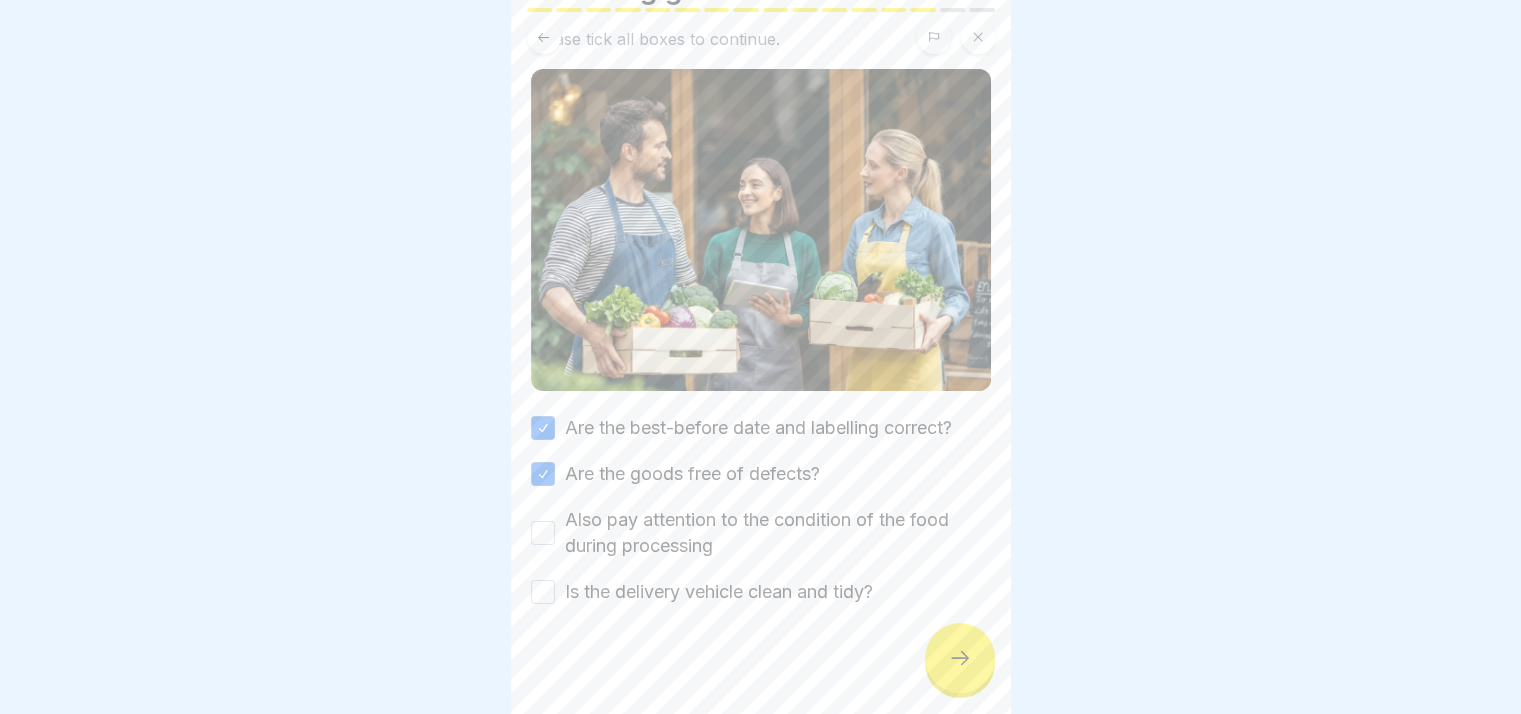click on "Also pay attention to the condition of the food during processing" at bounding box center (543, 533) 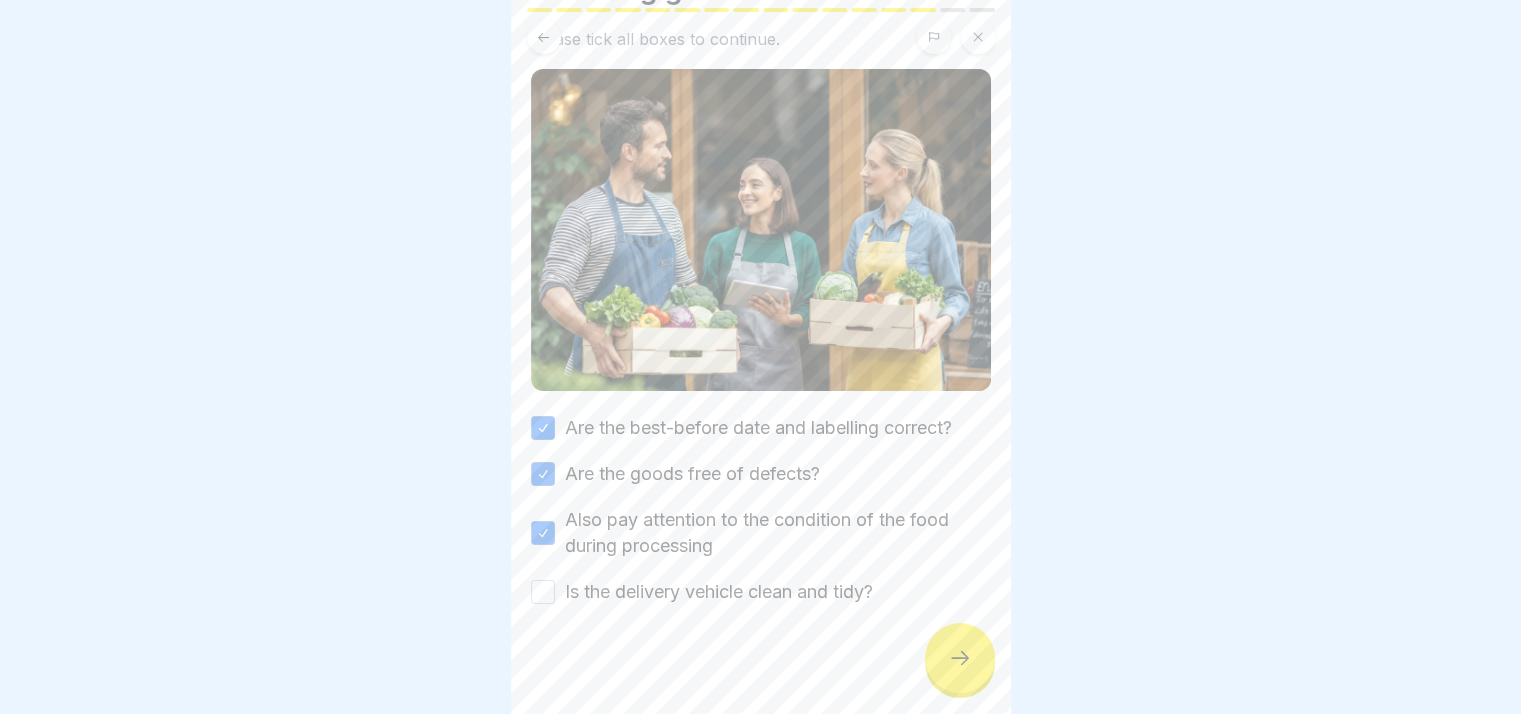 click on "Is the delivery vehicle clean and tidy?" at bounding box center (543, 592) 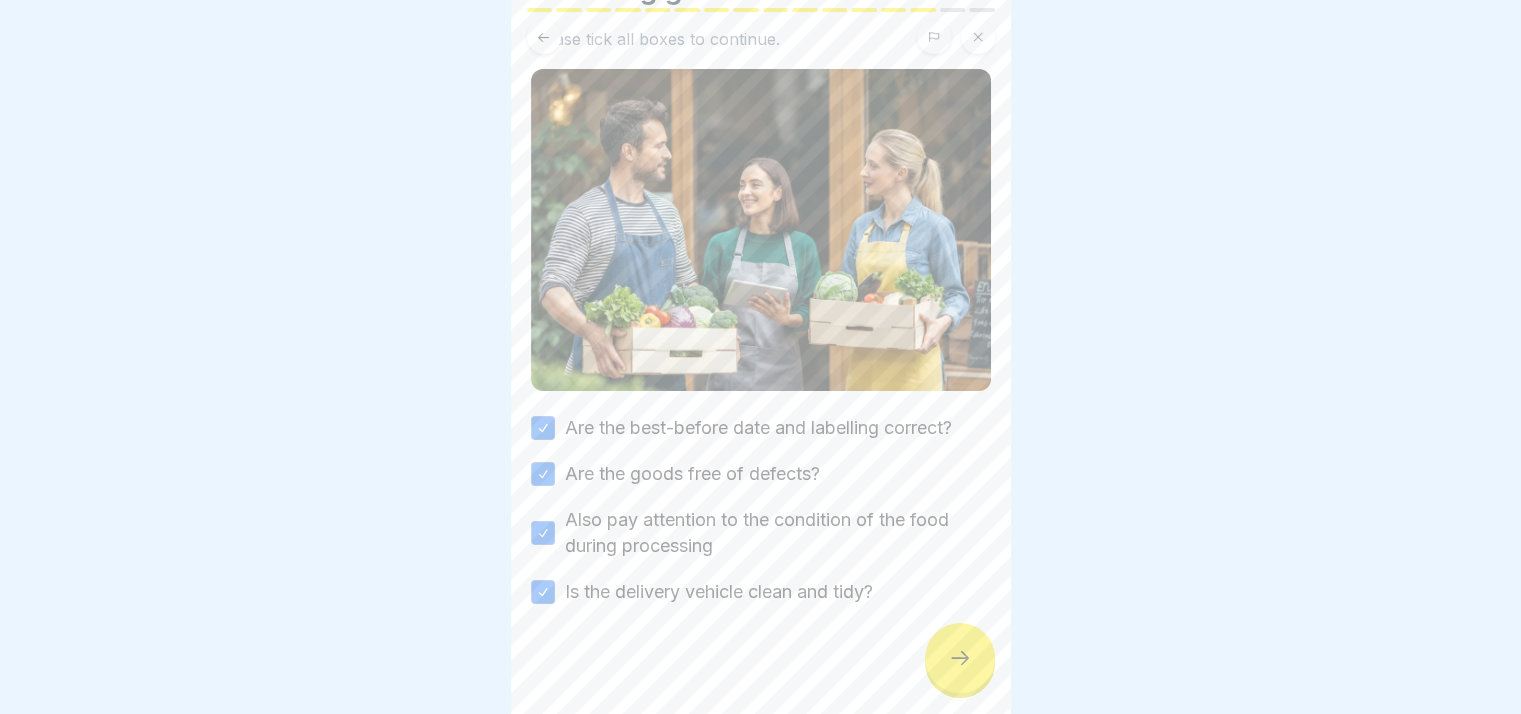 click at bounding box center (960, 658) 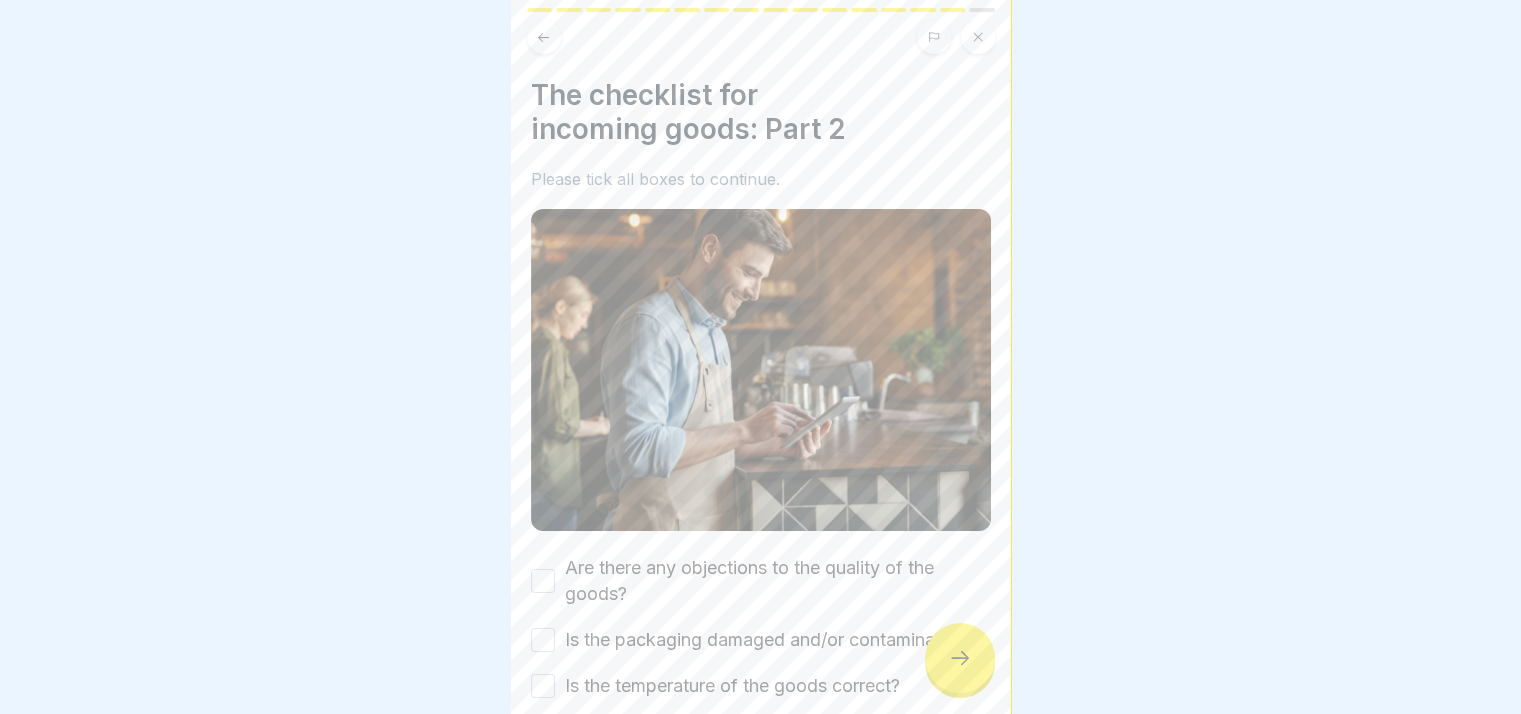 click at bounding box center (960, 658) 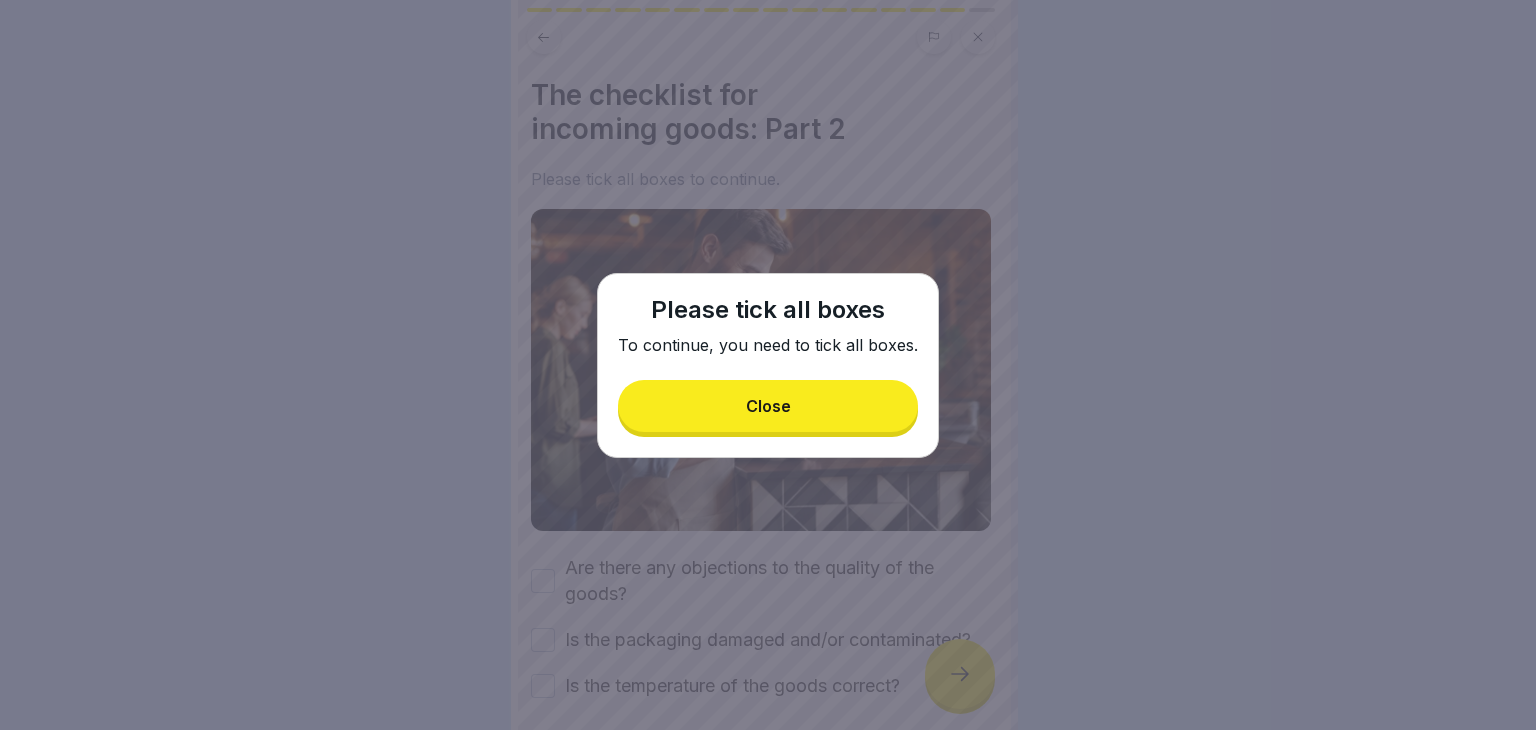 click on "Close" at bounding box center [768, 406] 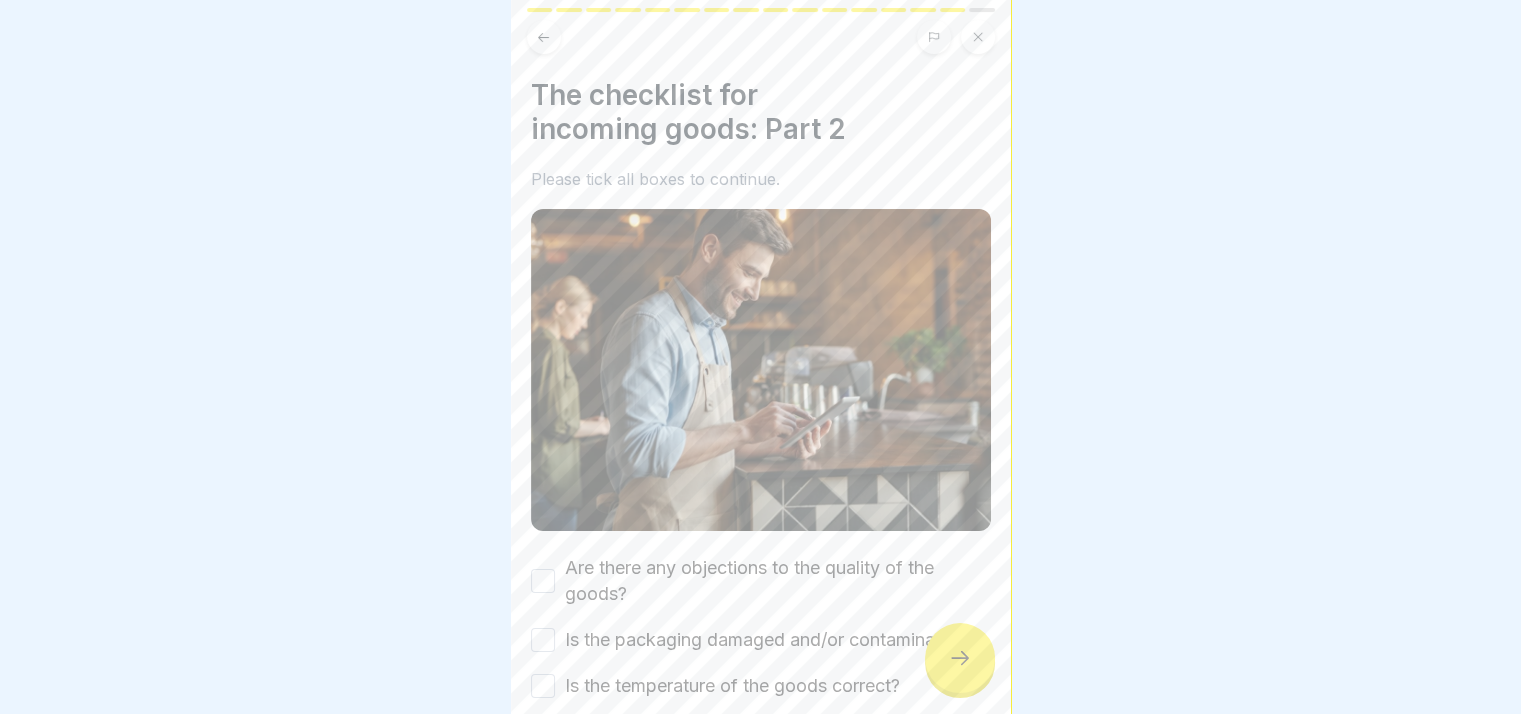 scroll, scrollTop: 15, scrollLeft: 0, axis: vertical 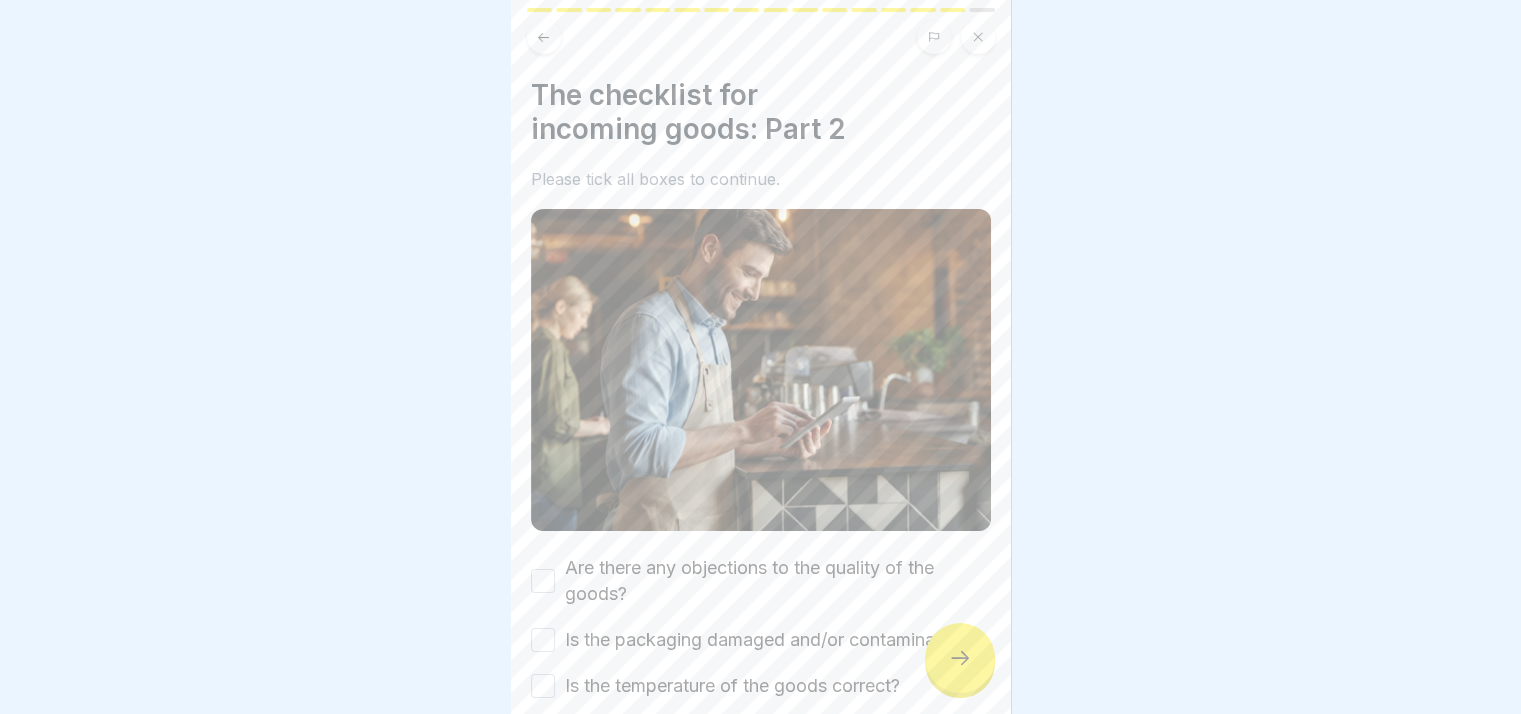 click on "Are there any objections to the quality of the goods?" at bounding box center [543, 581] 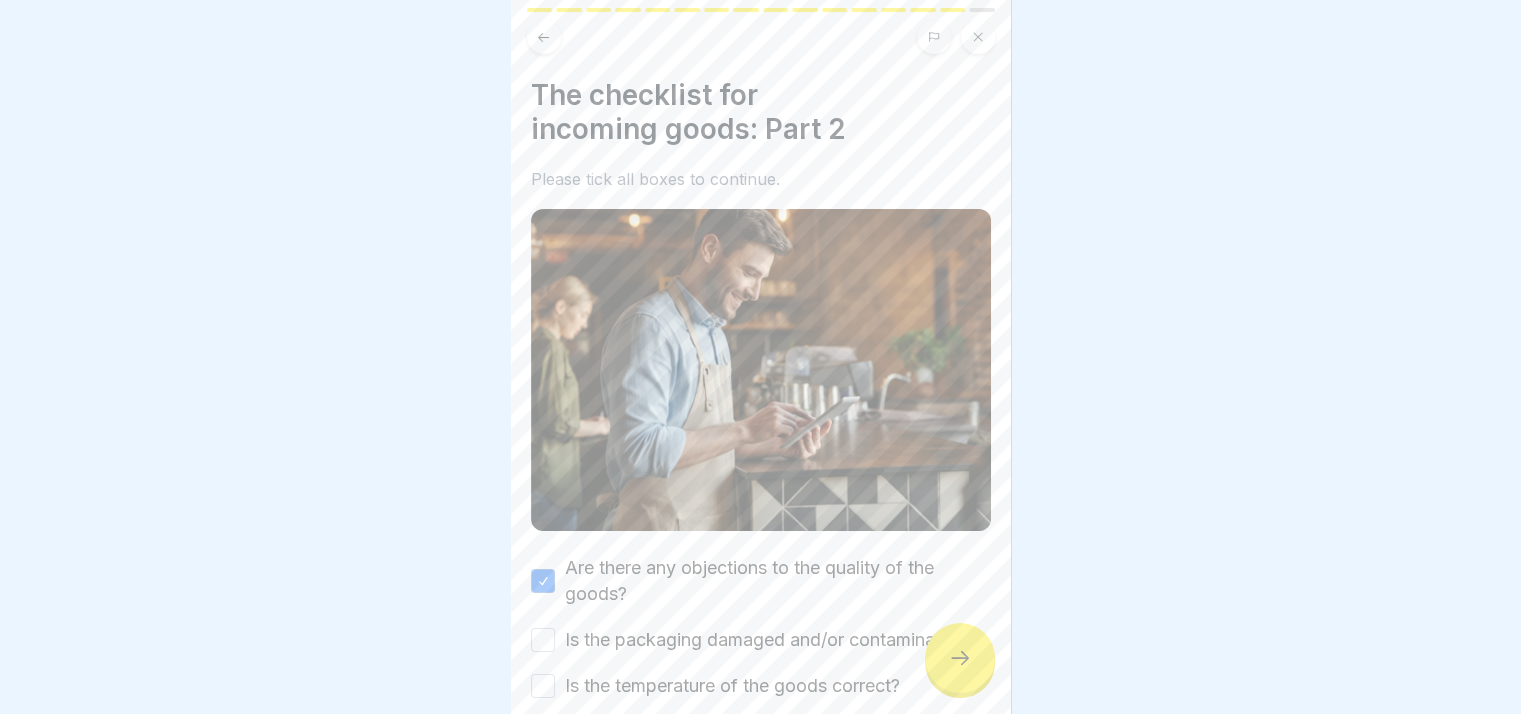 drag, startPoint x: 547, startPoint y: 636, endPoint x: 547, endPoint y: 690, distance: 54 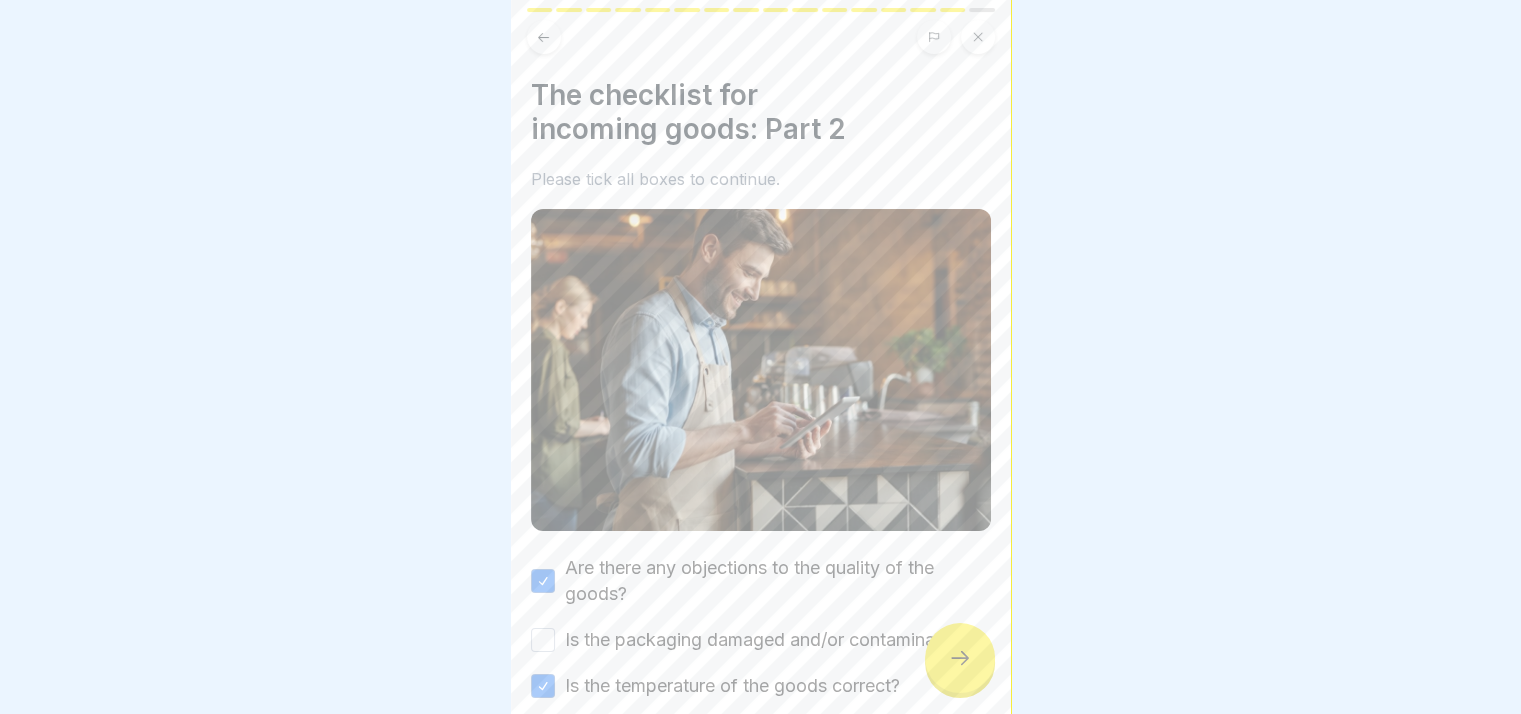 click on "Is the packaging damaged and/or contaminated?" at bounding box center (543, 640) 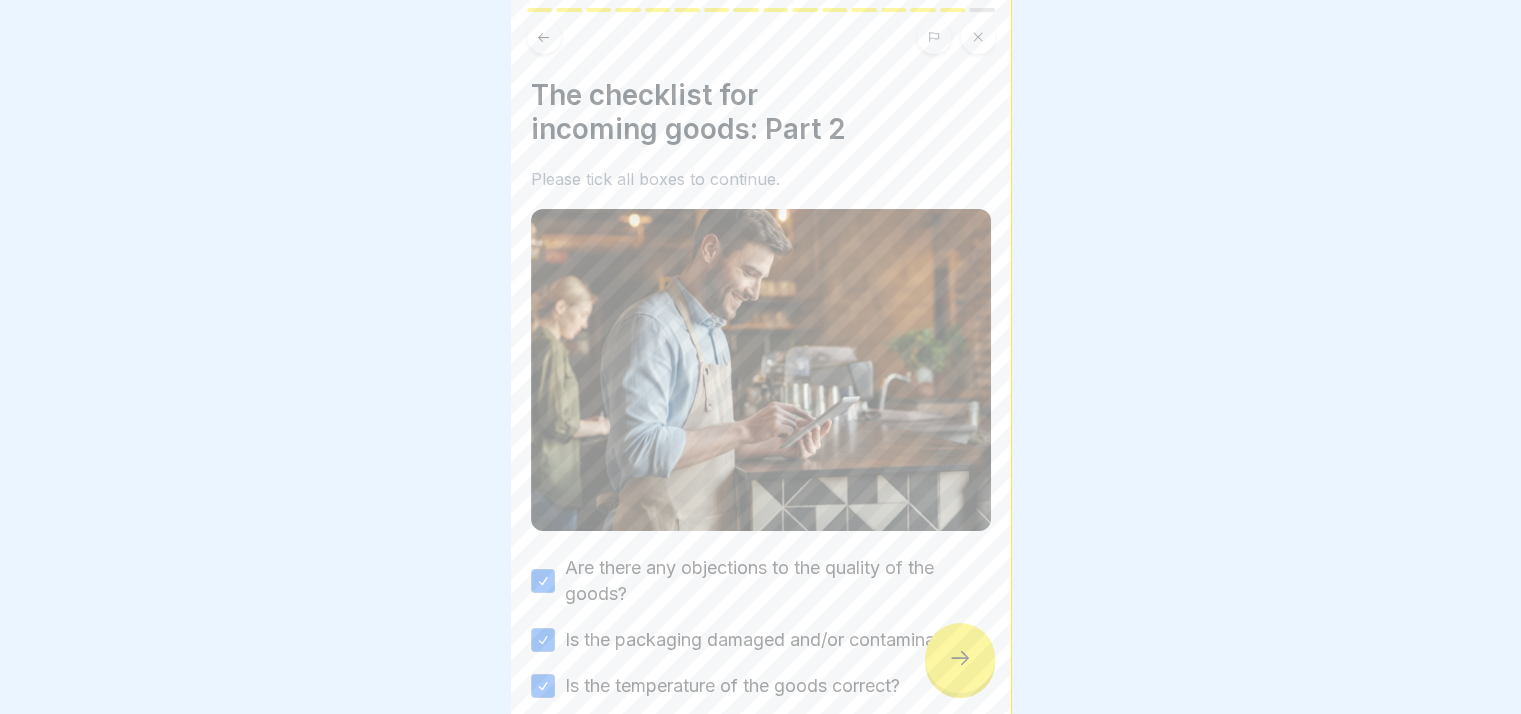 click at bounding box center [960, 658] 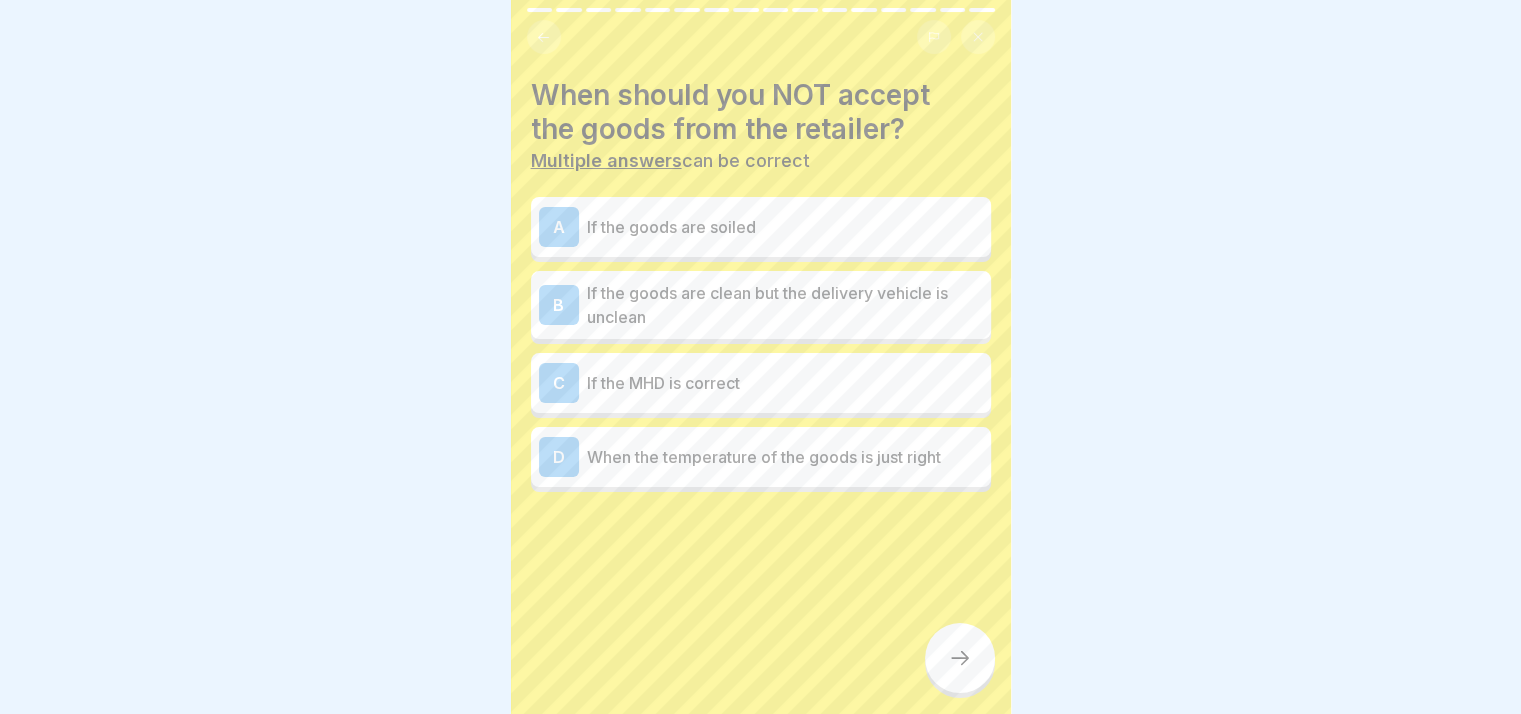 click at bounding box center [960, 658] 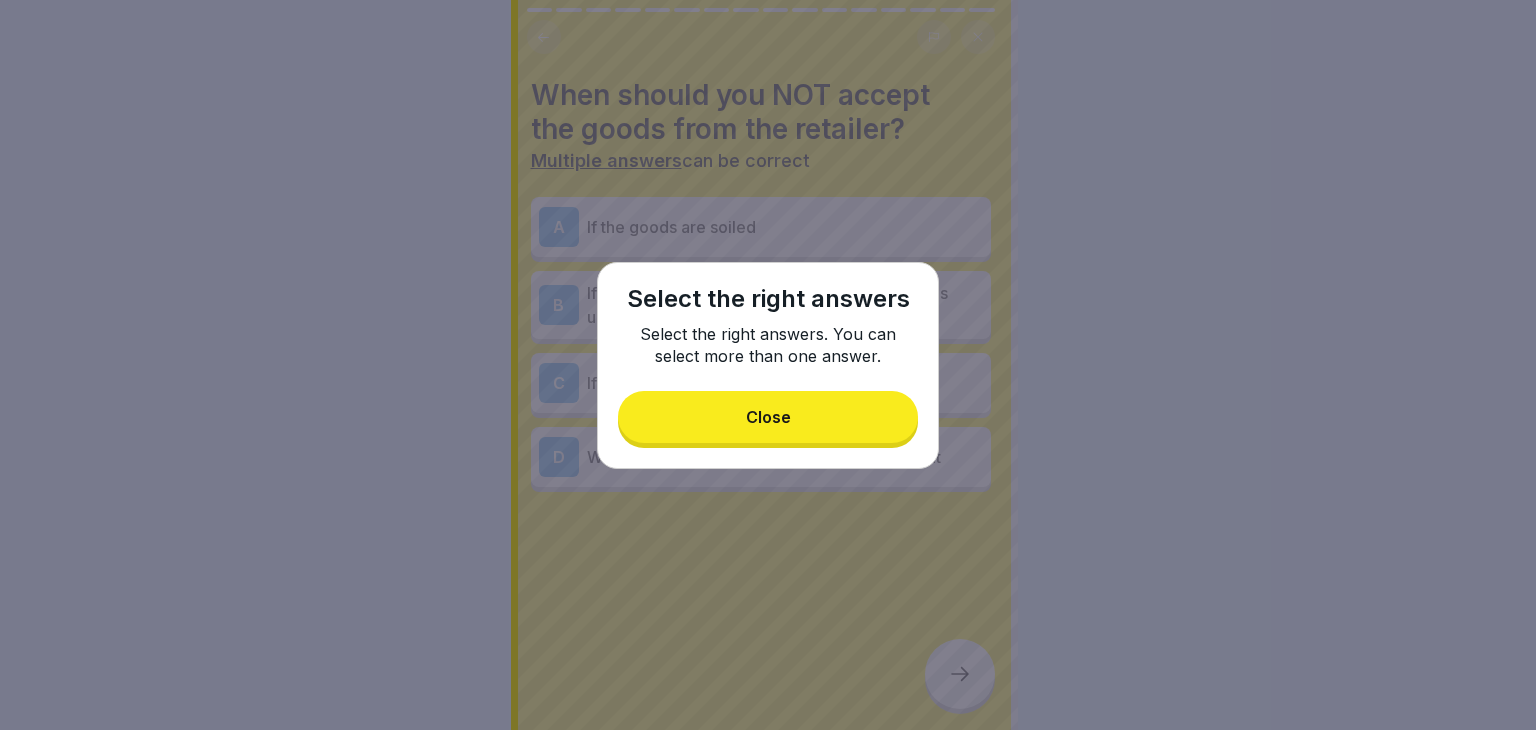 click on "Close" at bounding box center [768, 417] 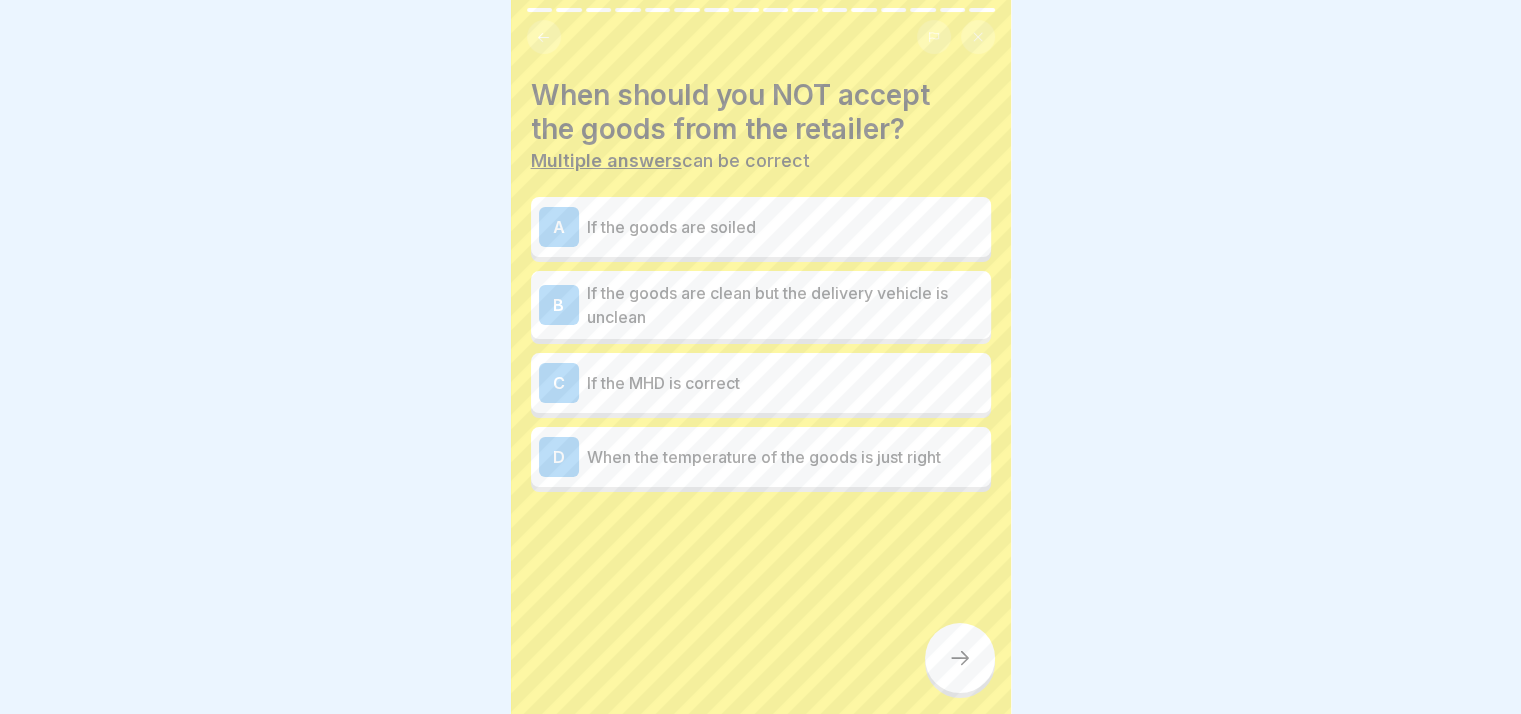 click on "A If the goods are soiled" at bounding box center [761, 227] 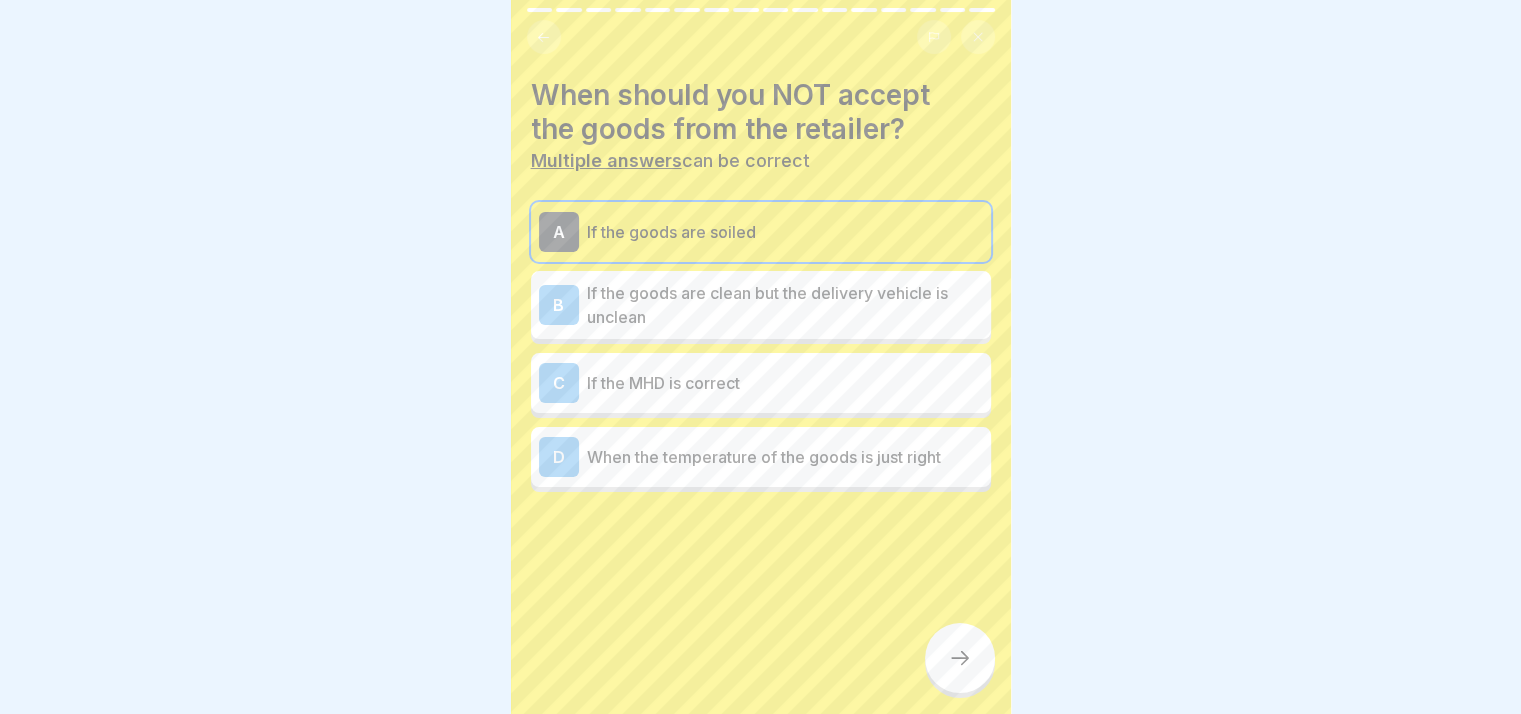 click on "If the goods are clean but the delivery vehicle is unclean" at bounding box center [785, 305] 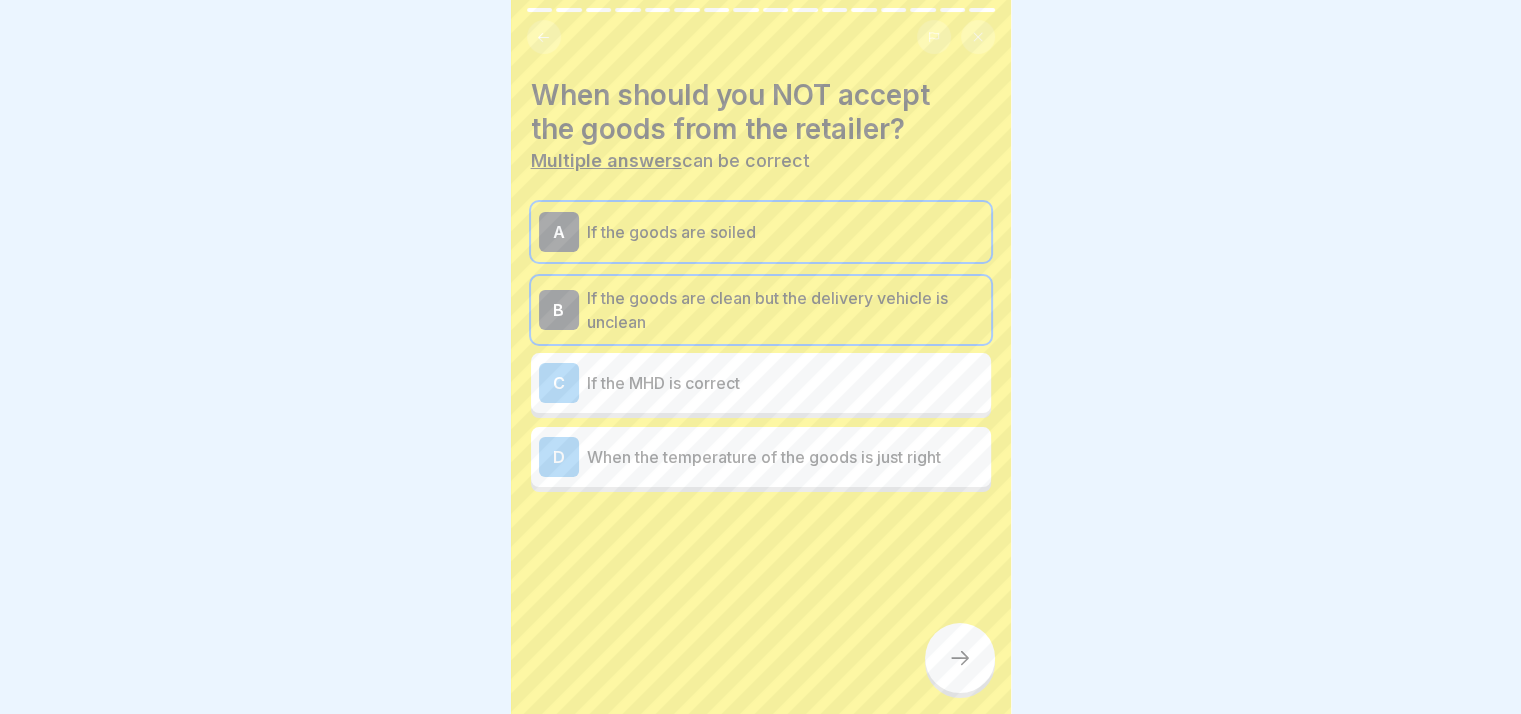 click on "If the MHD is correct" at bounding box center [785, 383] 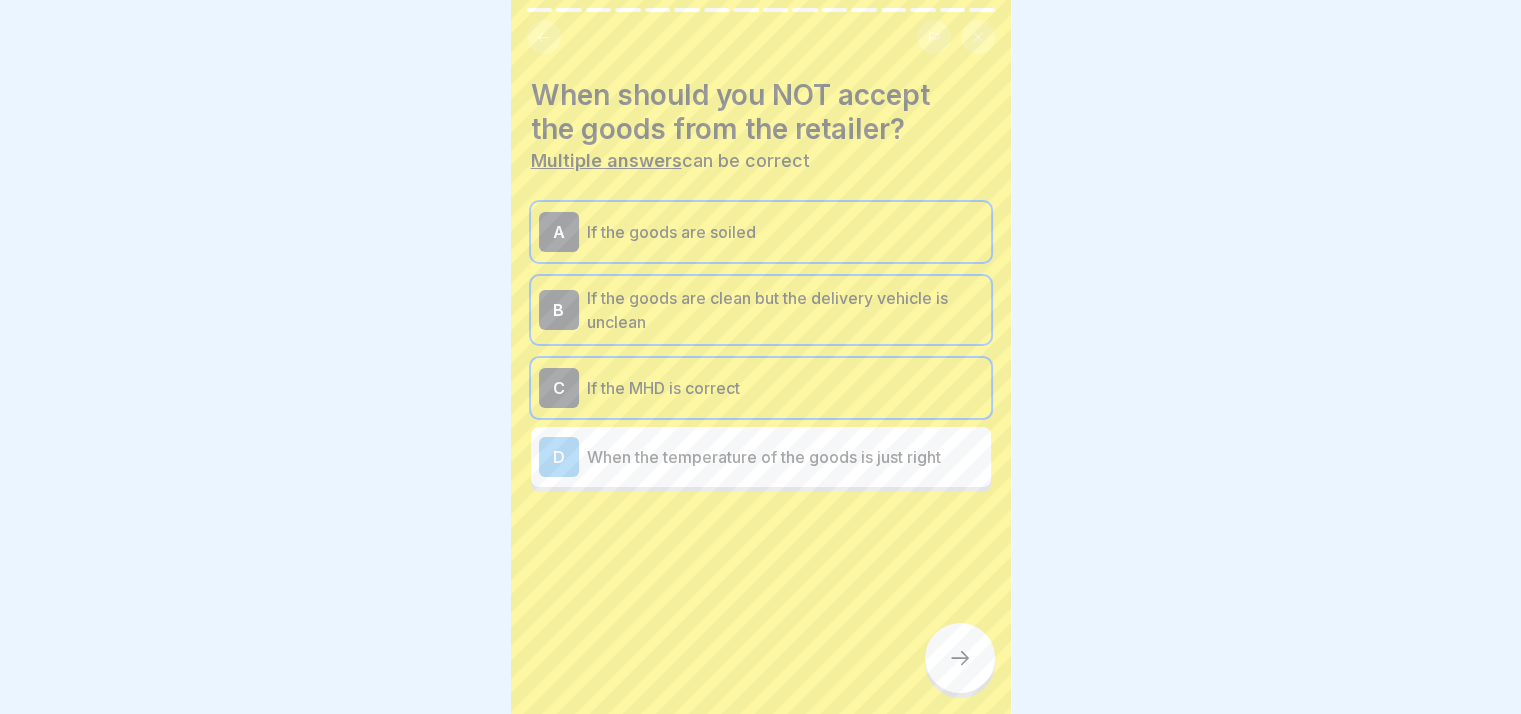 click on "When the temperature of the goods is just right" at bounding box center [785, 457] 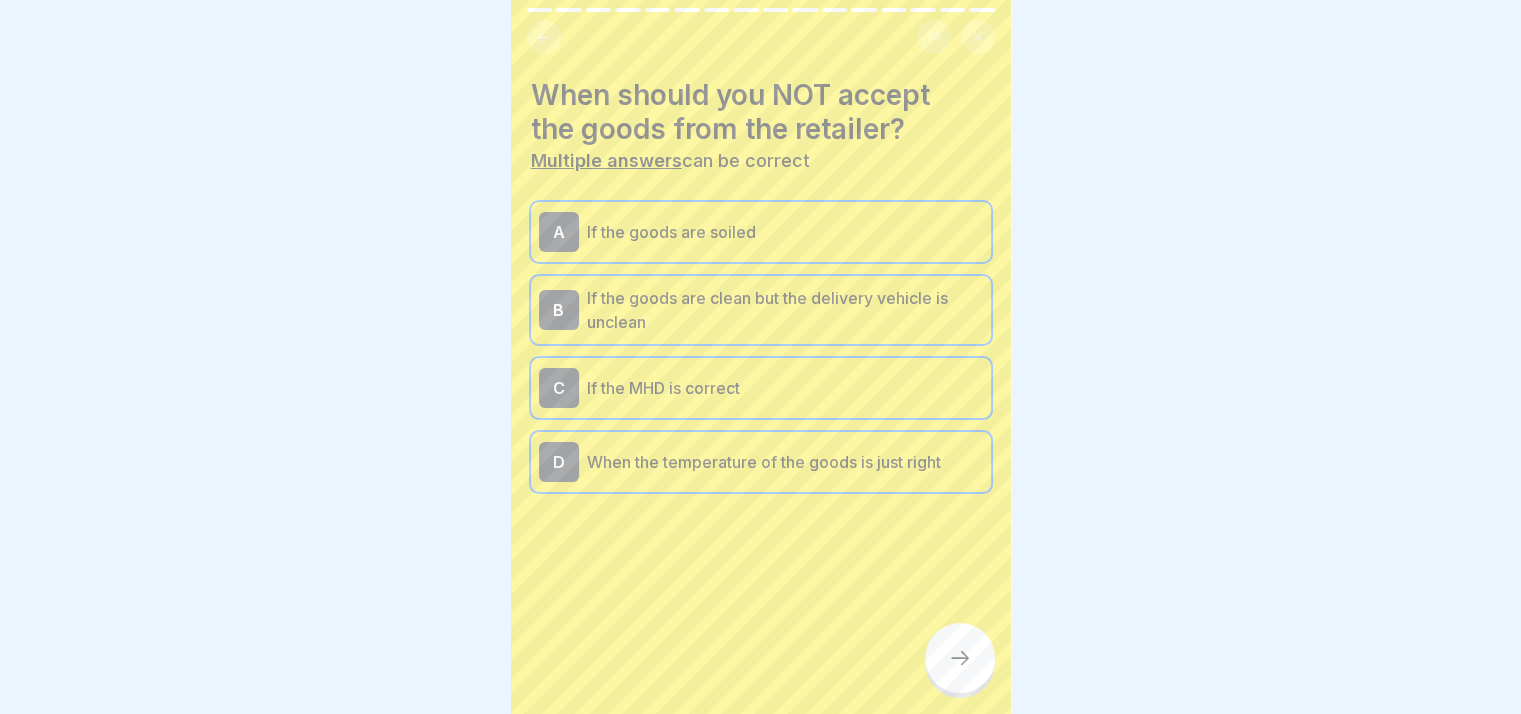 click at bounding box center (960, 658) 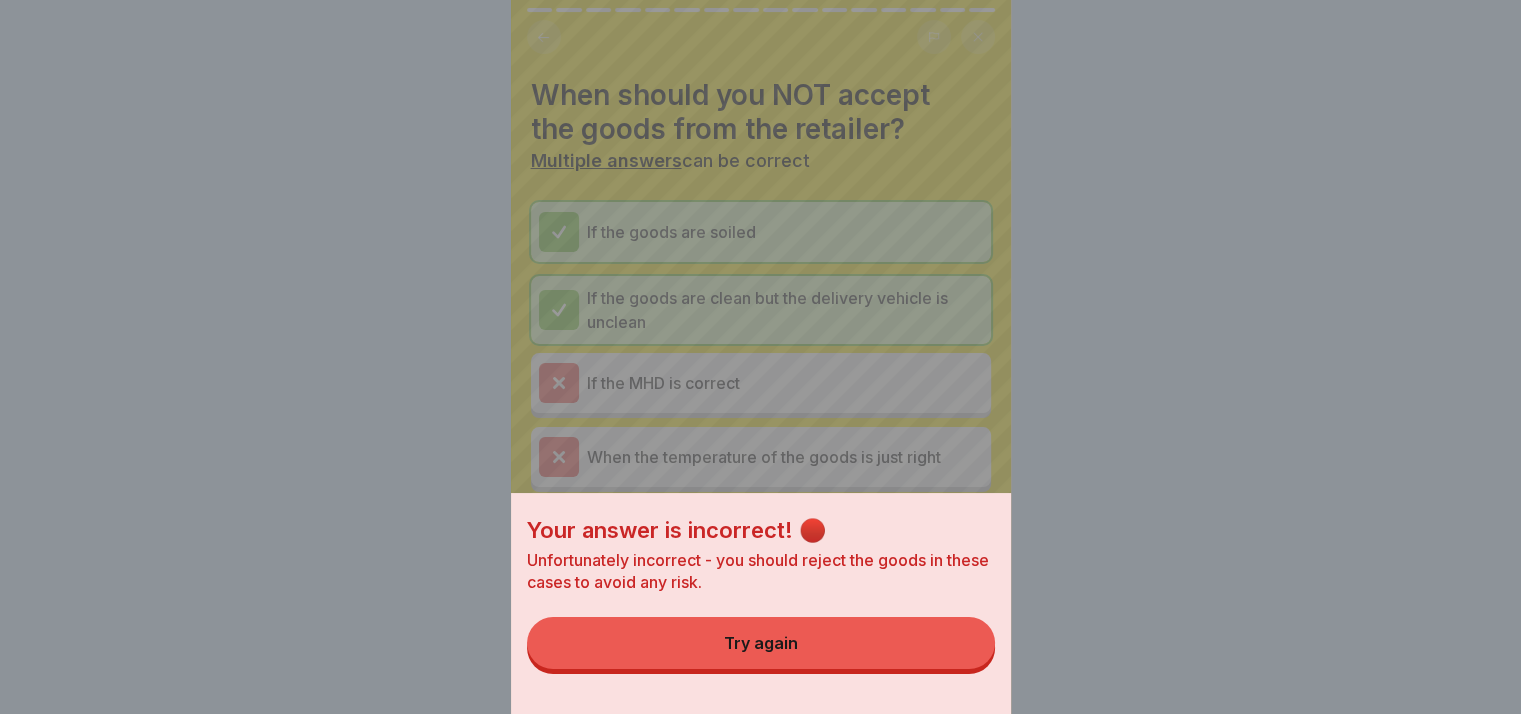 click on "Try again" at bounding box center (761, 643) 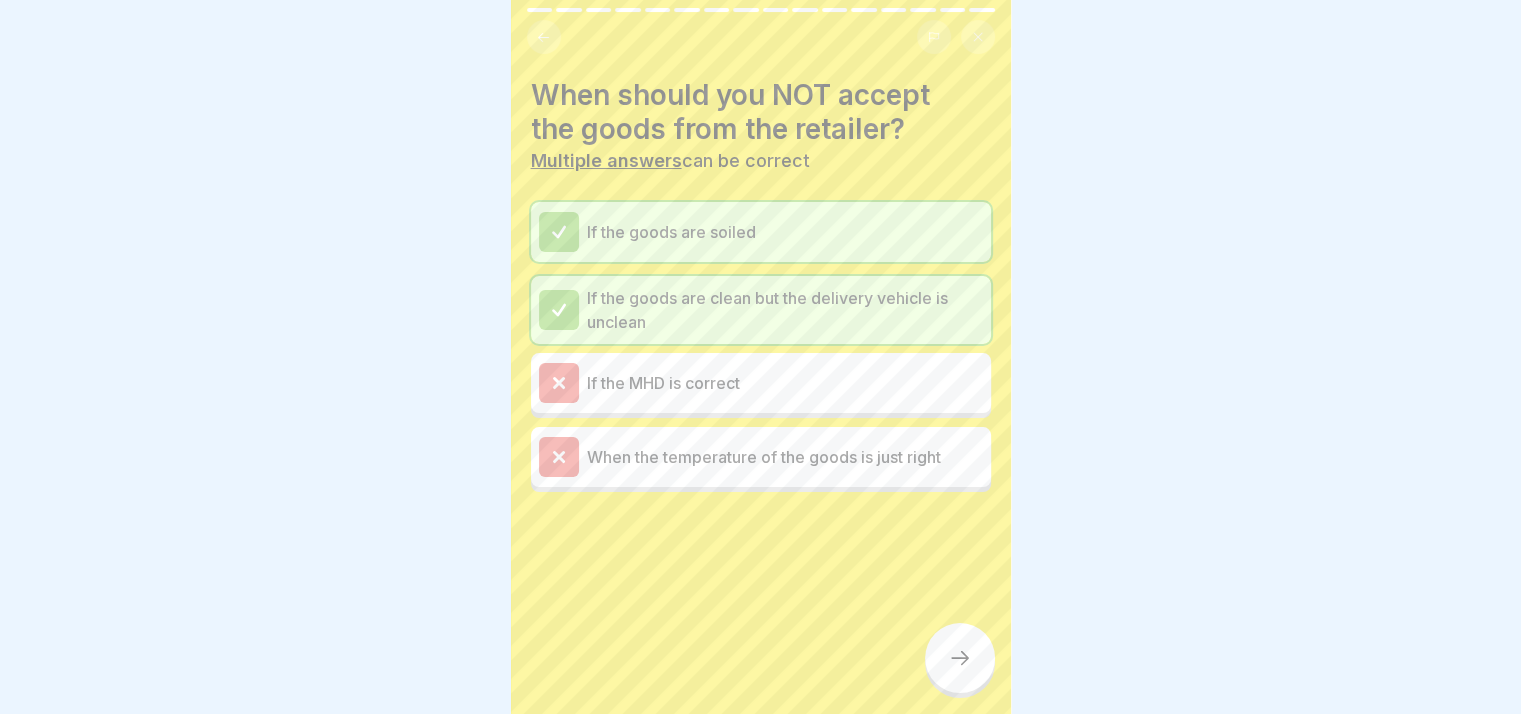 click 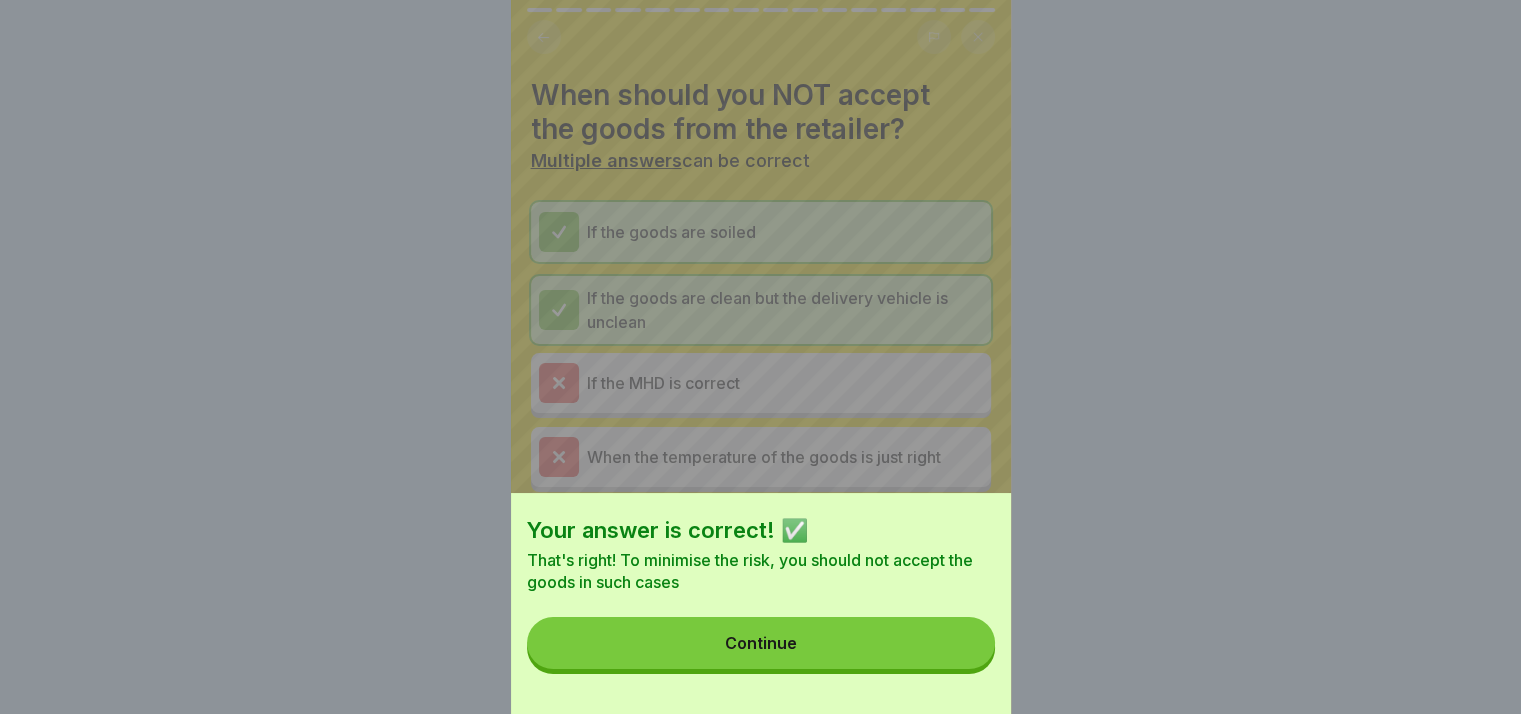 click on "Continue" at bounding box center (761, 643) 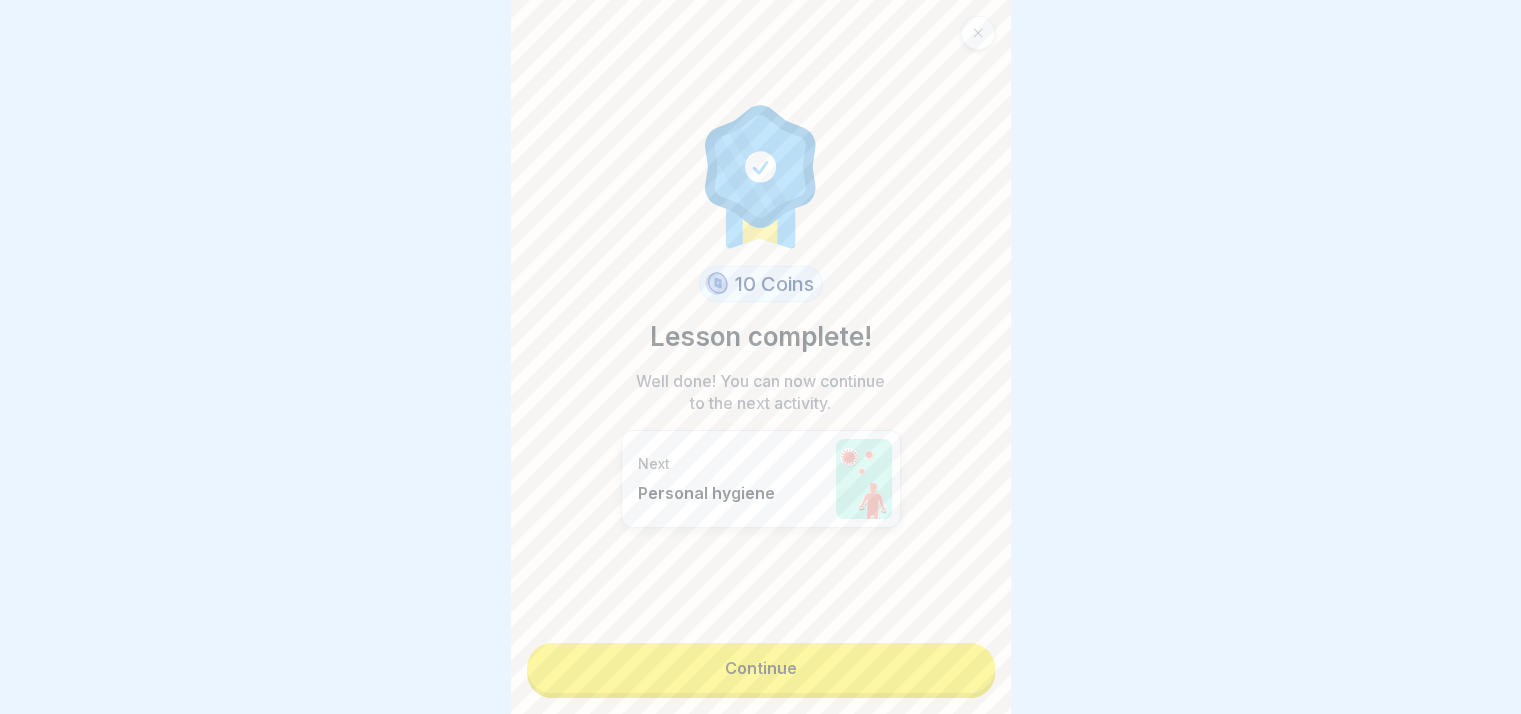 click on "Continue" at bounding box center [761, 668] 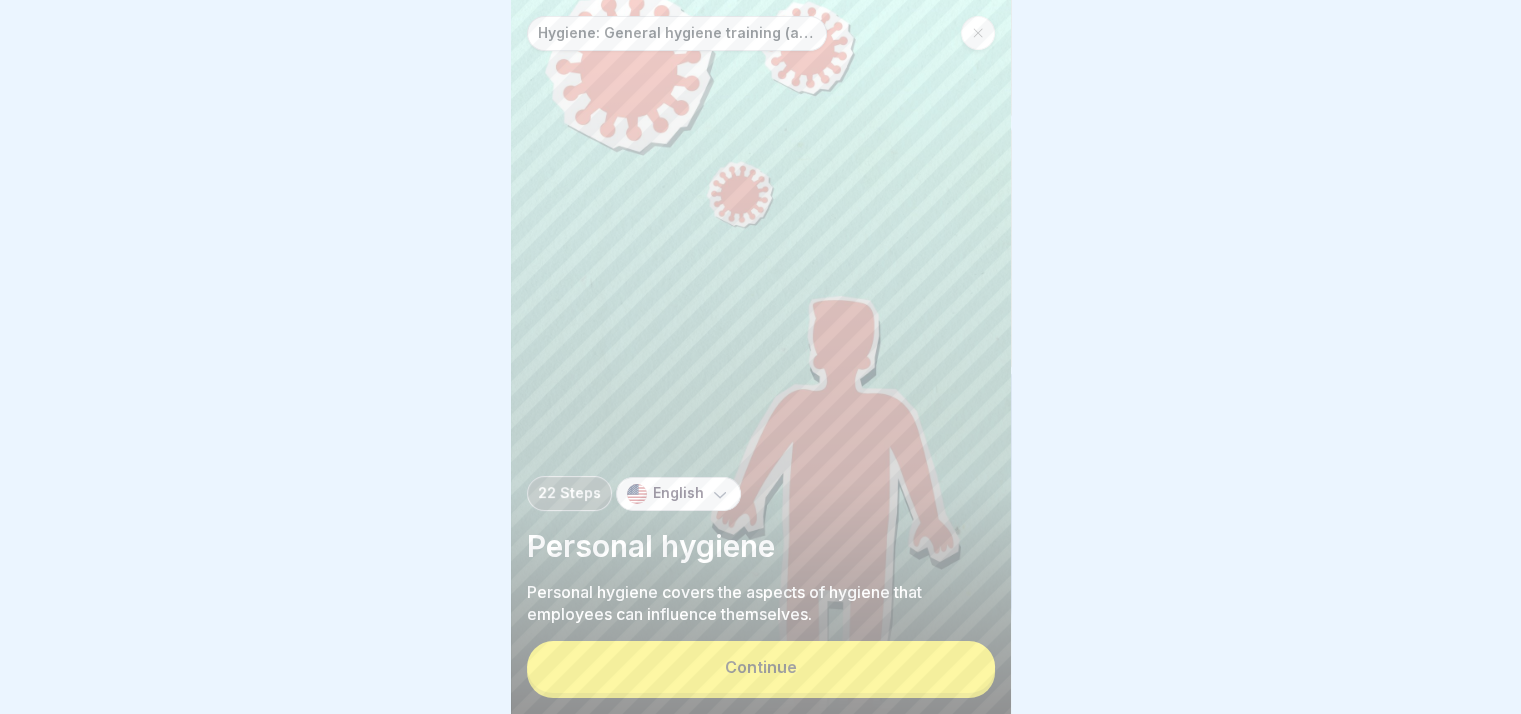 click on "Continue" at bounding box center (761, 667) 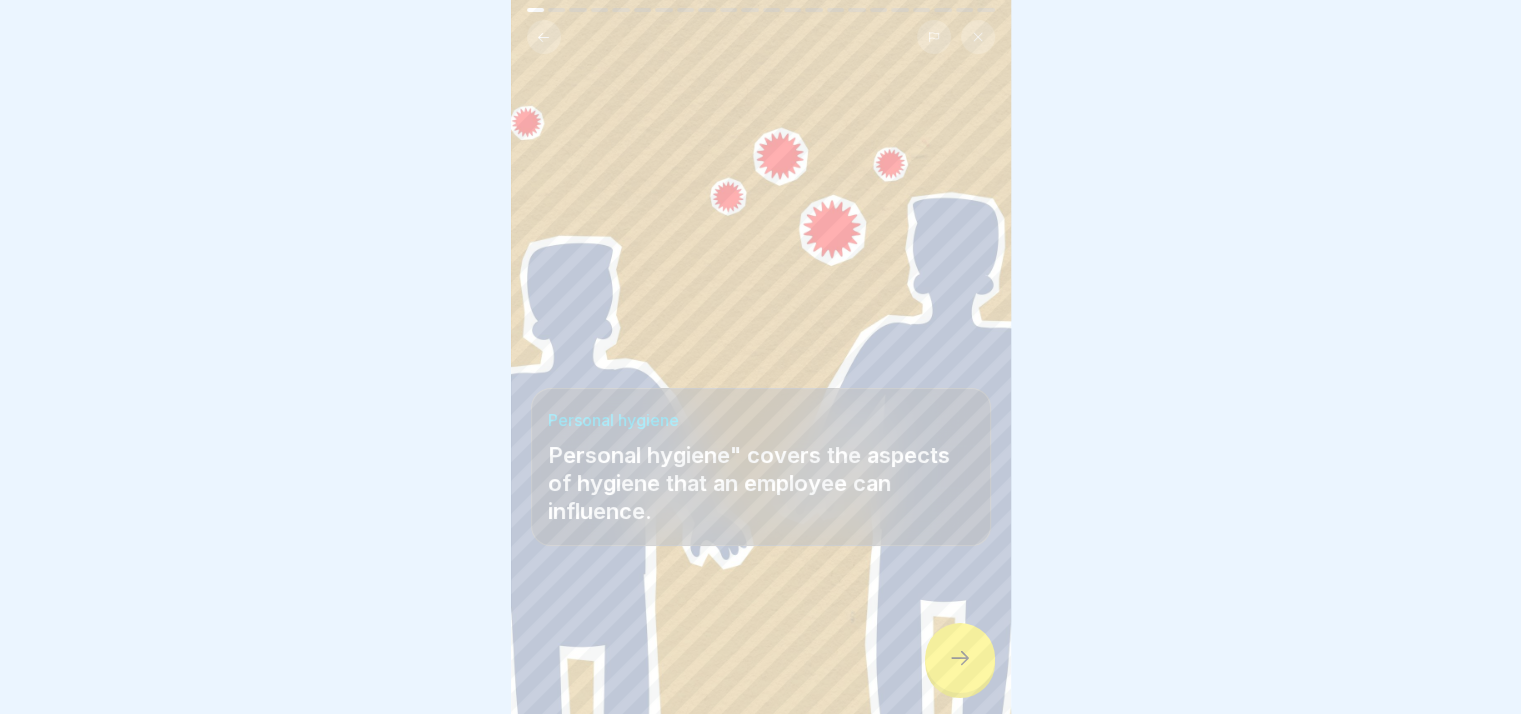 click 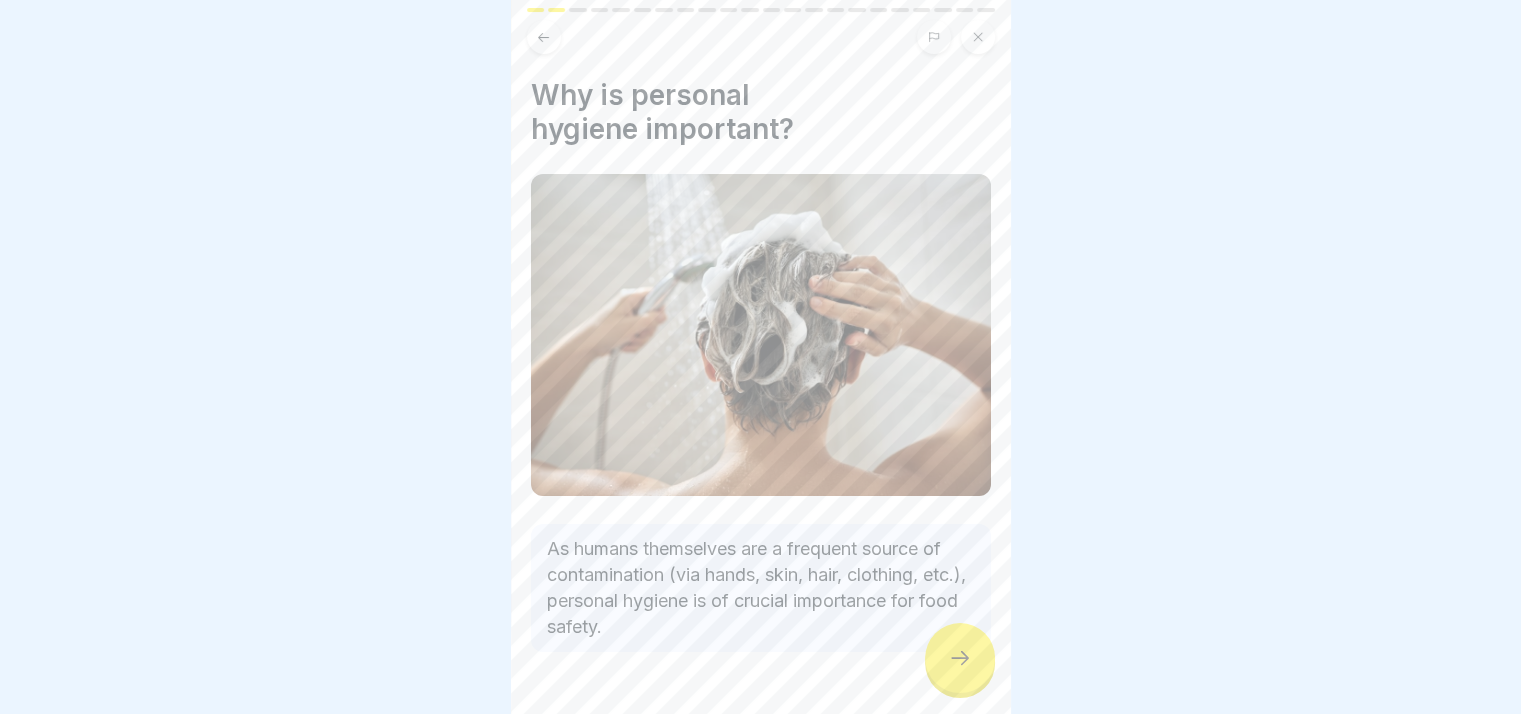 click 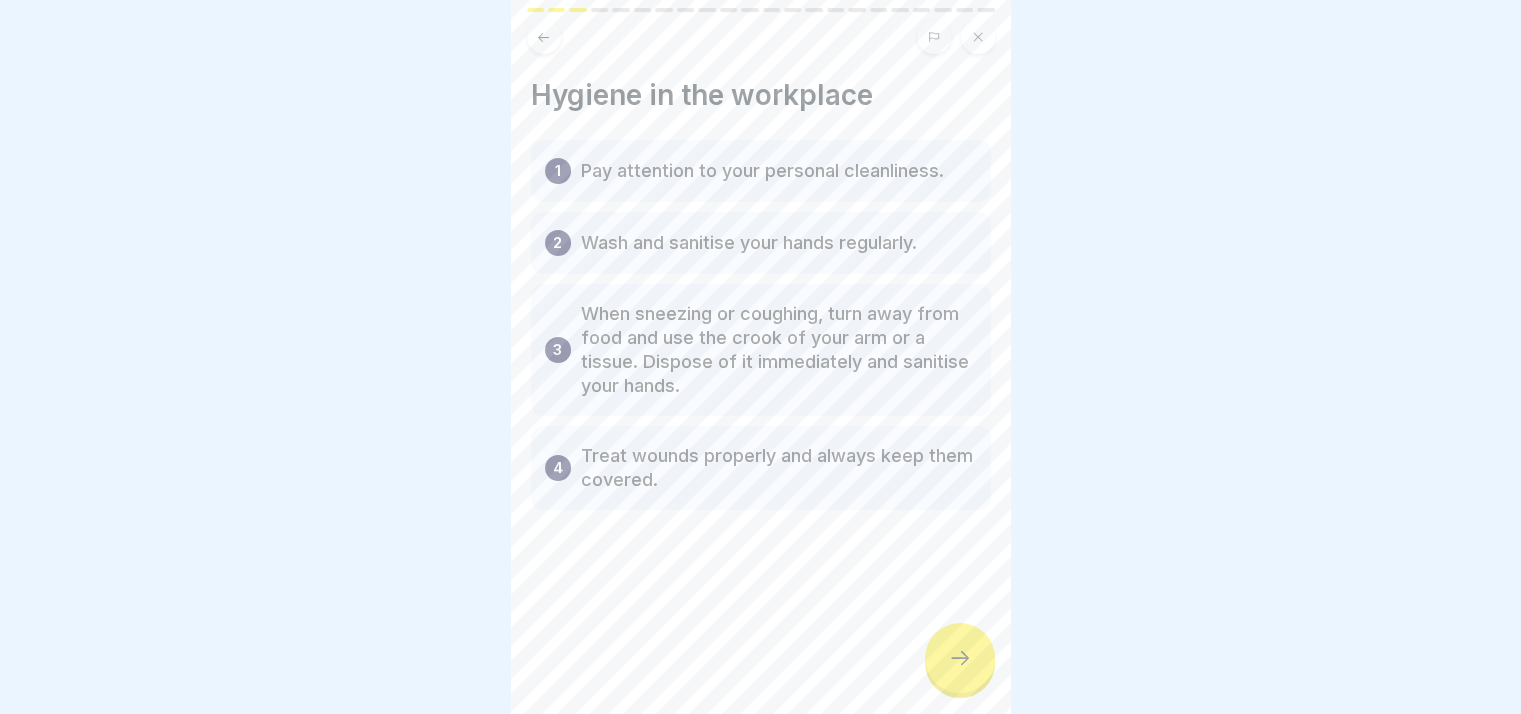 click 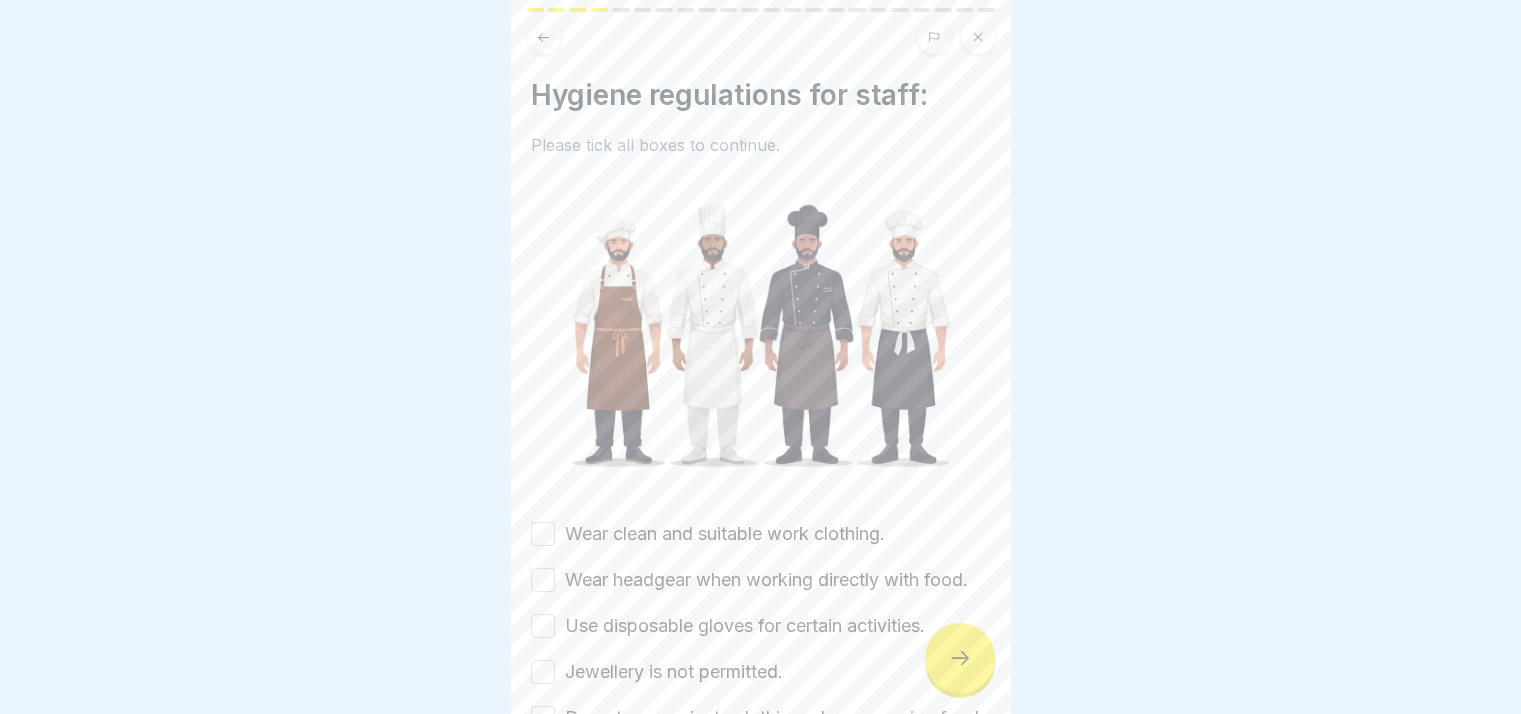 click 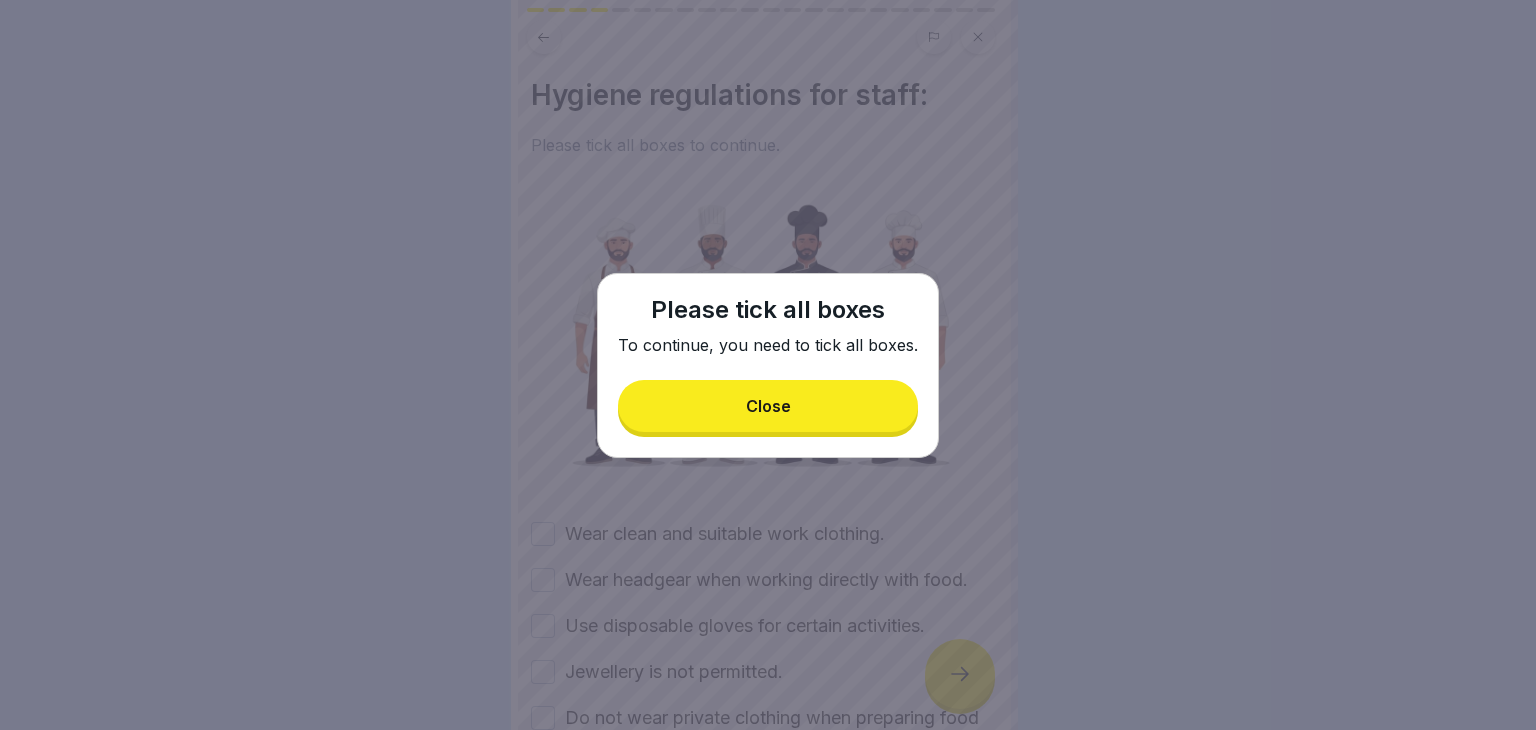 click on "Close" at bounding box center (768, 406) 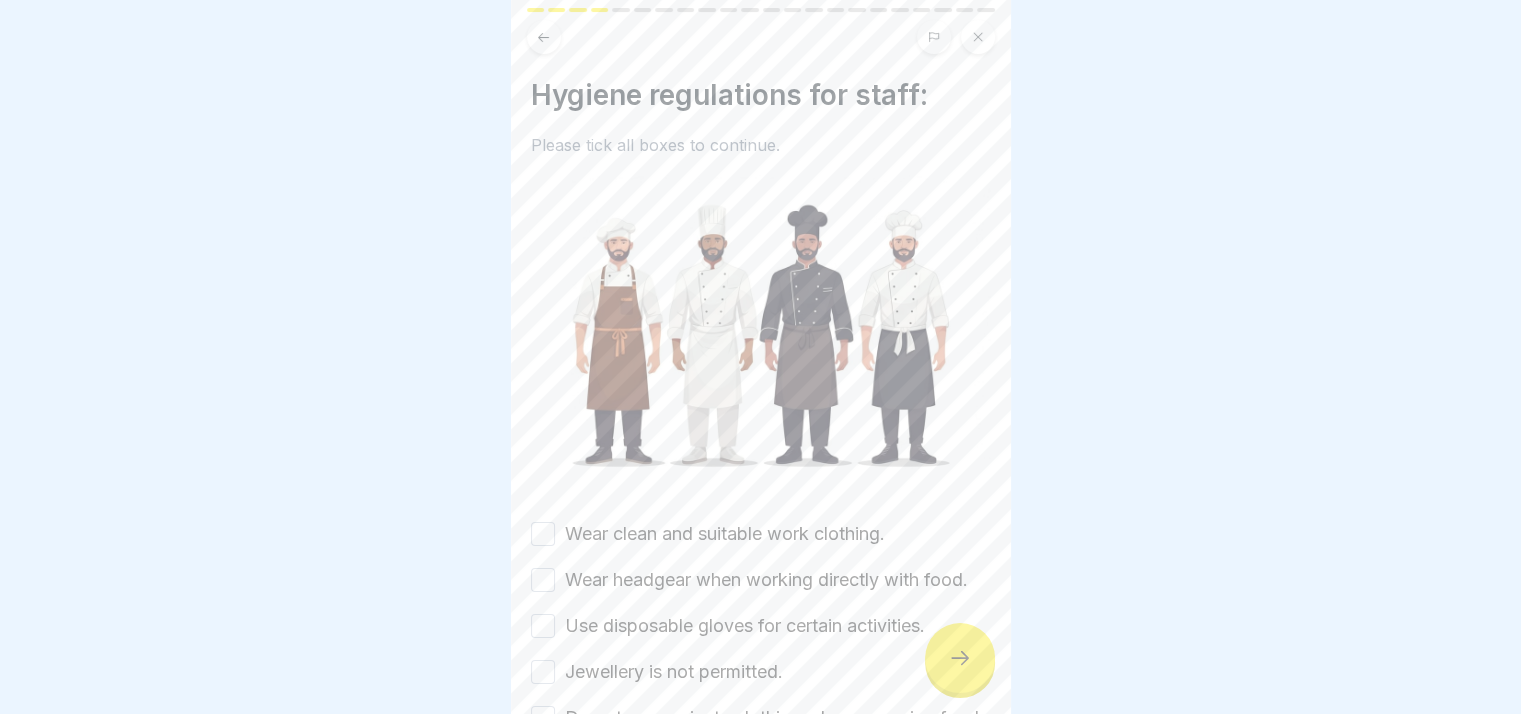 scroll, scrollTop: 15, scrollLeft: 0, axis: vertical 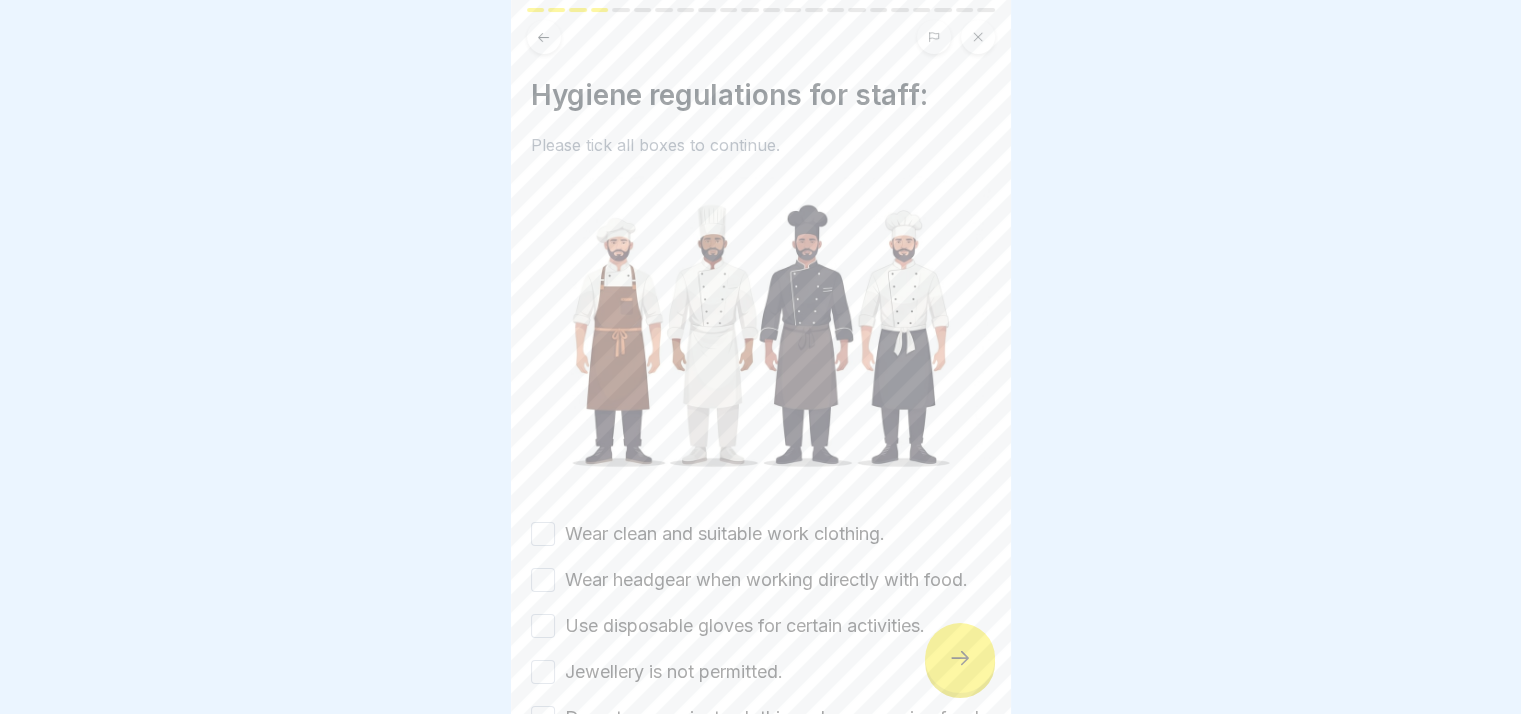 click on "Wear clean and suitable work clothing." at bounding box center (543, 534) 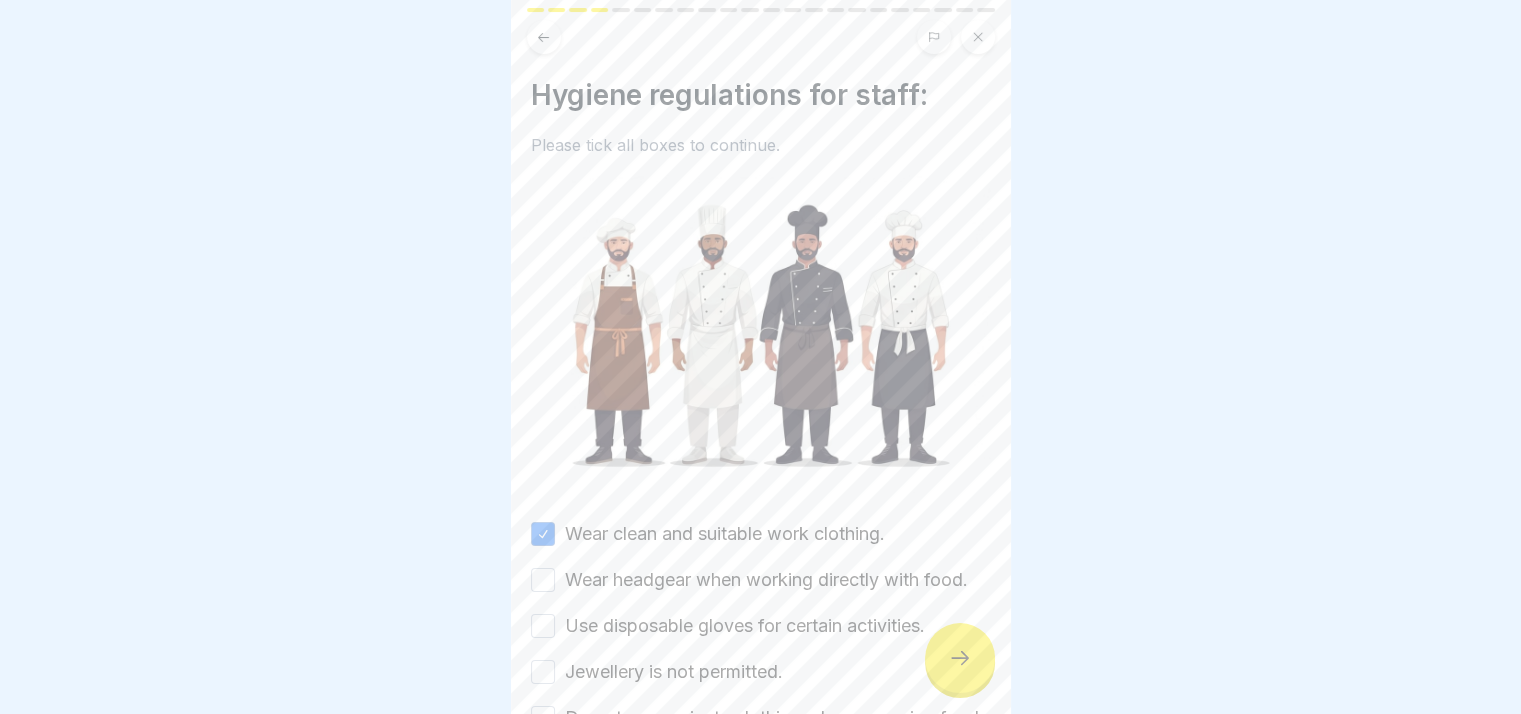 click on "Wear headgear when working directly with food." at bounding box center [543, 580] 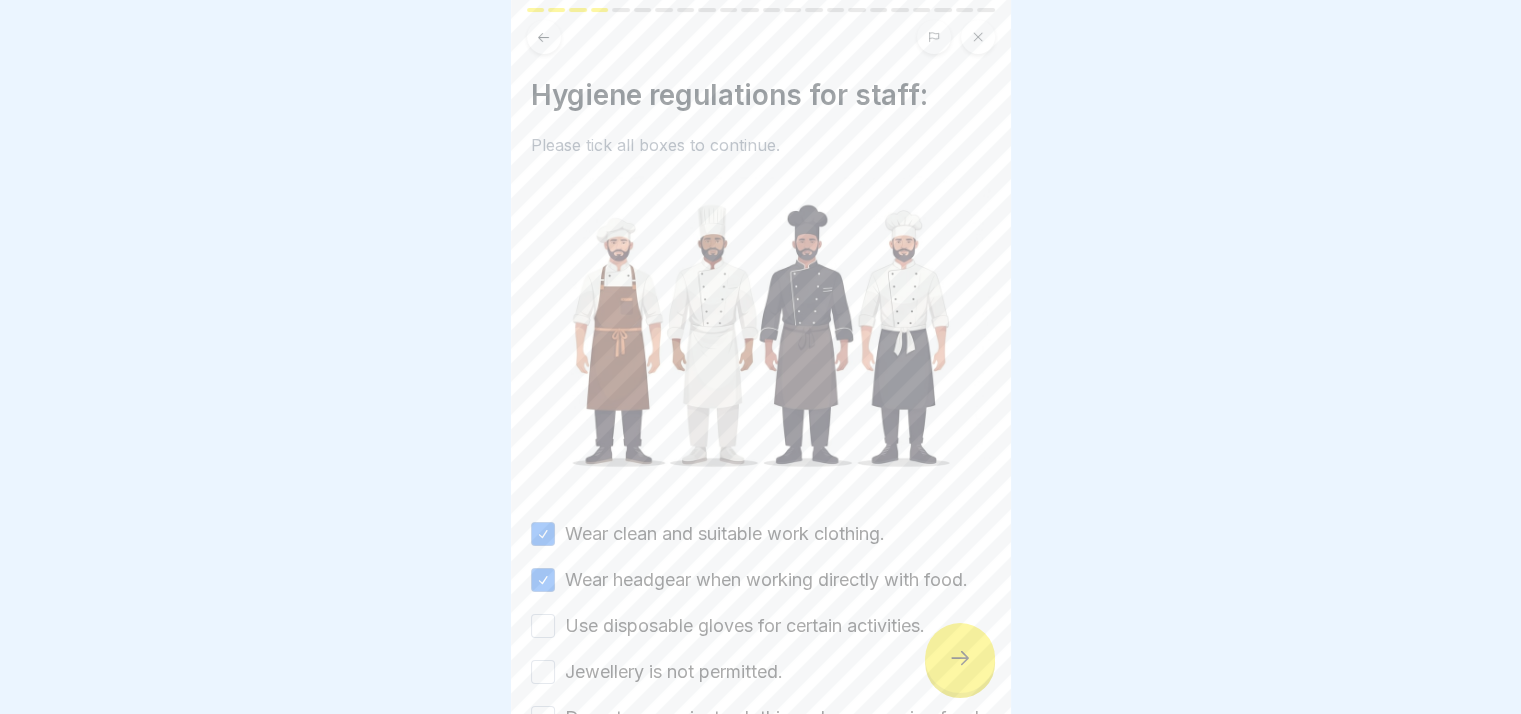 click on "Use disposable gloves for certain activities." at bounding box center (543, 626) 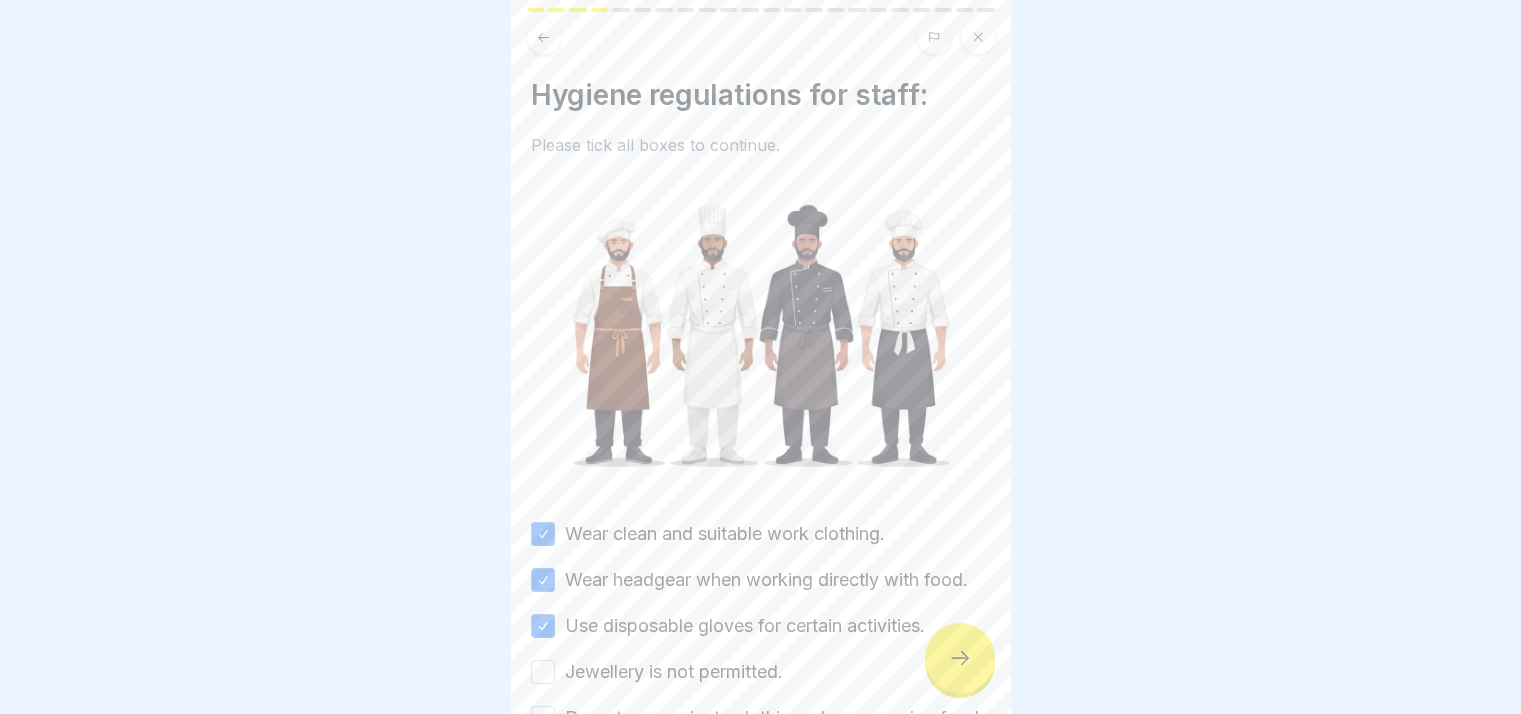 click on "Jewellery is not permitted." at bounding box center (543, 672) 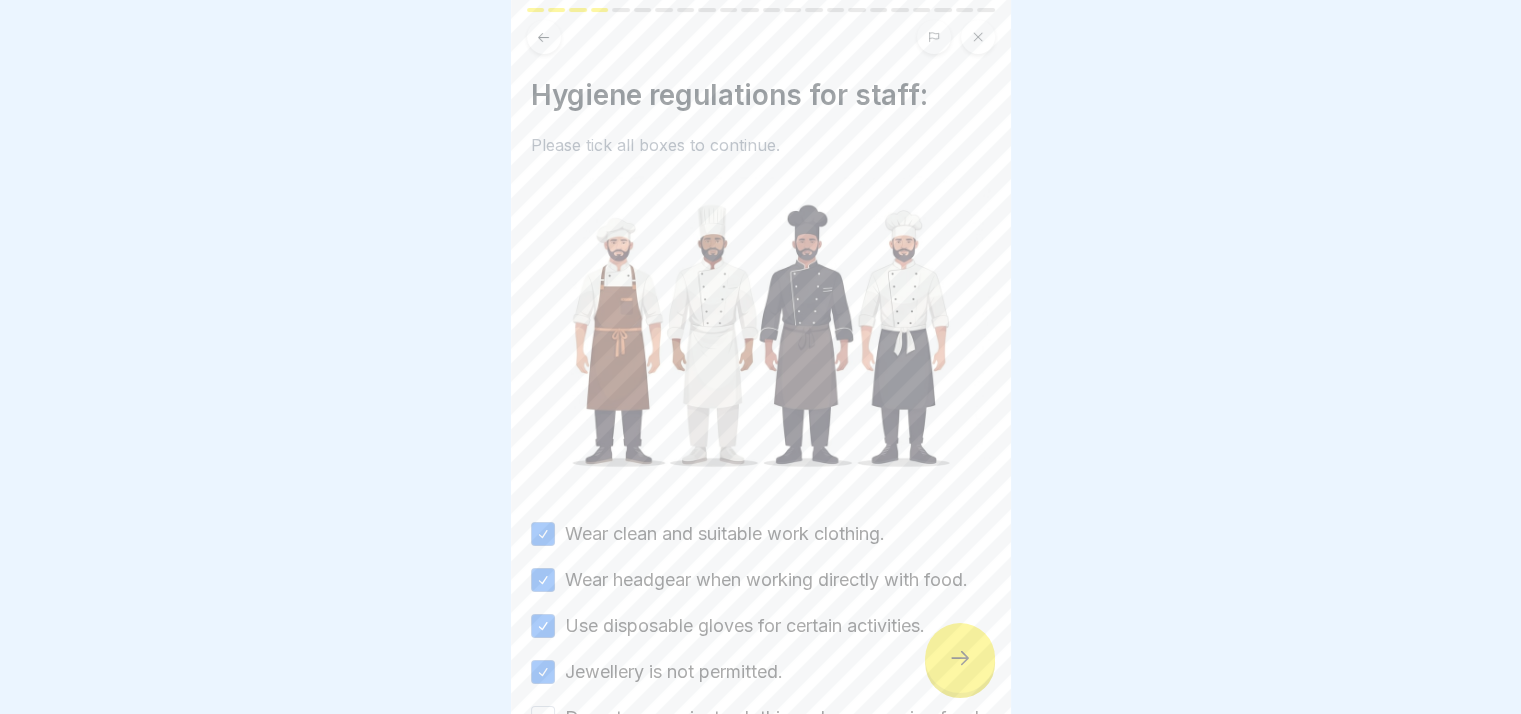 scroll, scrollTop: 15, scrollLeft: 0, axis: vertical 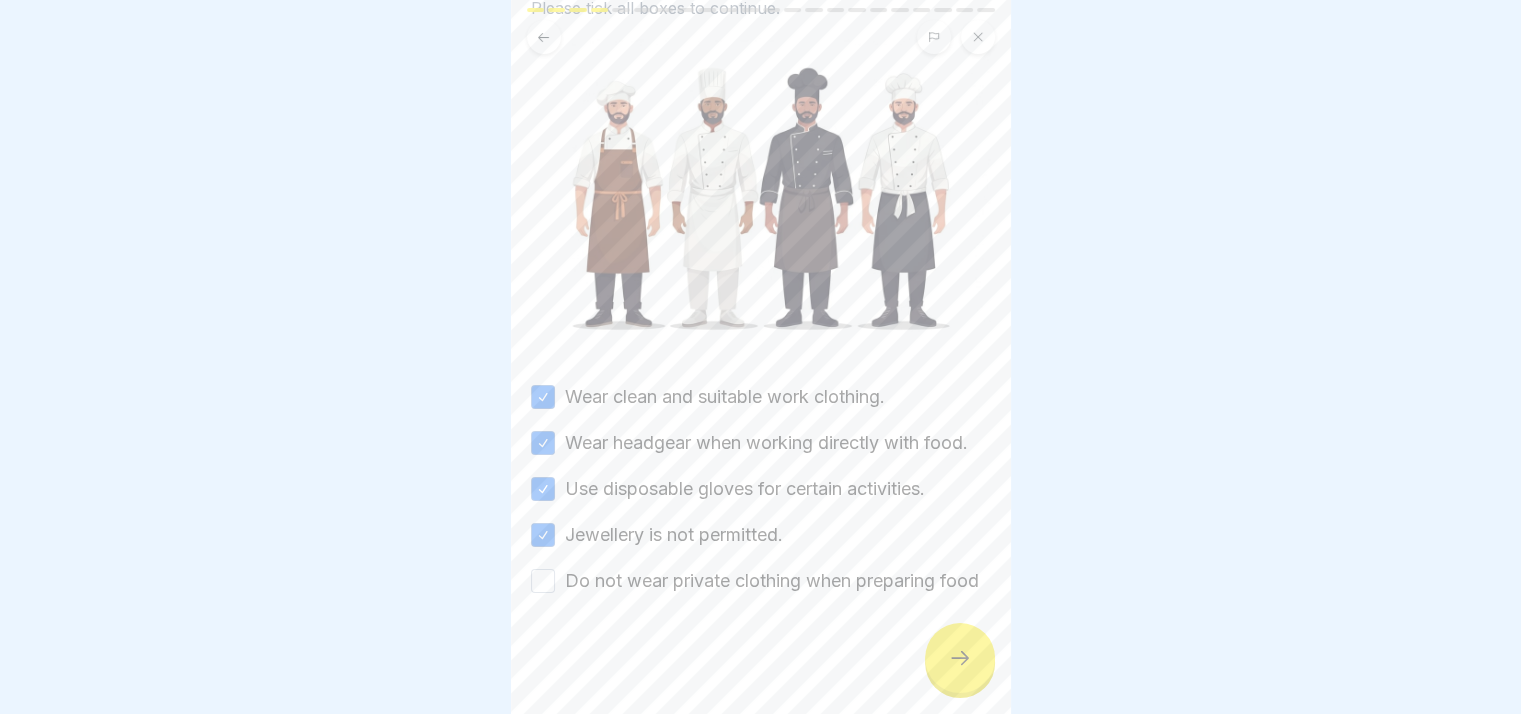 click on "Do not wear private clothing when preparing food" at bounding box center [755, 581] 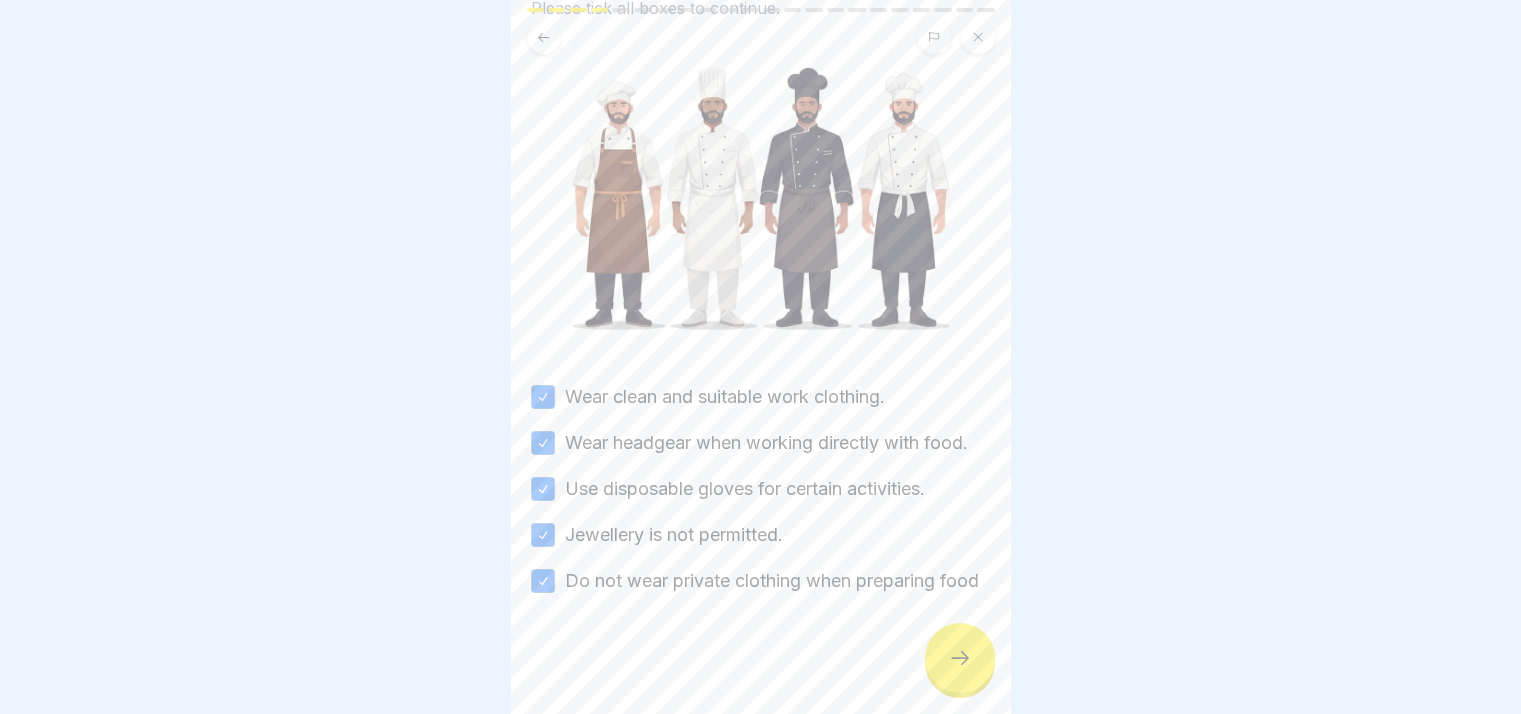 click at bounding box center [960, 658] 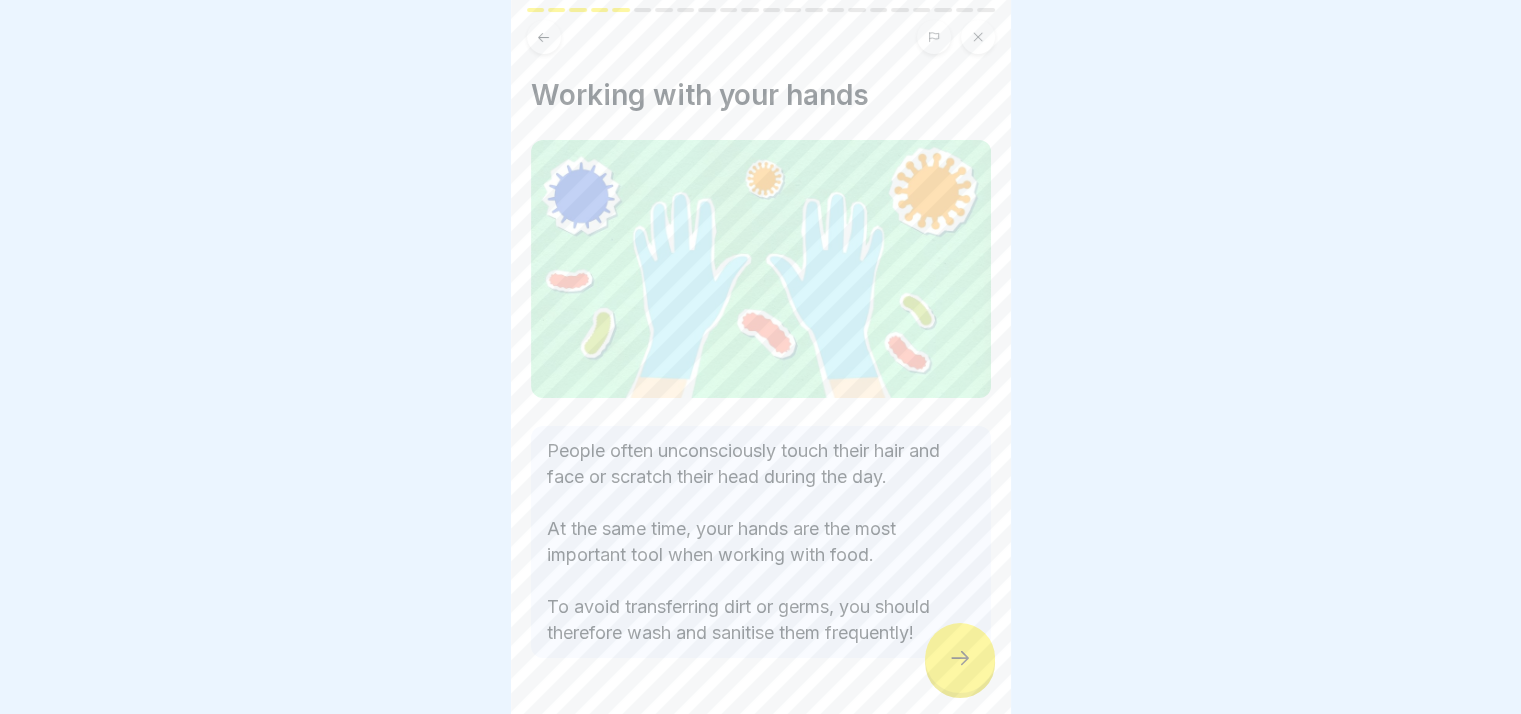 click at bounding box center (960, 658) 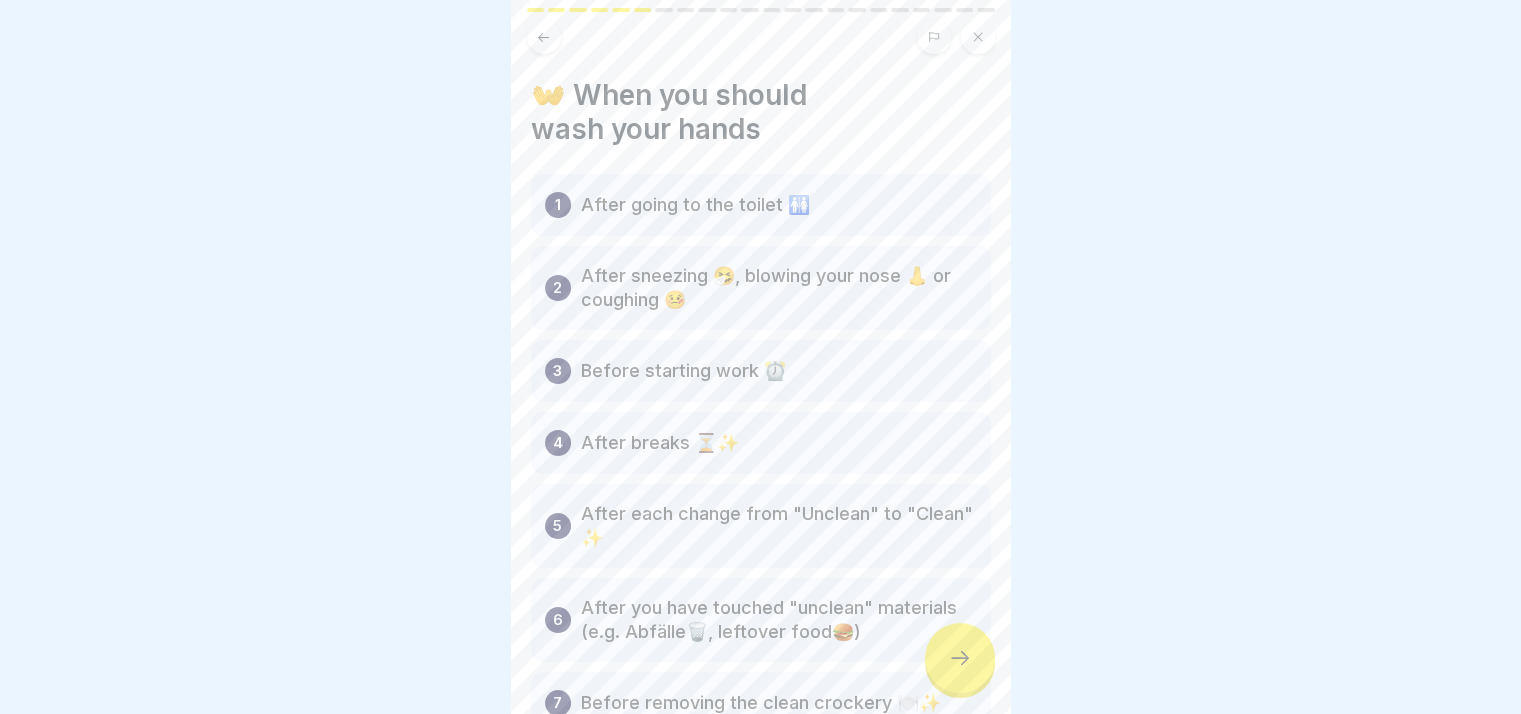 click at bounding box center [960, 658] 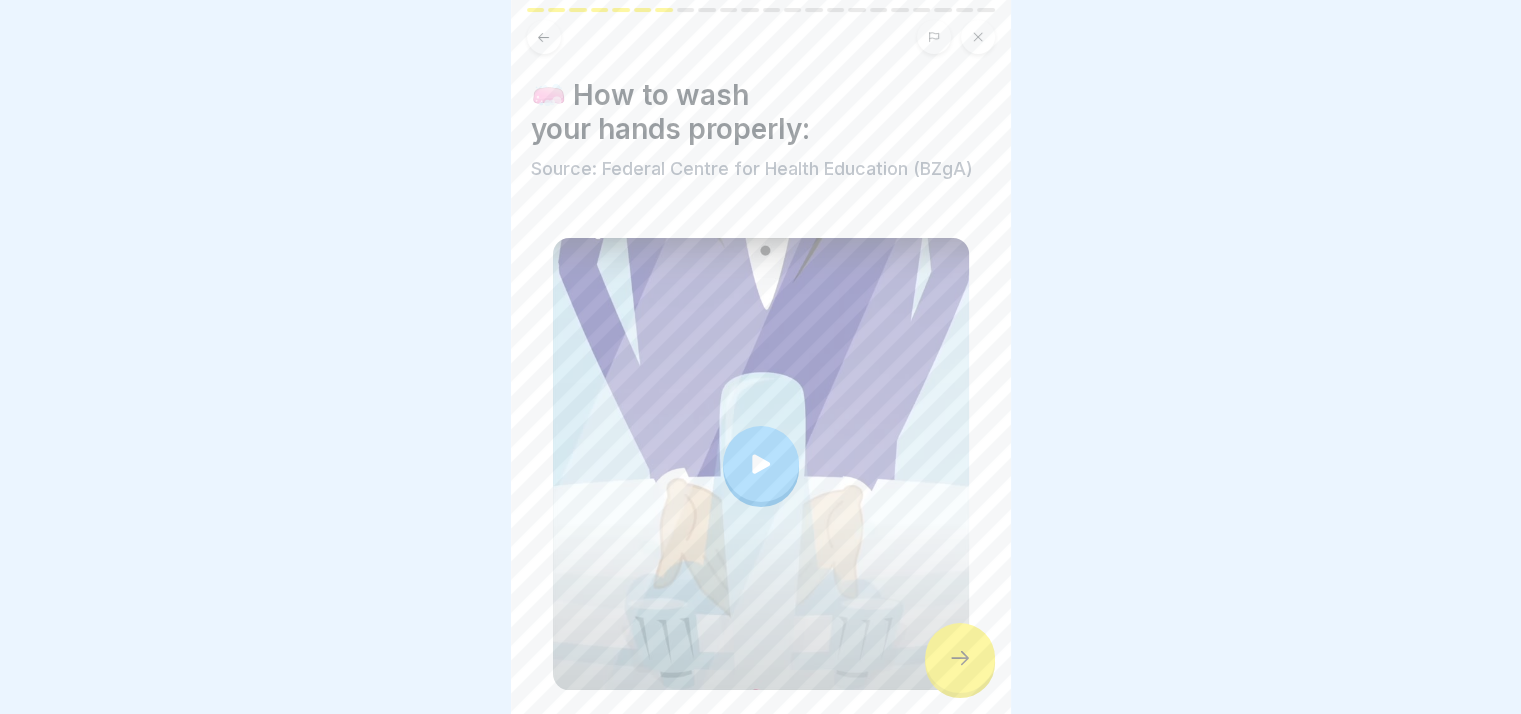 click at bounding box center (960, 658) 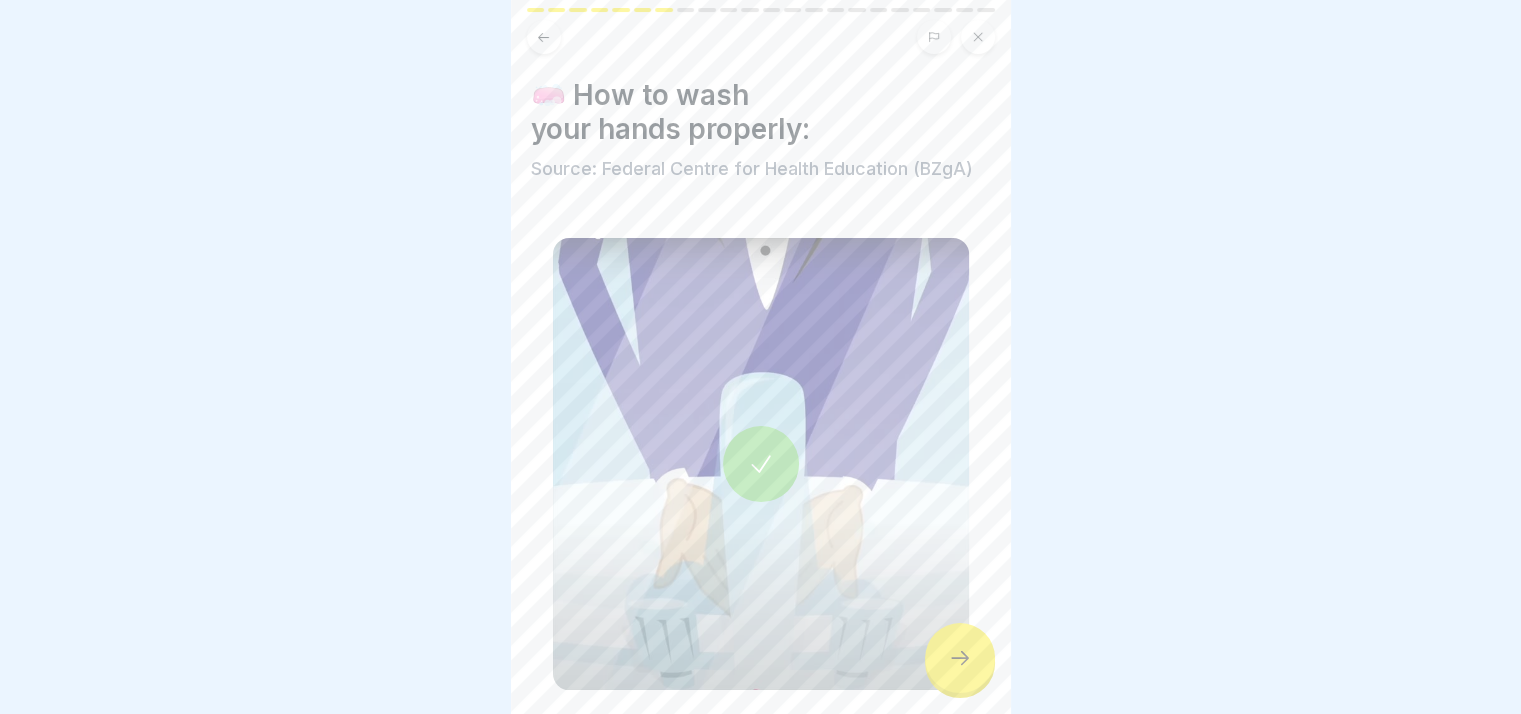 click at bounding box center (960, 658) 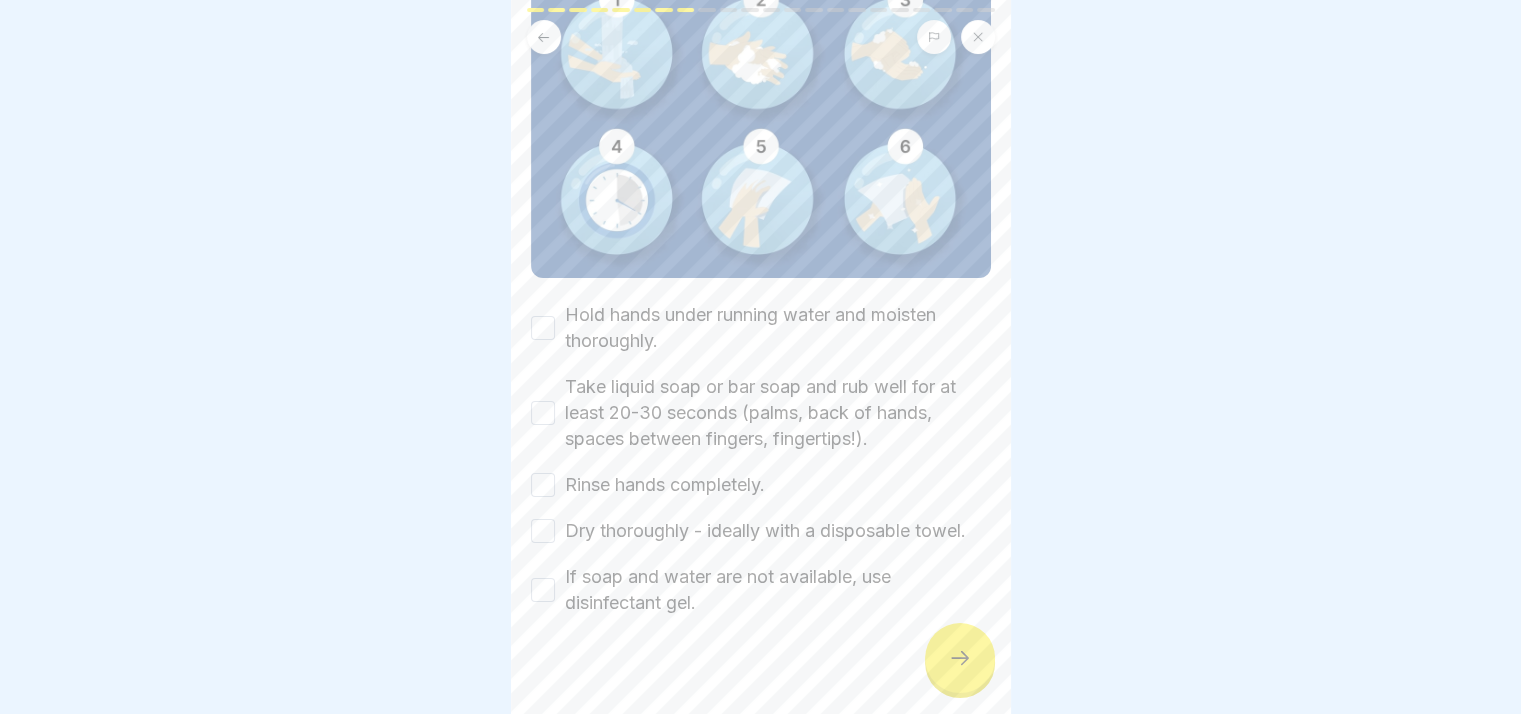 scroll, scrollTop: 275, scrollLeft: 0, axis: vertical 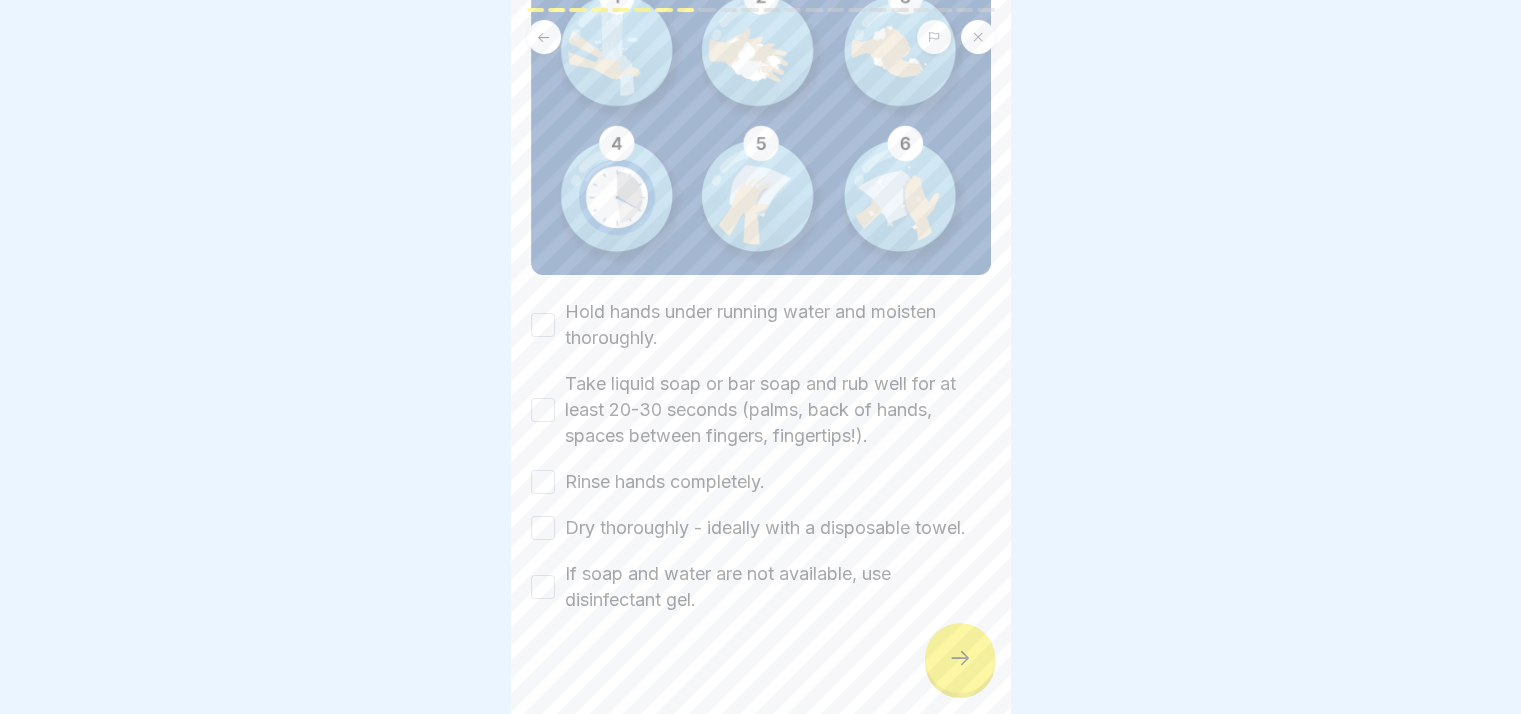 click on "Hold hands under running water and moisten thoroughly." at bounding box center [543, 325] 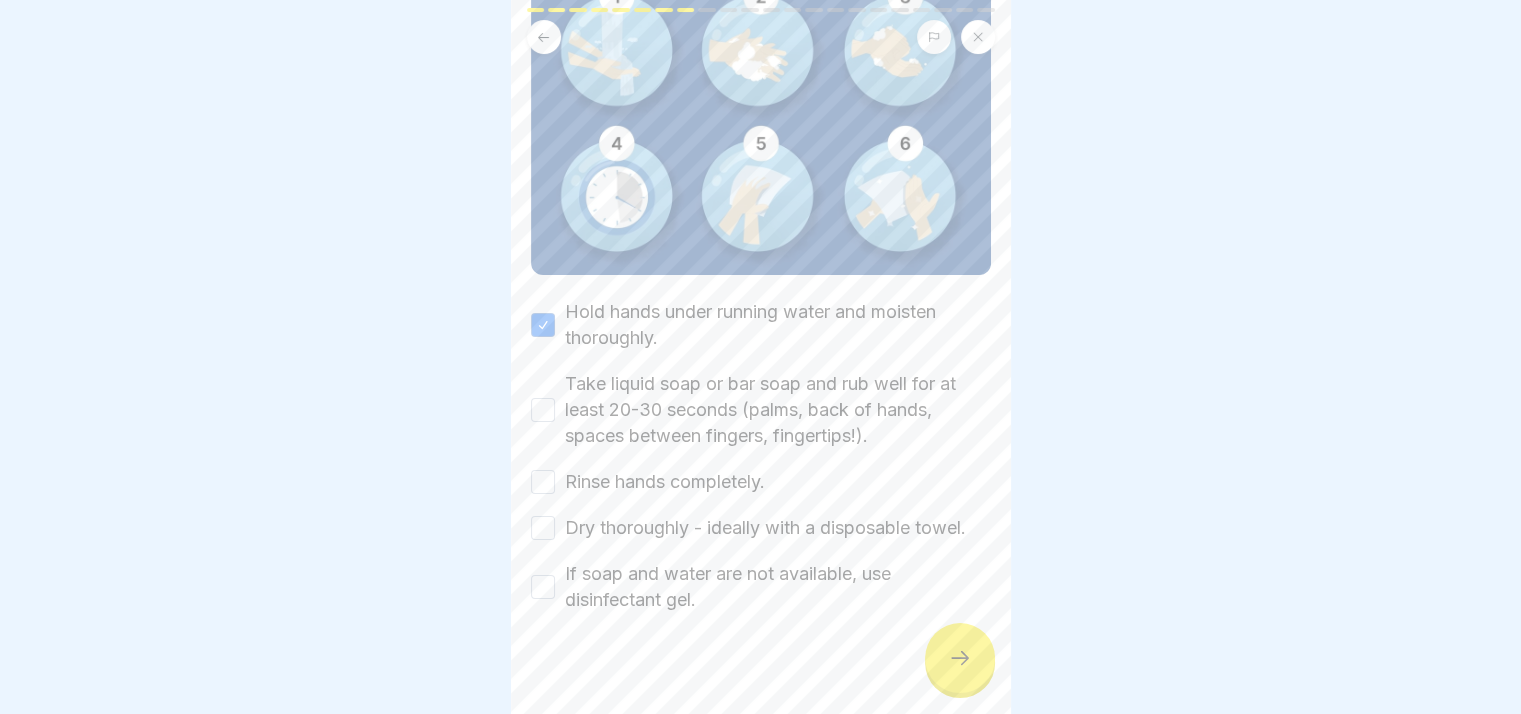 click on "Take liquid soap or bar soap and rub well for at least 20-30 seconds (palms, back of hands, spaces between fingers, fingertips!)." at bounding box center (543, 410) 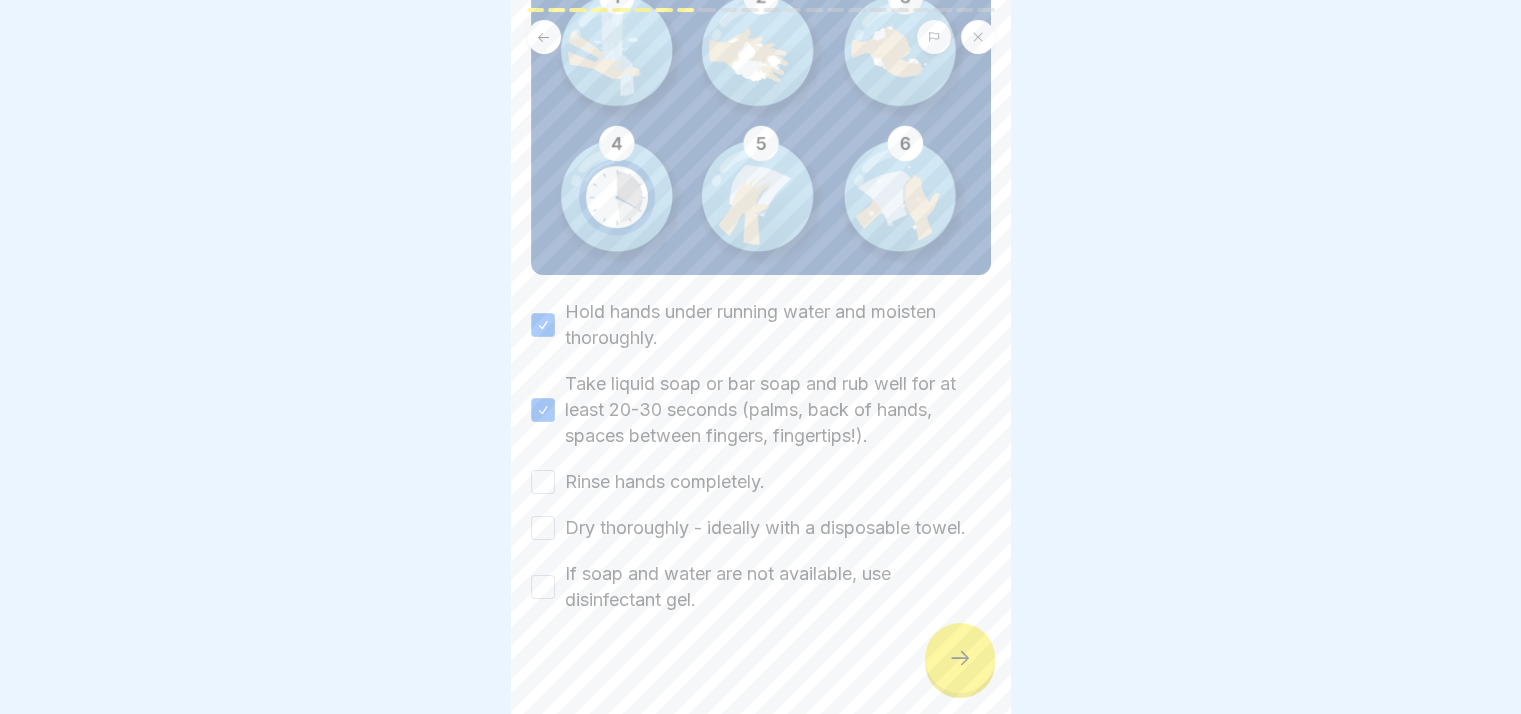 click on "Rinse hands completely." at bounding box center [543, 482] 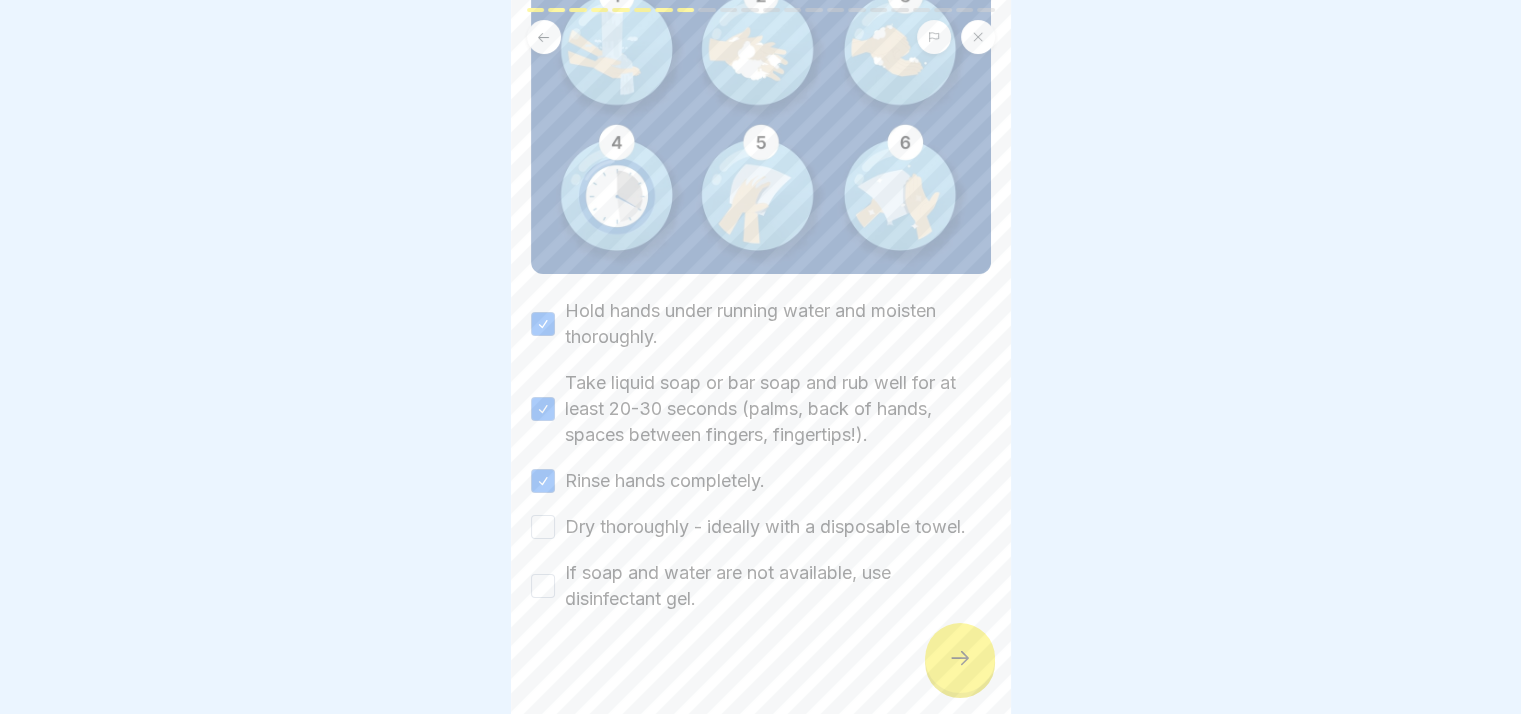 scroll, scrollTop: 283, scrollLeft: 0, axis: vertical 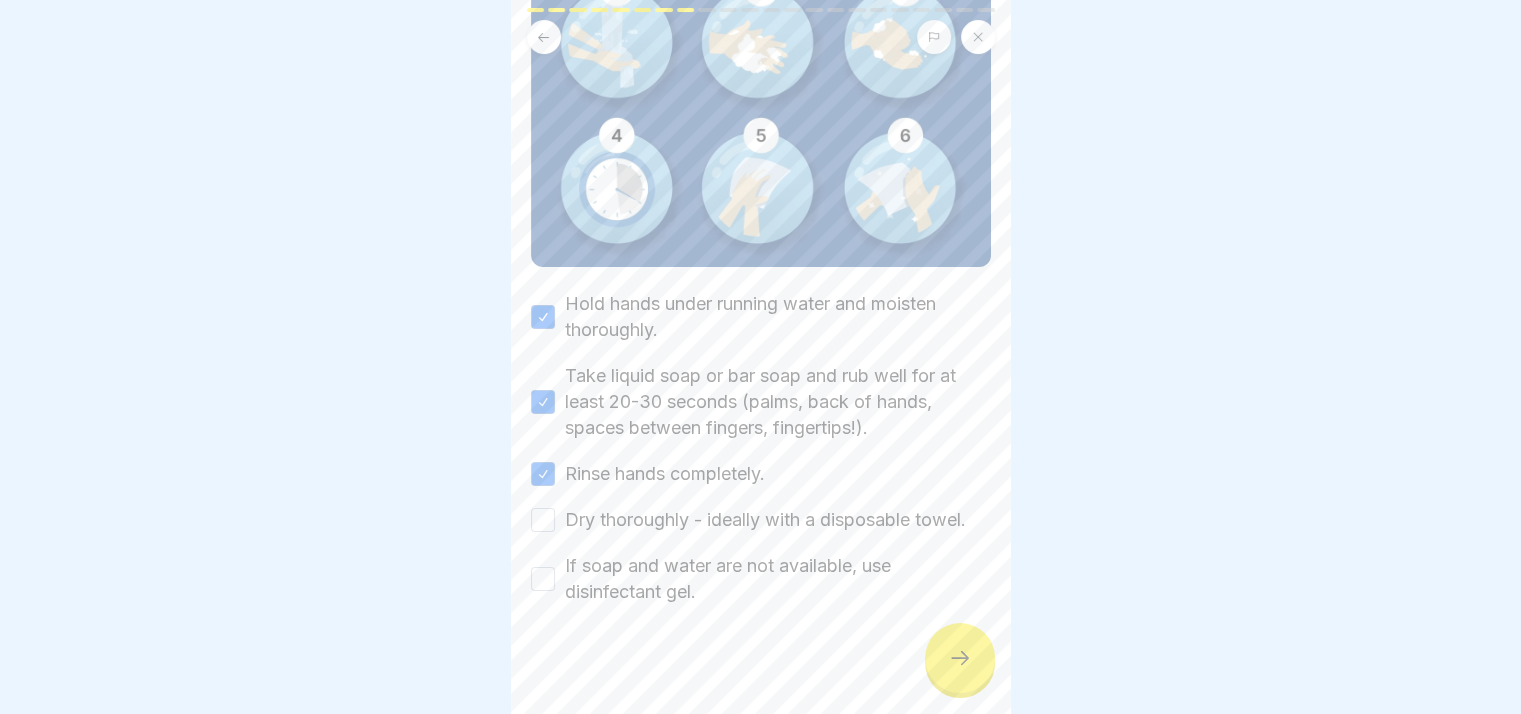click on "Dry thoroughly - ideally with a disposable towel." at bounding box center [748, 520] 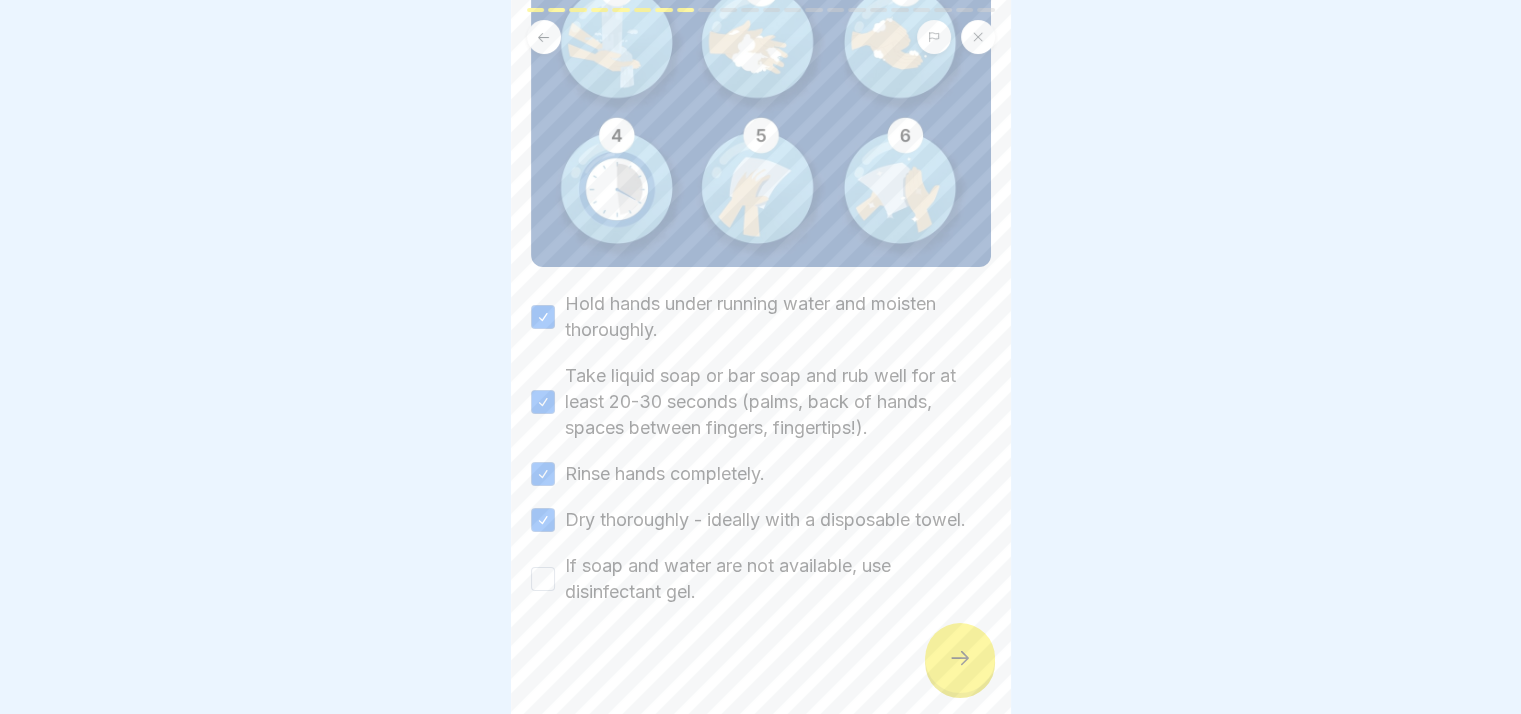click on "If soap and water are not available, use disinfectant gel." at bounding box center [543, 579] 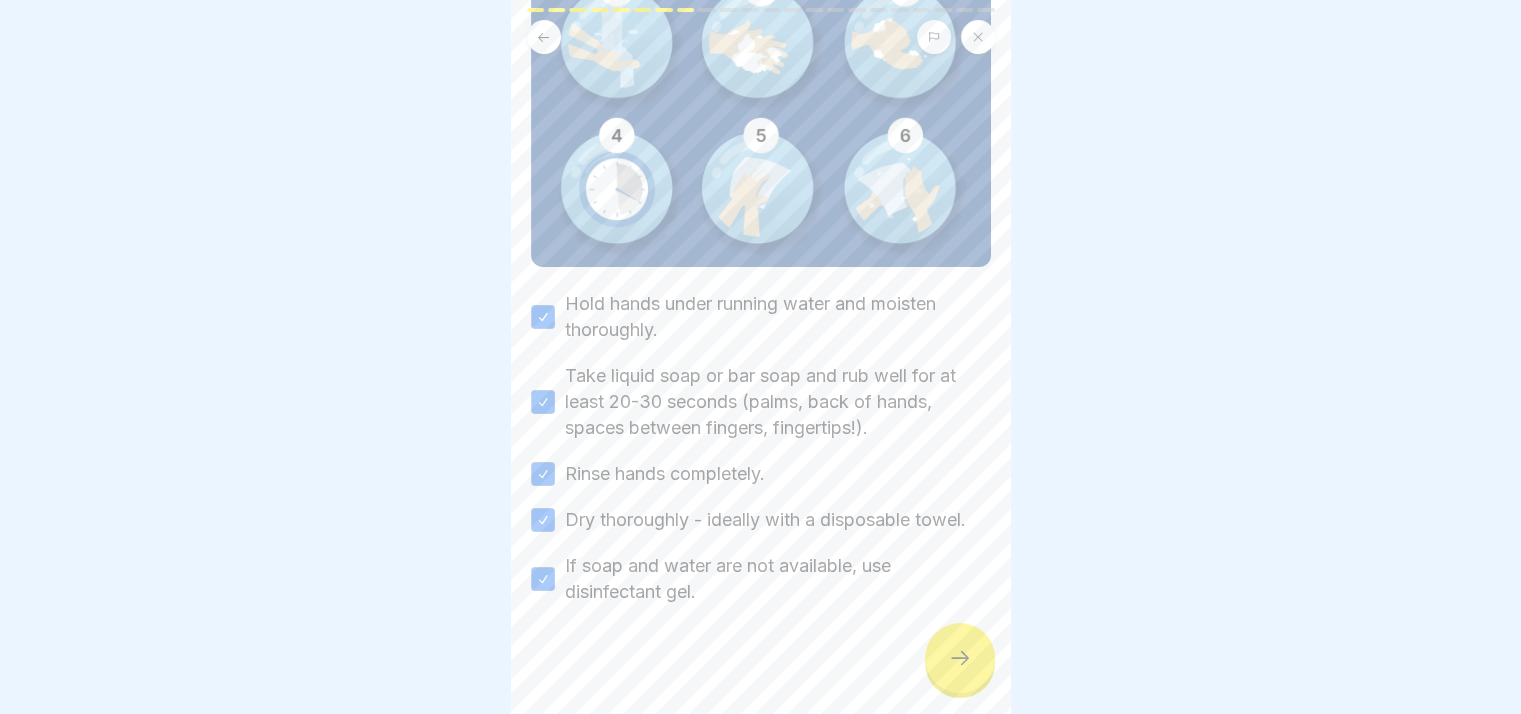 click 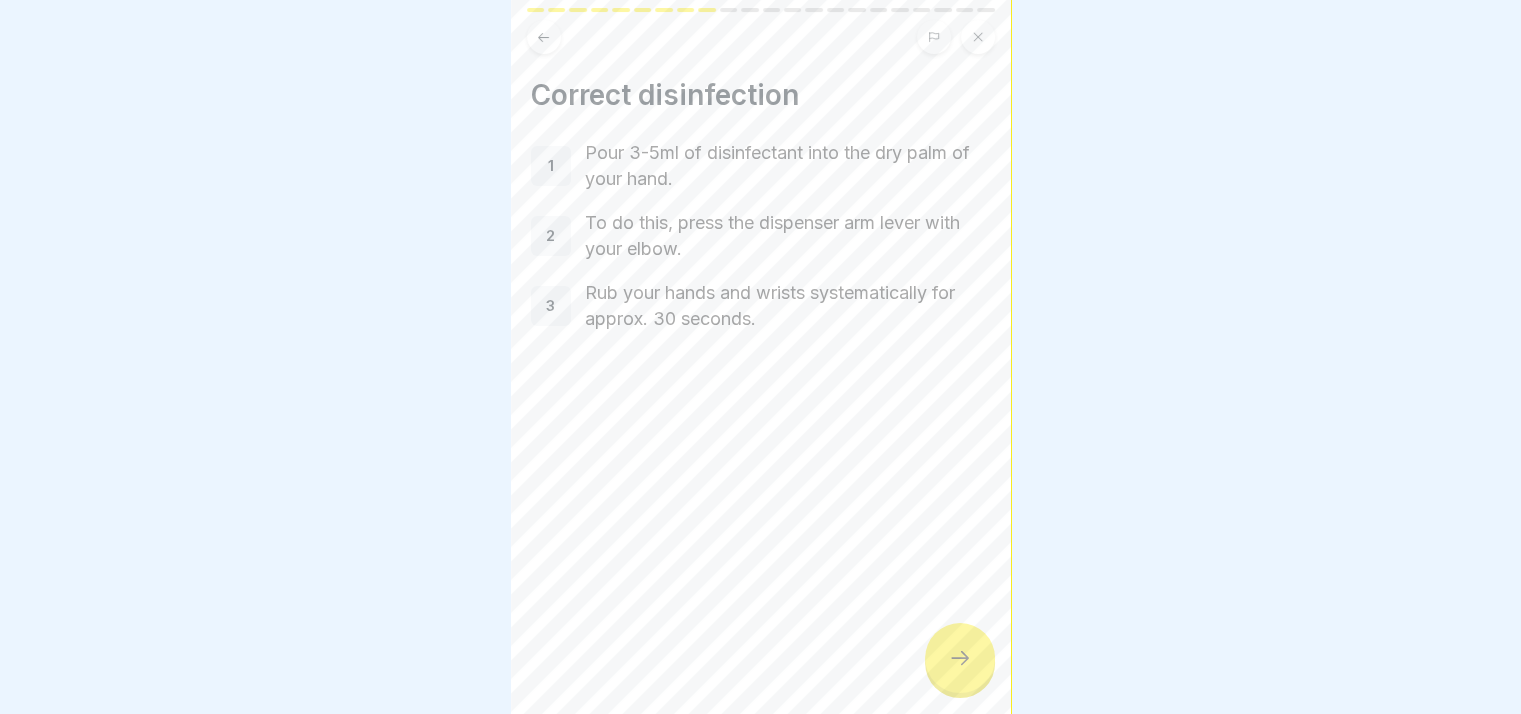 click 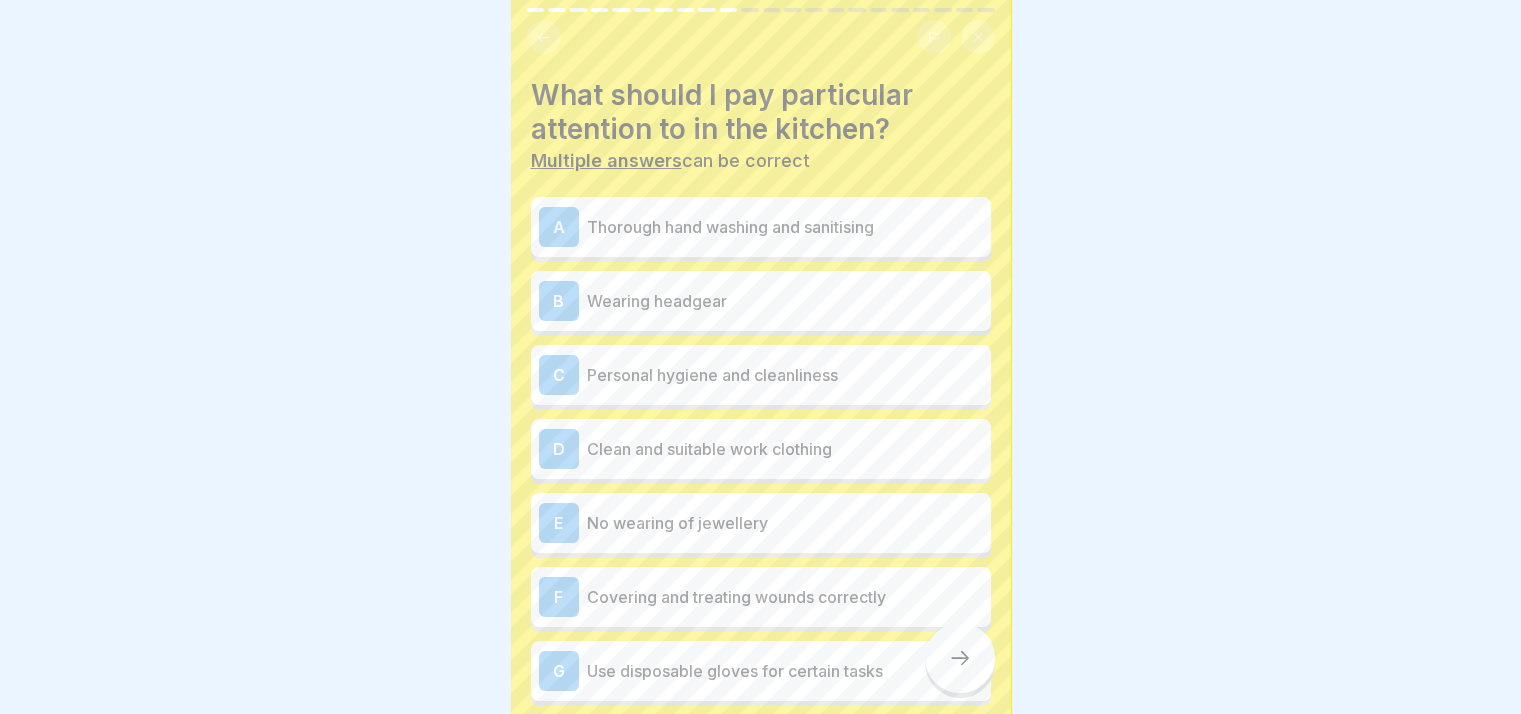 scroll, scrollTop: 14, scrollLeft: 0, axis: vertical 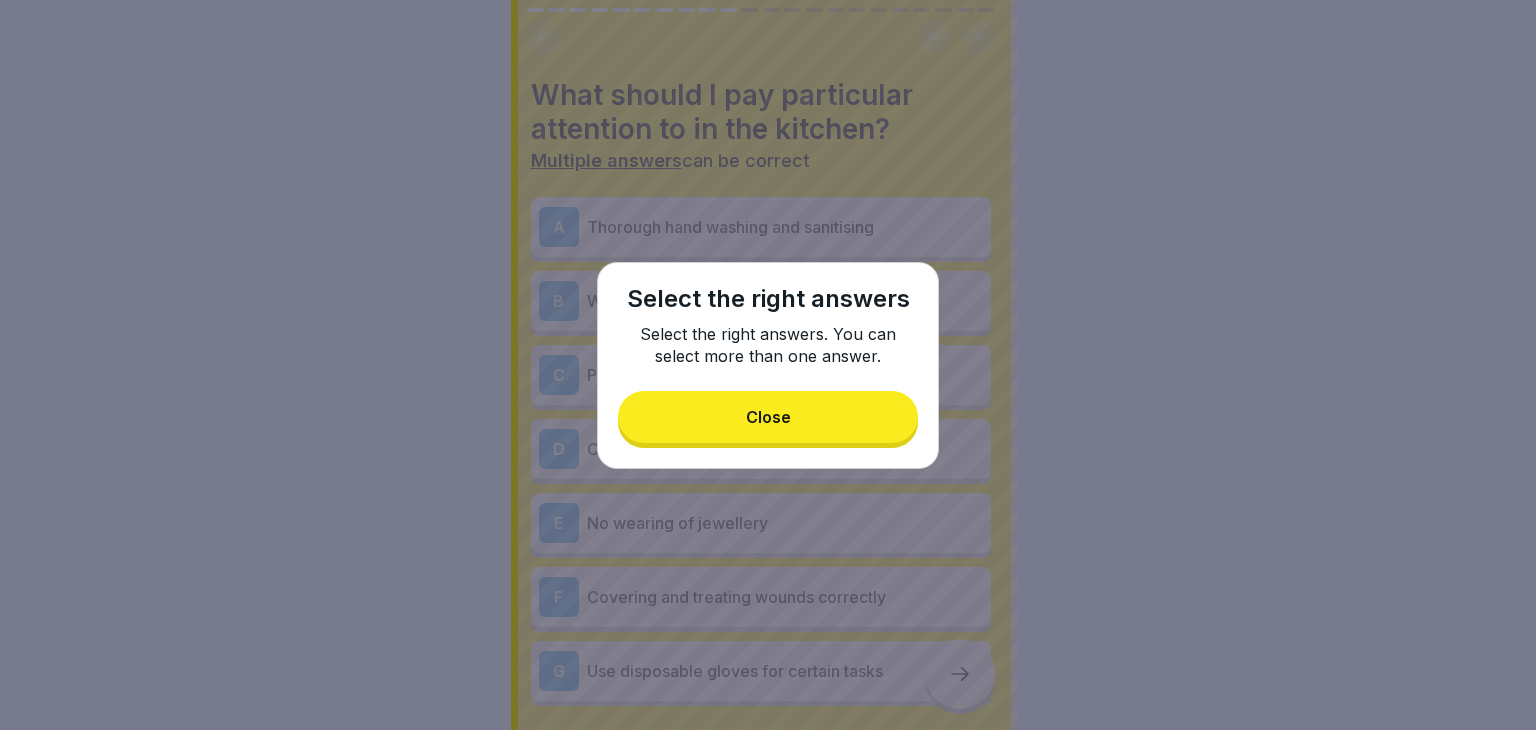 click on "Close" at bounding box center [768, 417] 